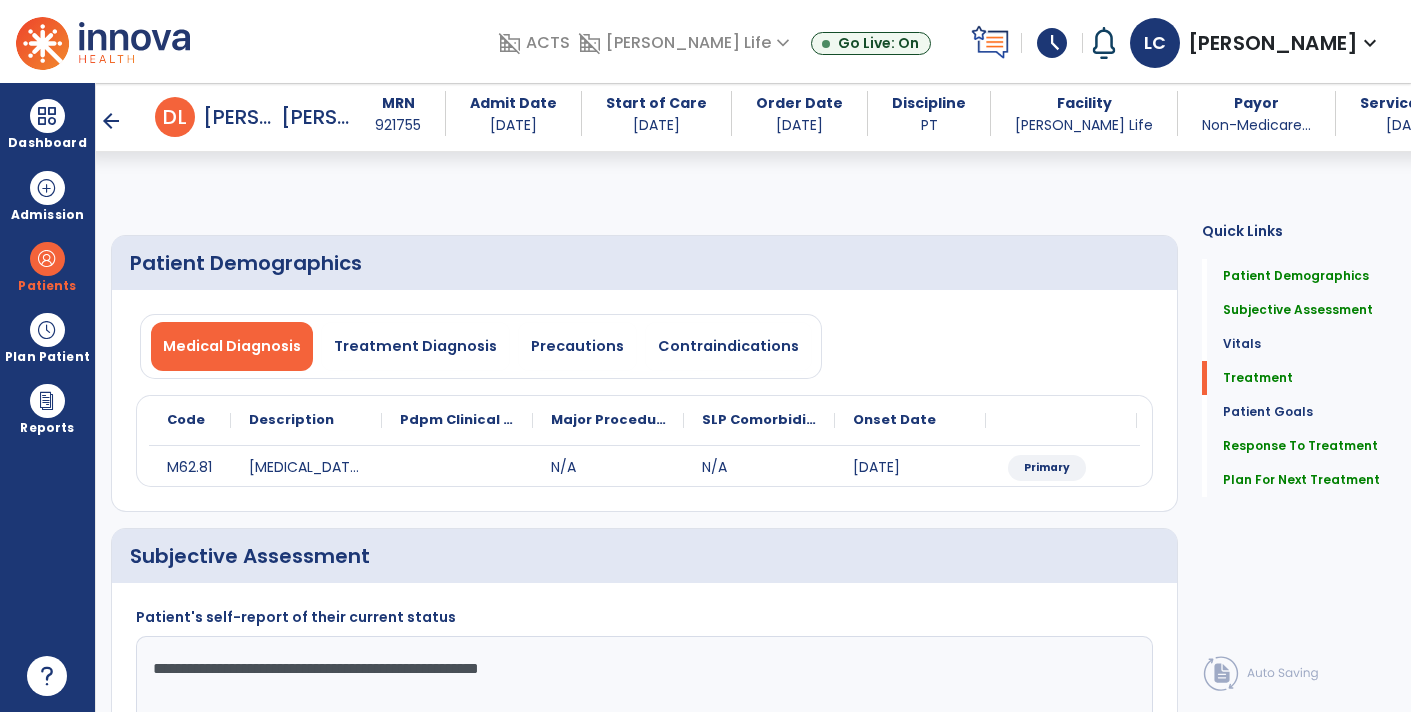select on "*" 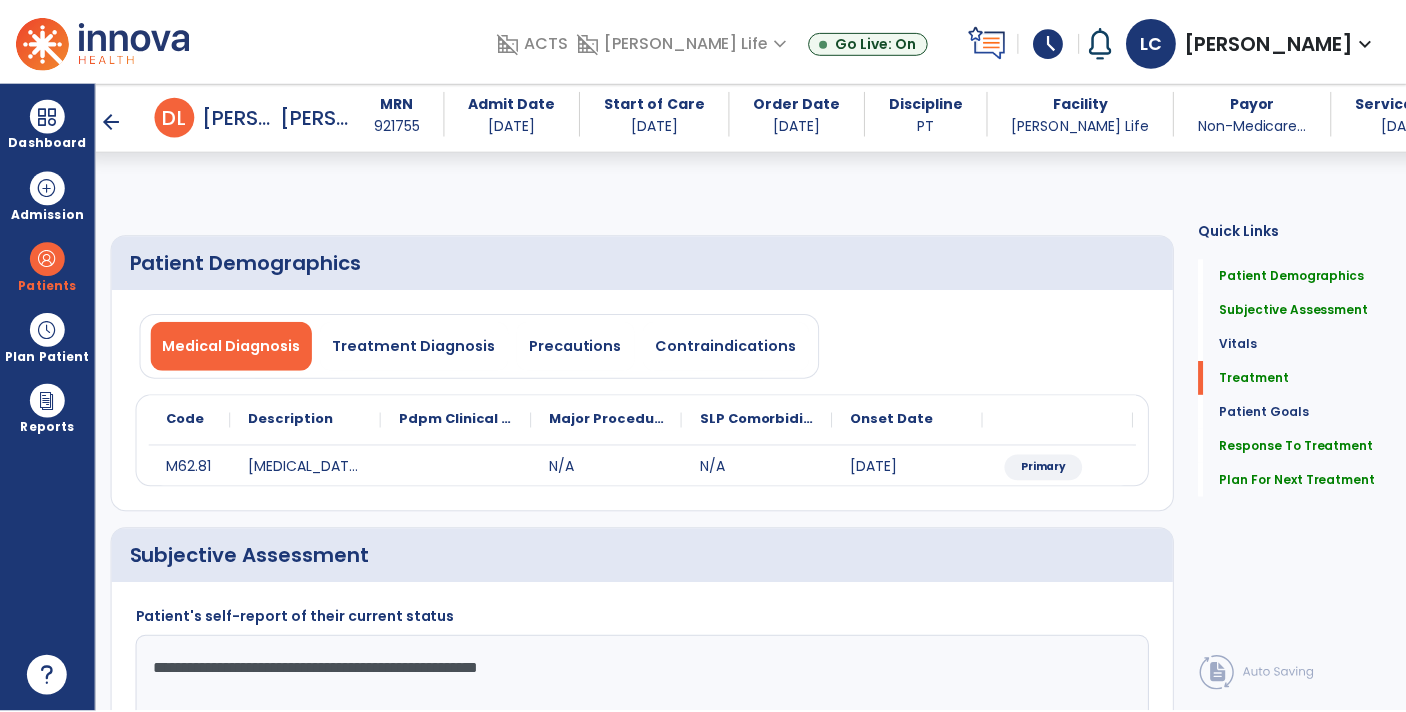 scroll, scrollTop: 956, scrollLeft: 0, axis: vertical 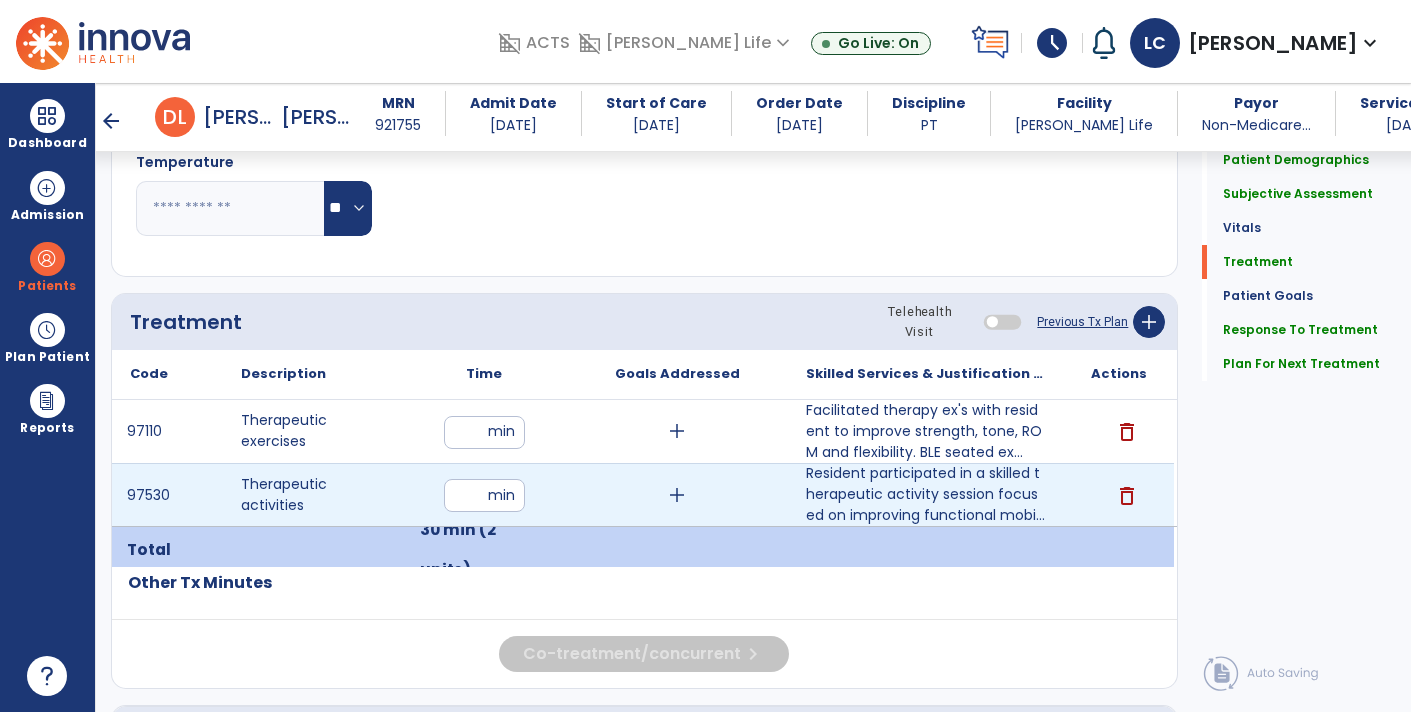 type on "*" 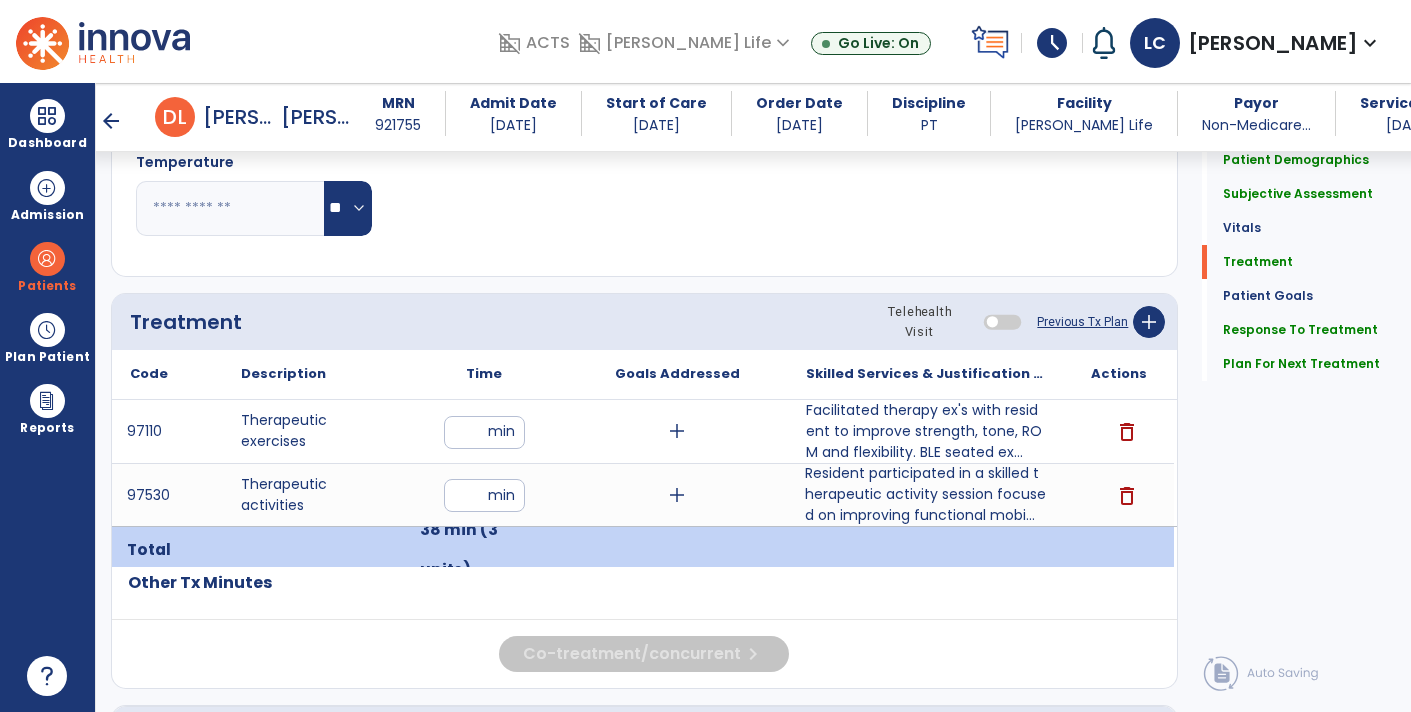 click on "Resident participated in a skilled therapeutic activity session focused on improving functional mobi..." at bounding box center [926, 494] 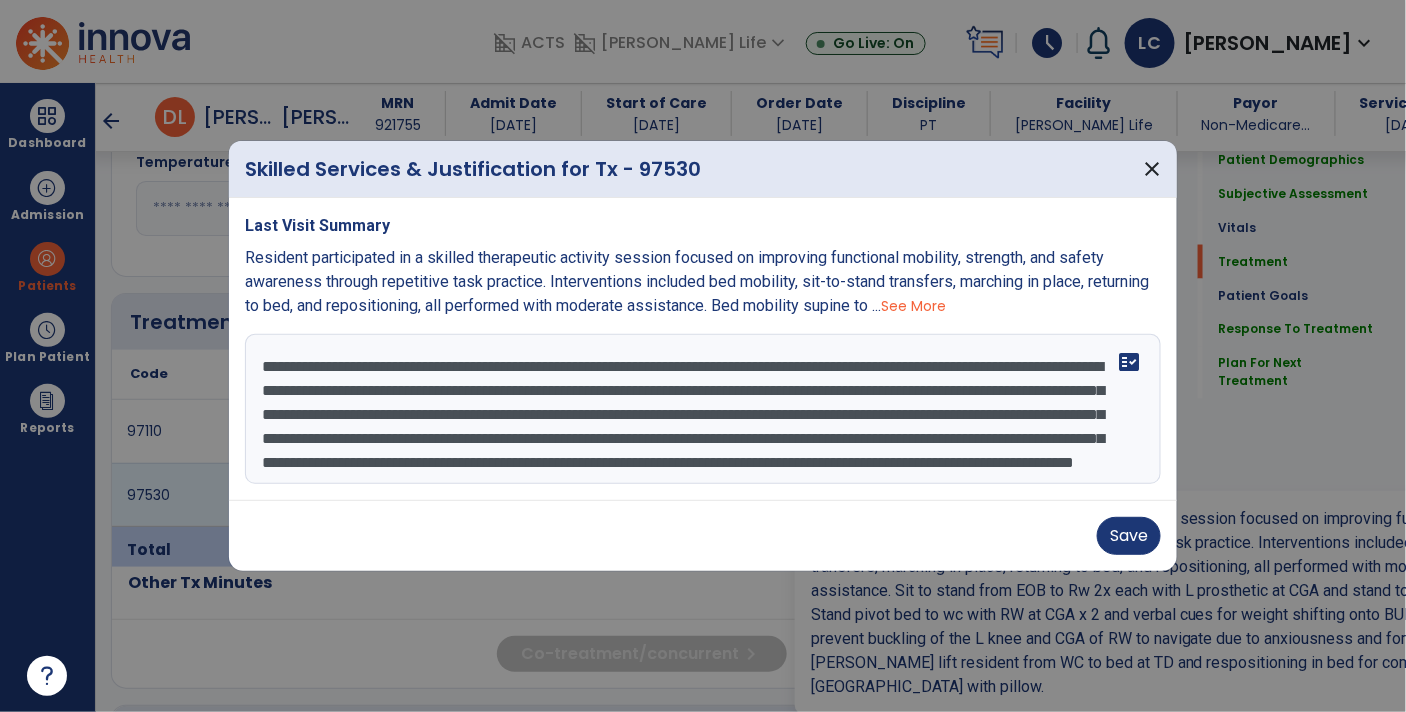 scroll, scrollTop: 956, scrollLeft: 0, axis: vertical 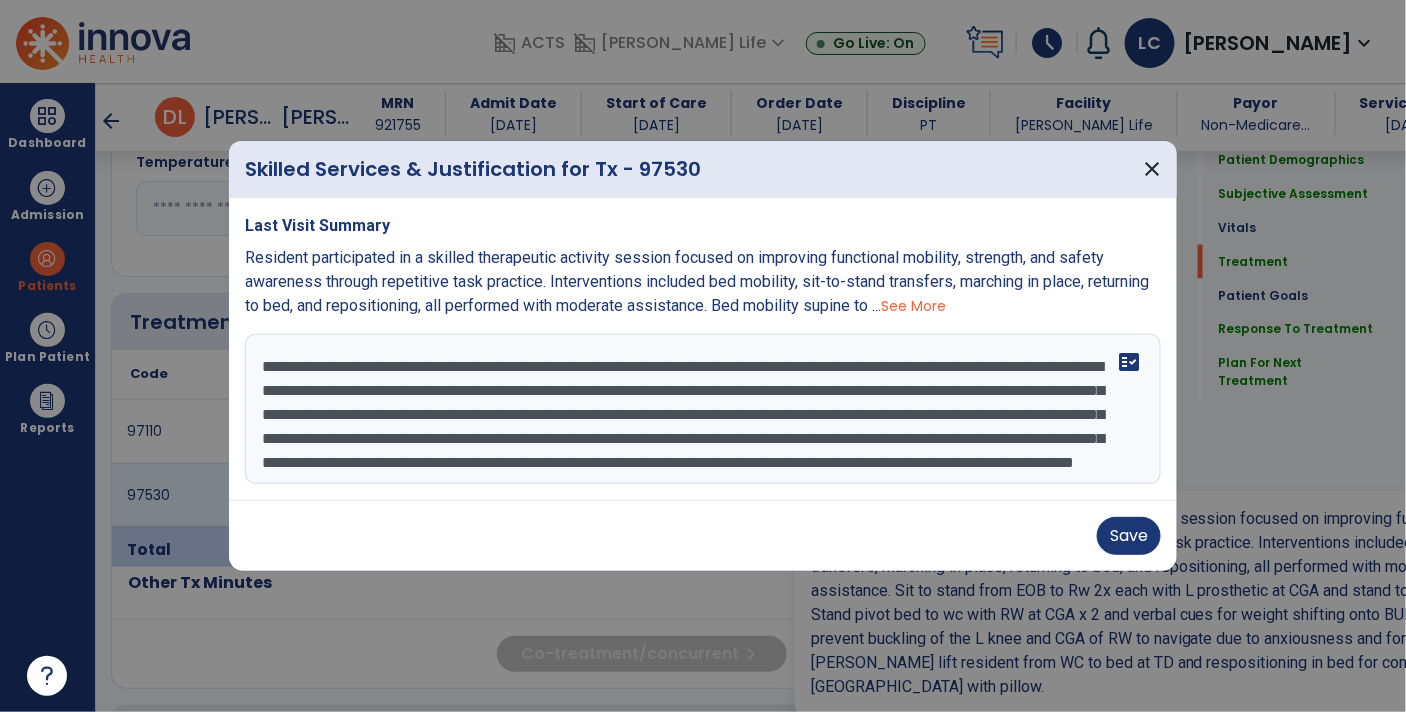 click on "**********" at bounding box center (703, 409) 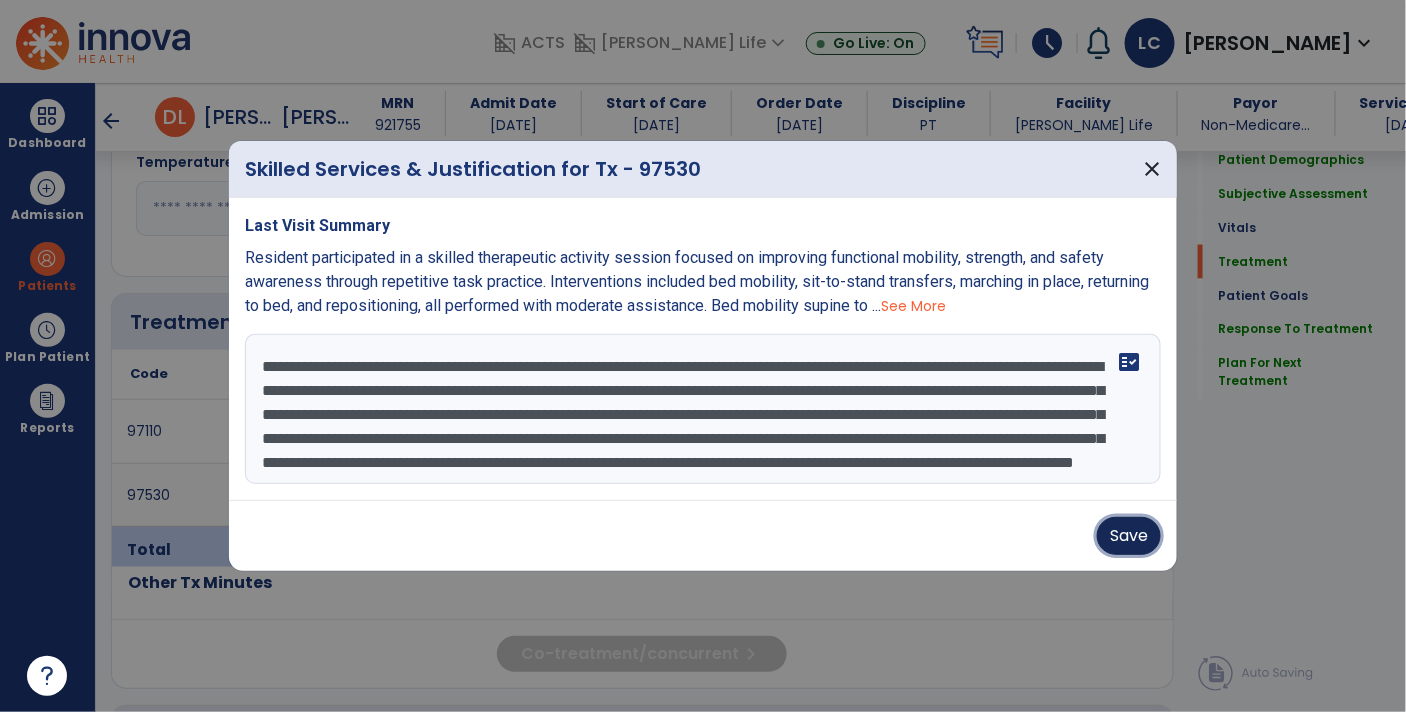 click on "Save" at bounding box center [1129, 536] 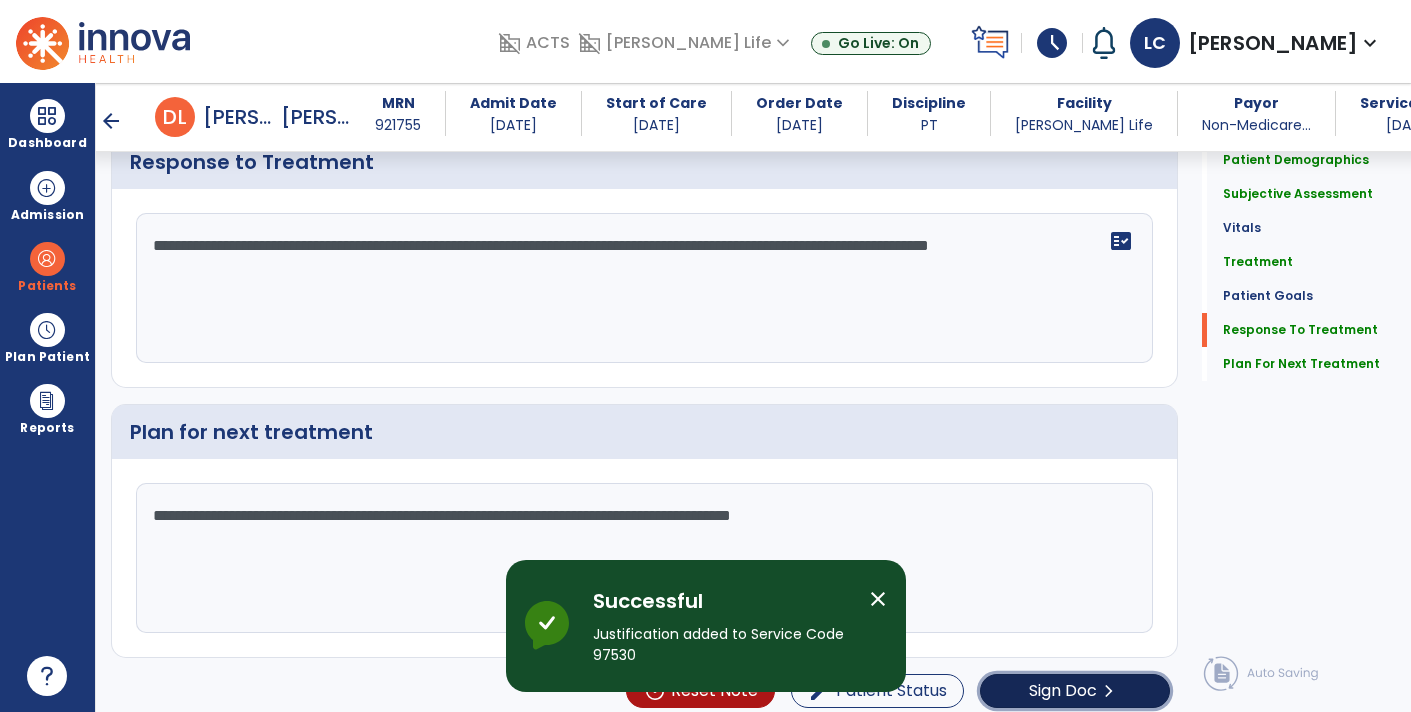 click on "Sign Doc" 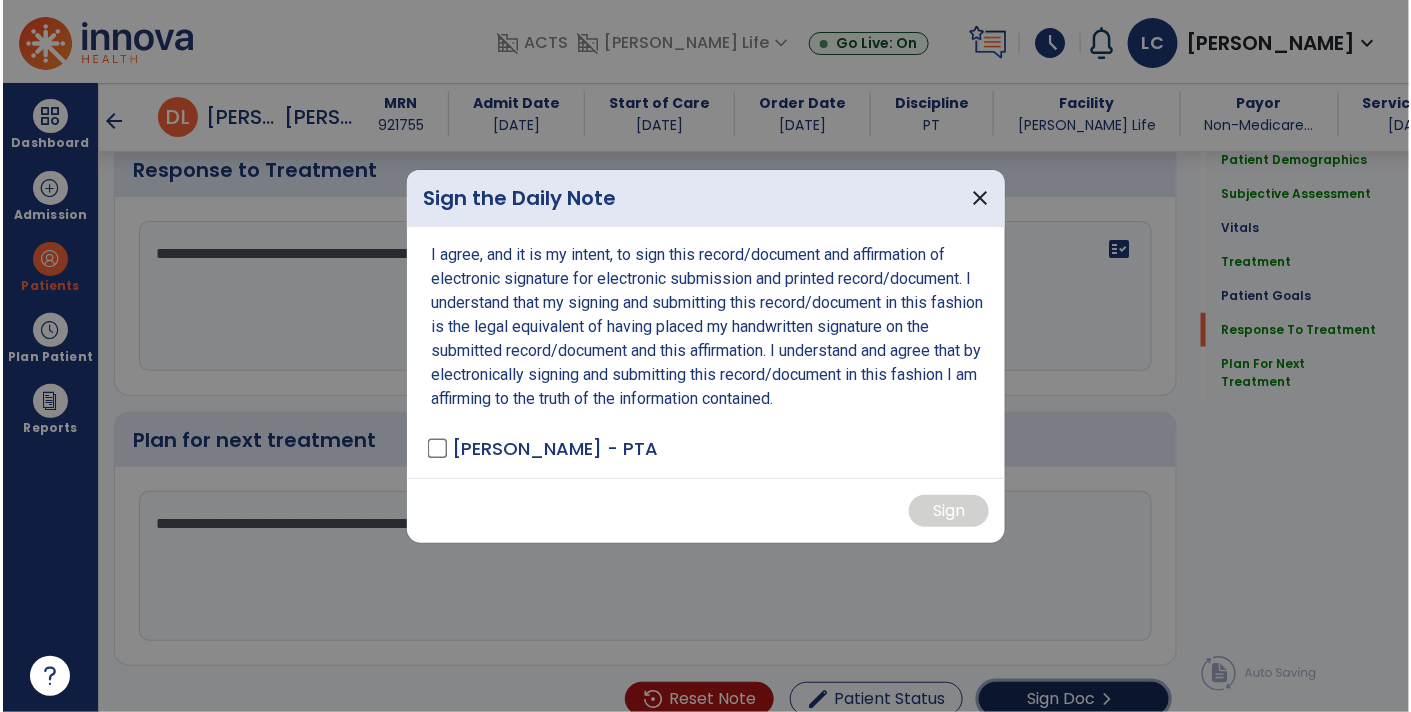 scroll, scrollTop: 2892, scrollLeft: 0, axis: vertical 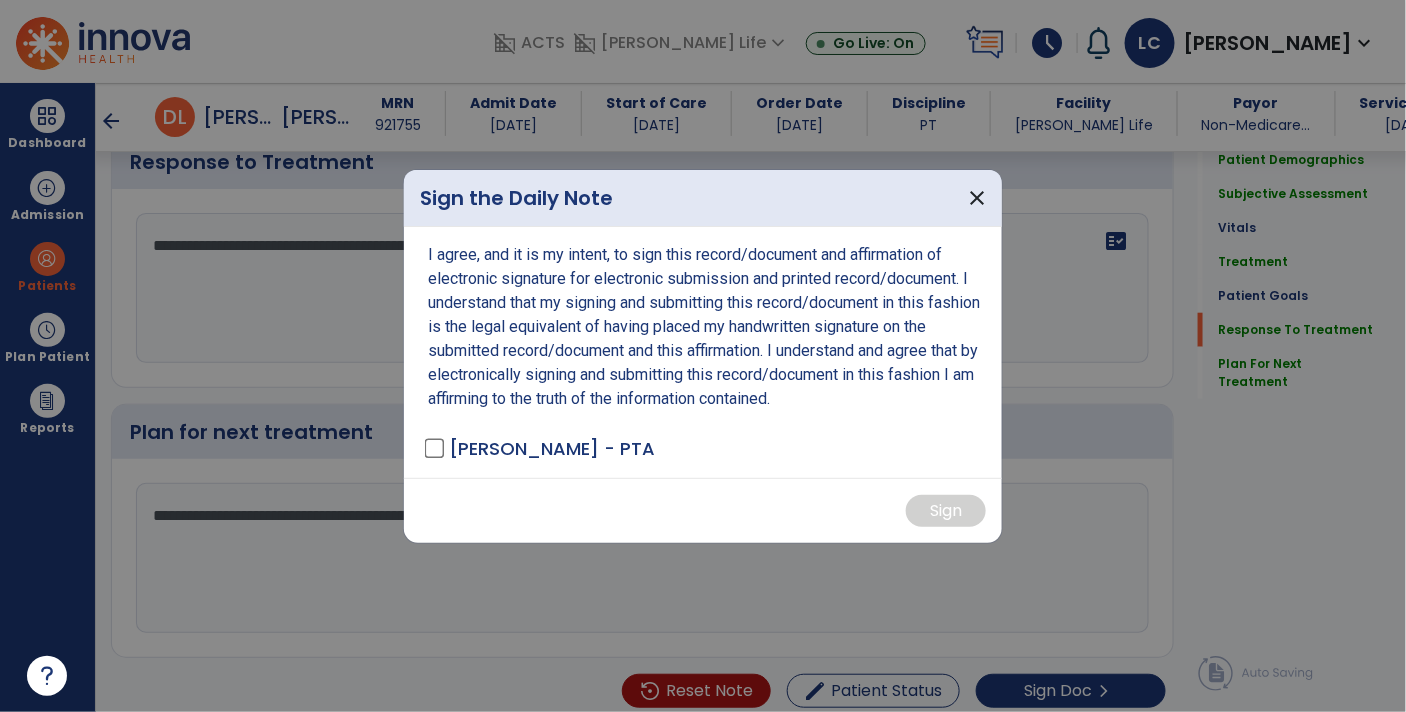 click on "[PERSON_NAME]  - PTA" at bounding box center [552, 448] 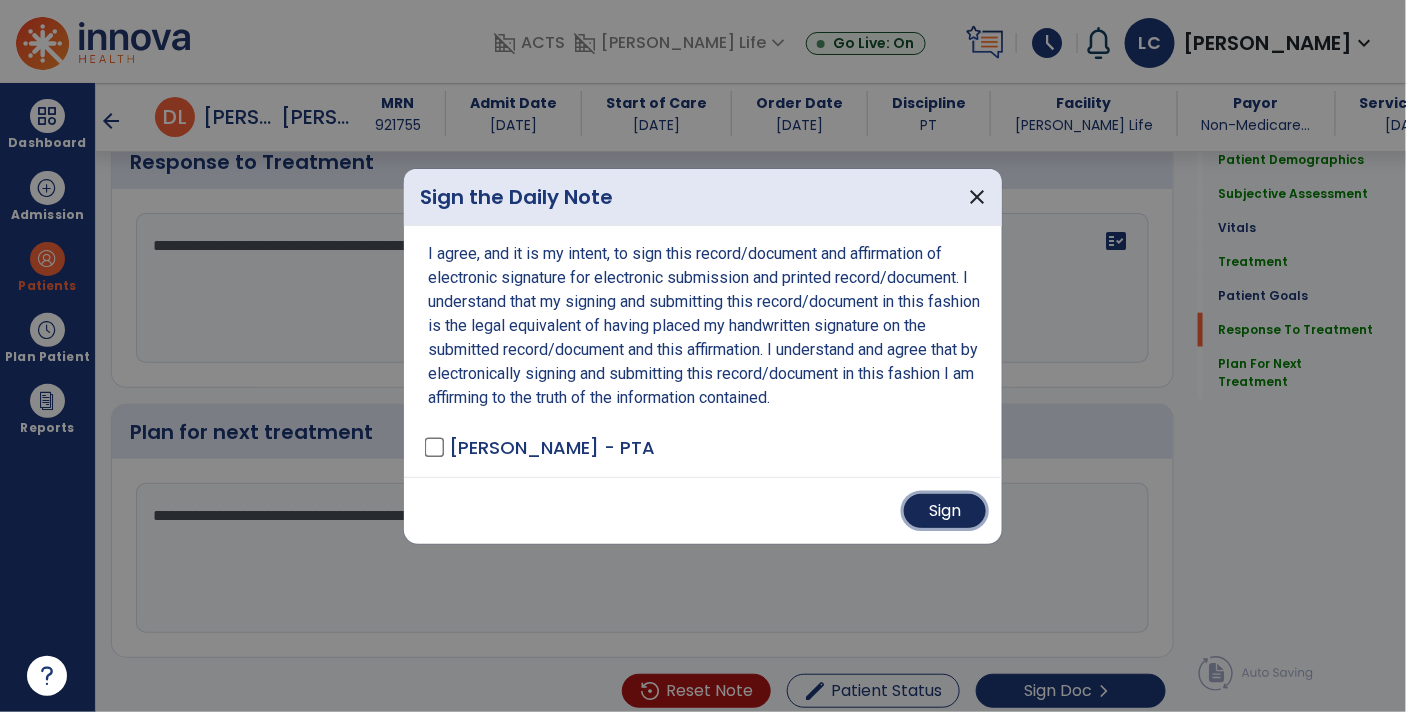 click on "Sign" at bounding box center [945, 511] 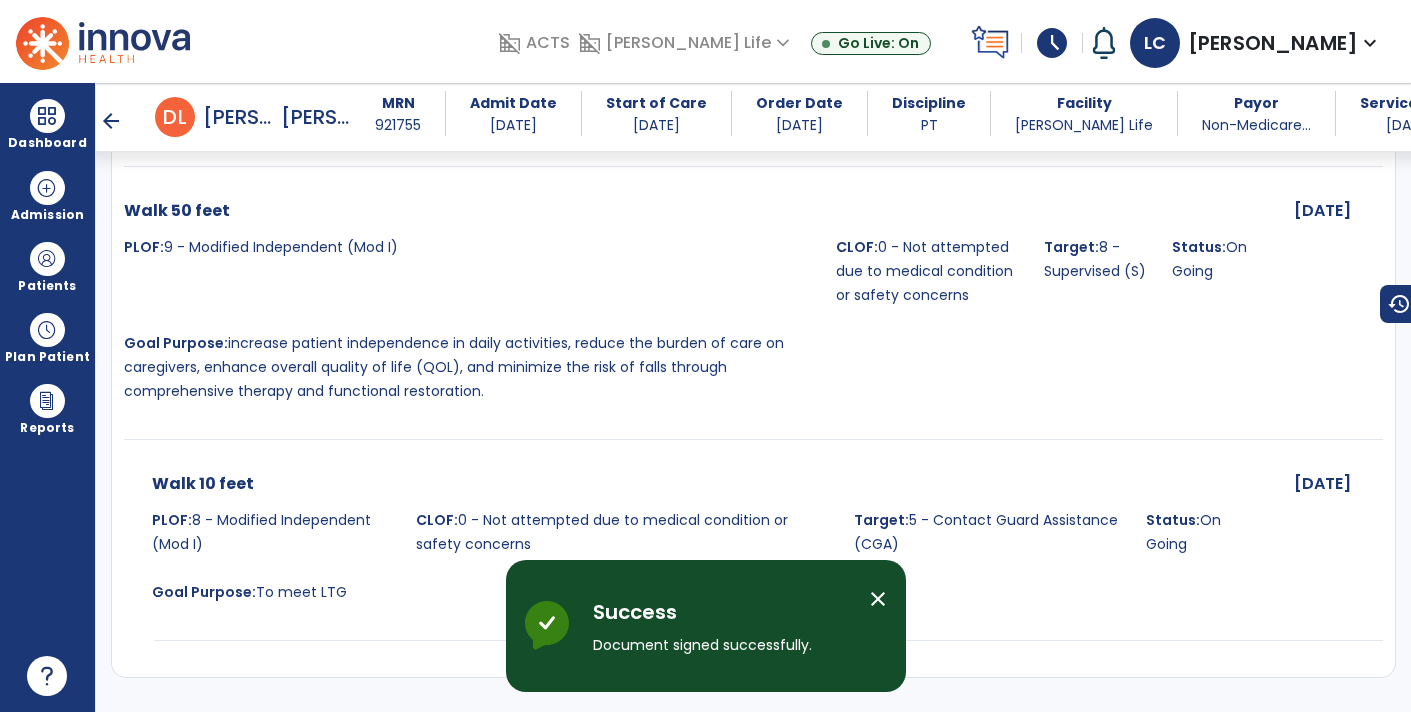 scroll, scrollTop: 4783, scrollLeft: 0, axis: vertical 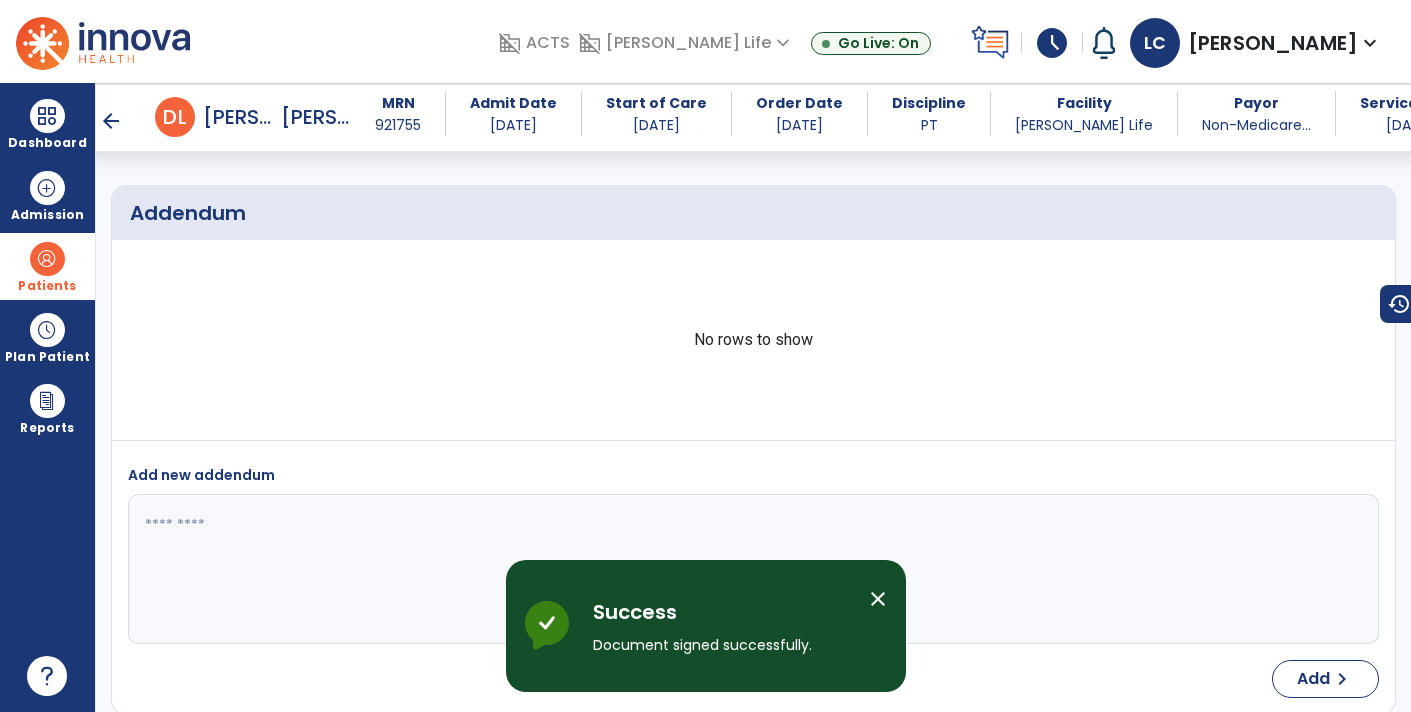 click at bounding box center [47, 259] 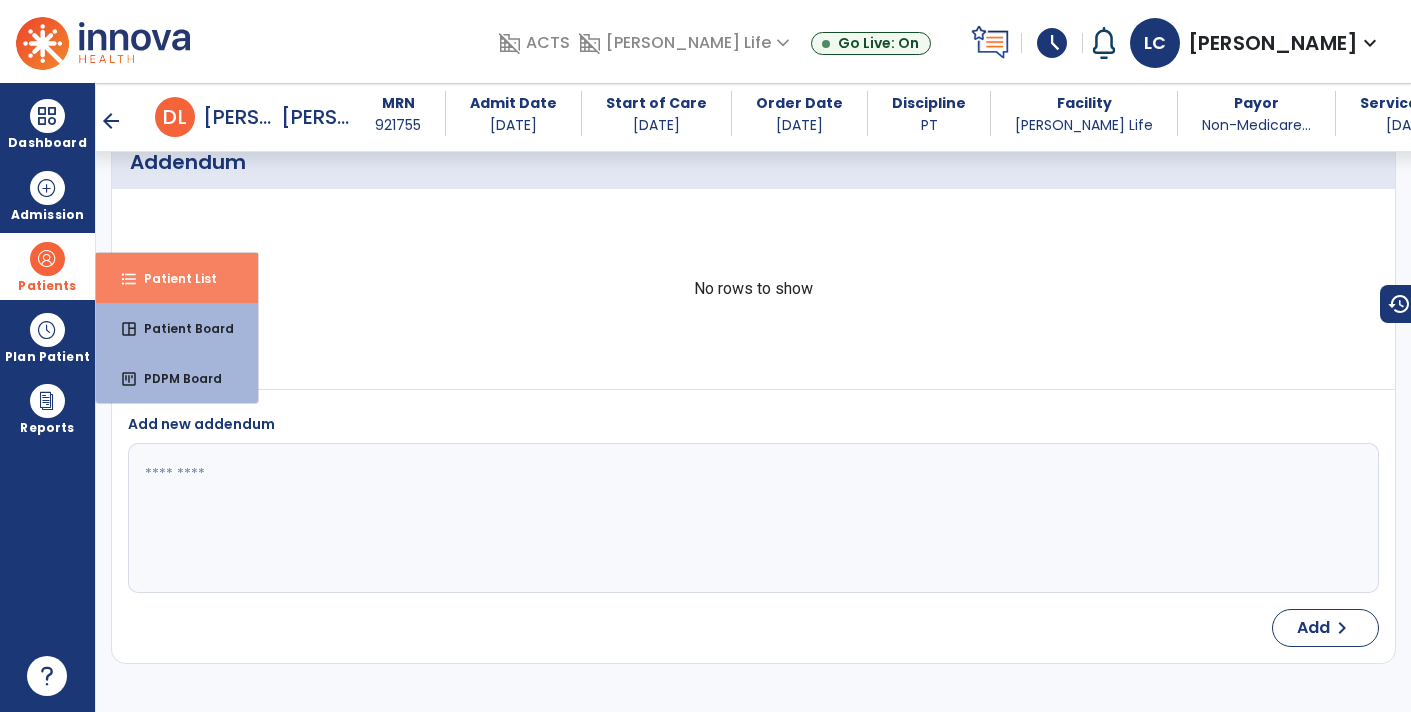 click on "Patient List" at bounding box center (172, 278) 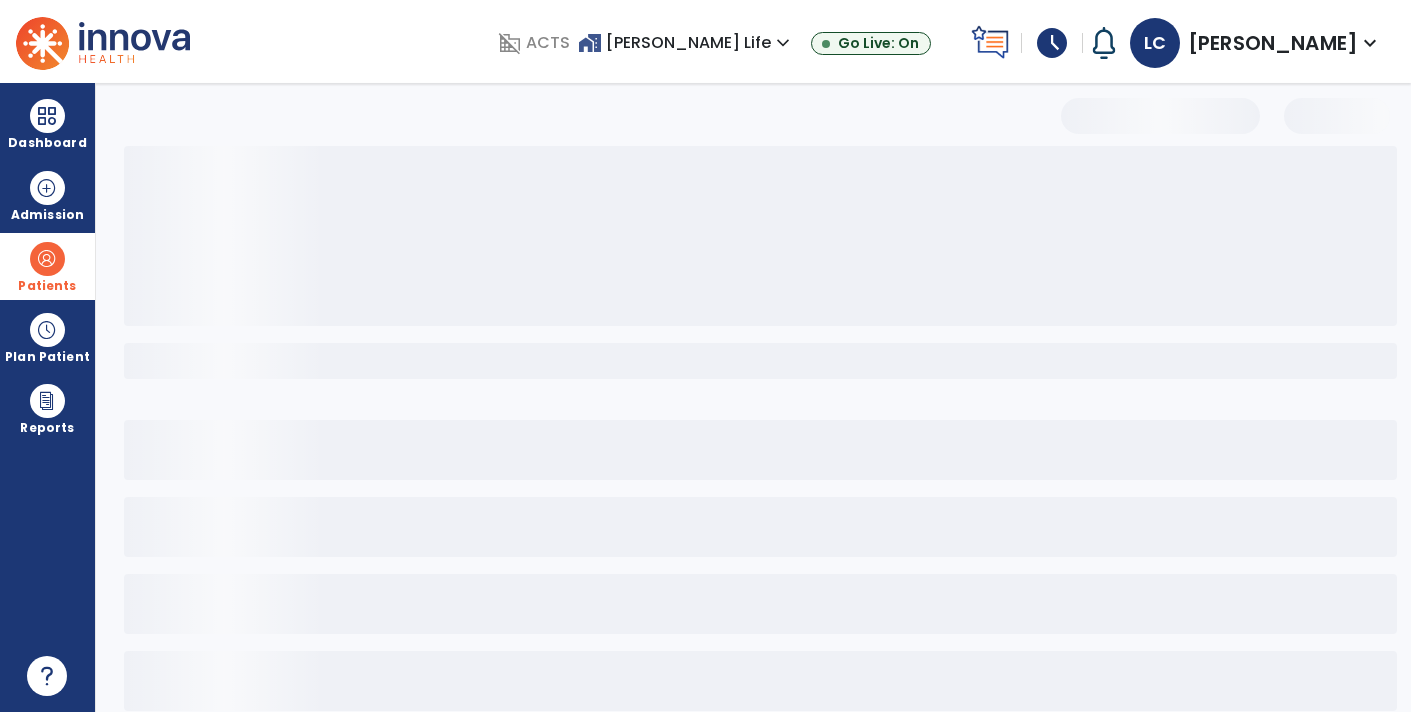 select on "***" 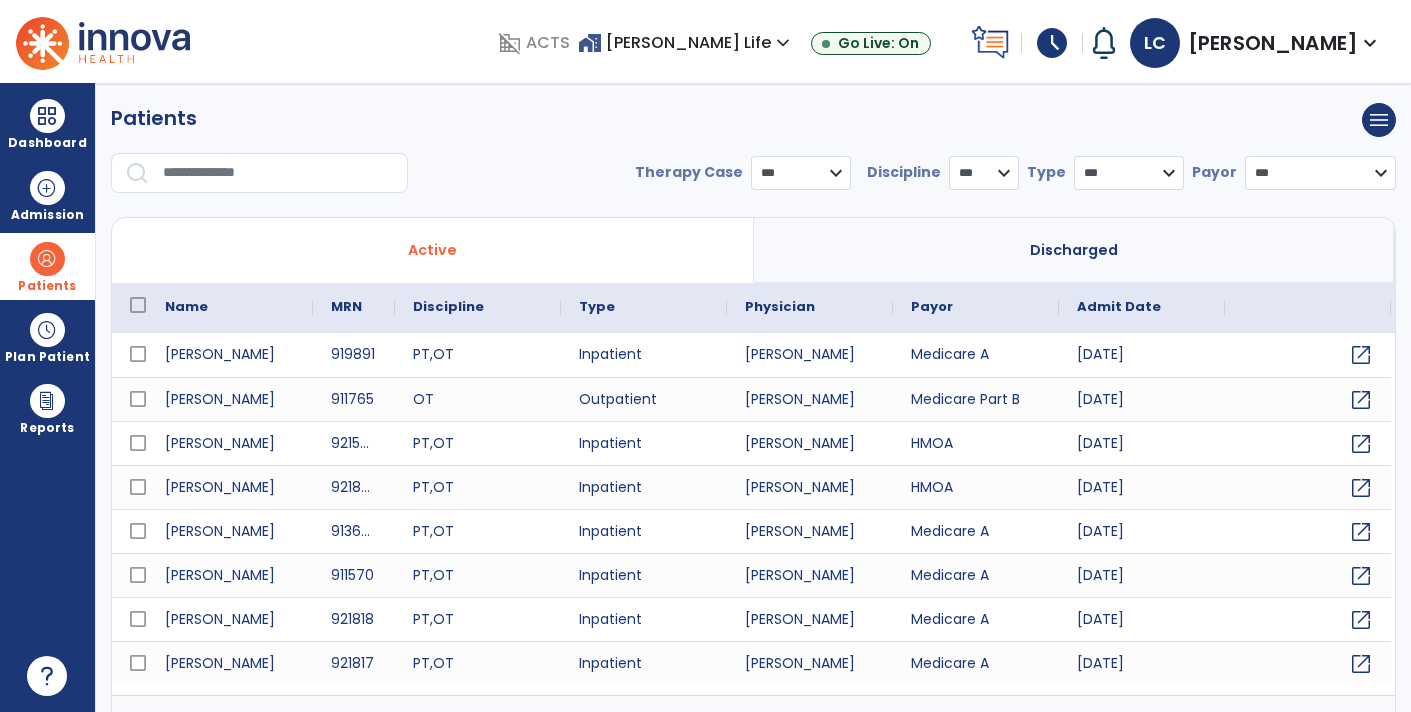 click on "Active" at bounding box center (433, 250) 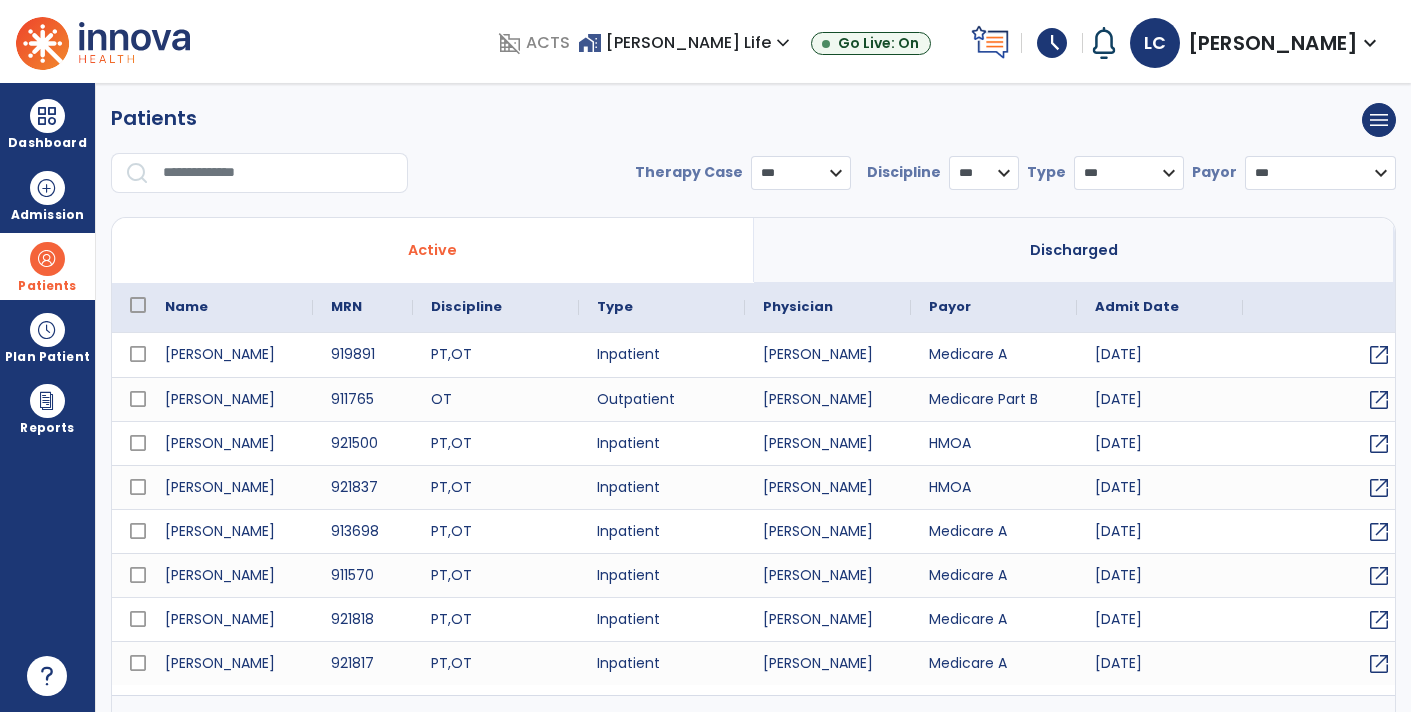click at bounding box center (278, 173) 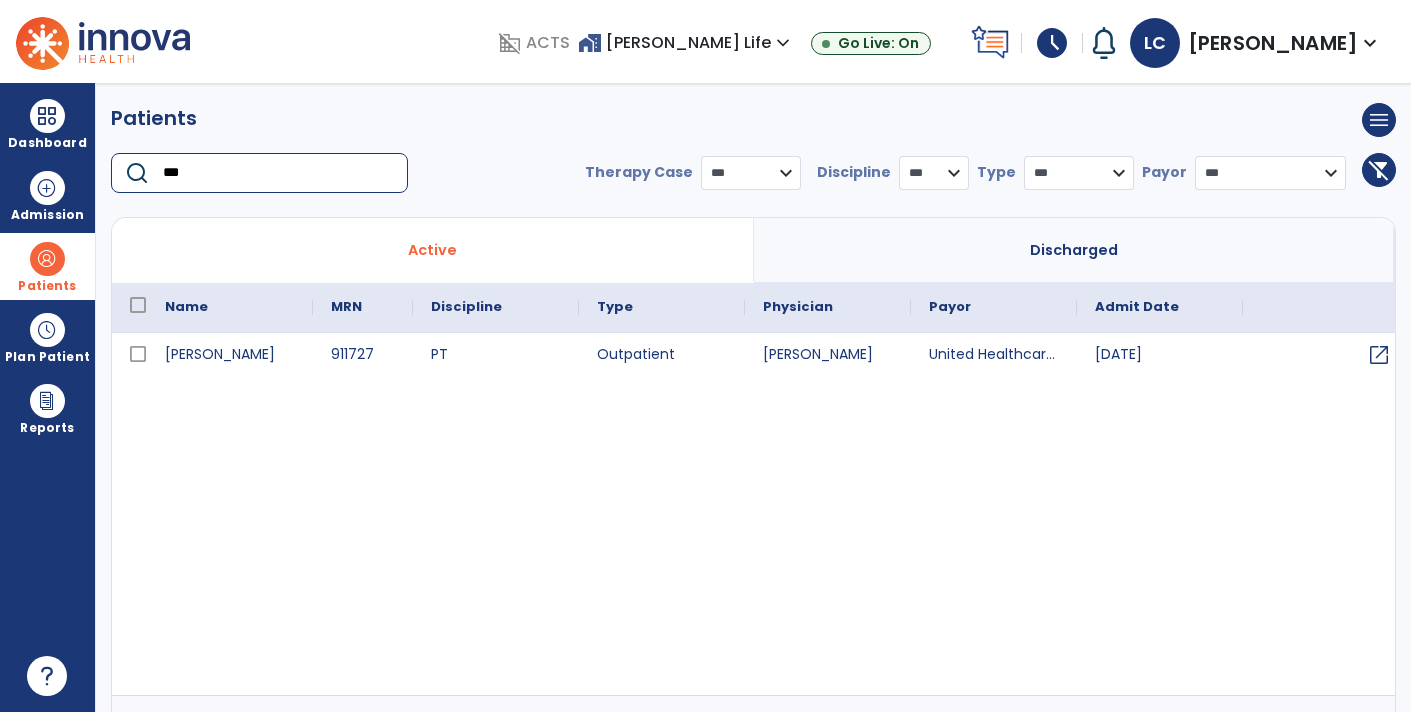 type on "***" 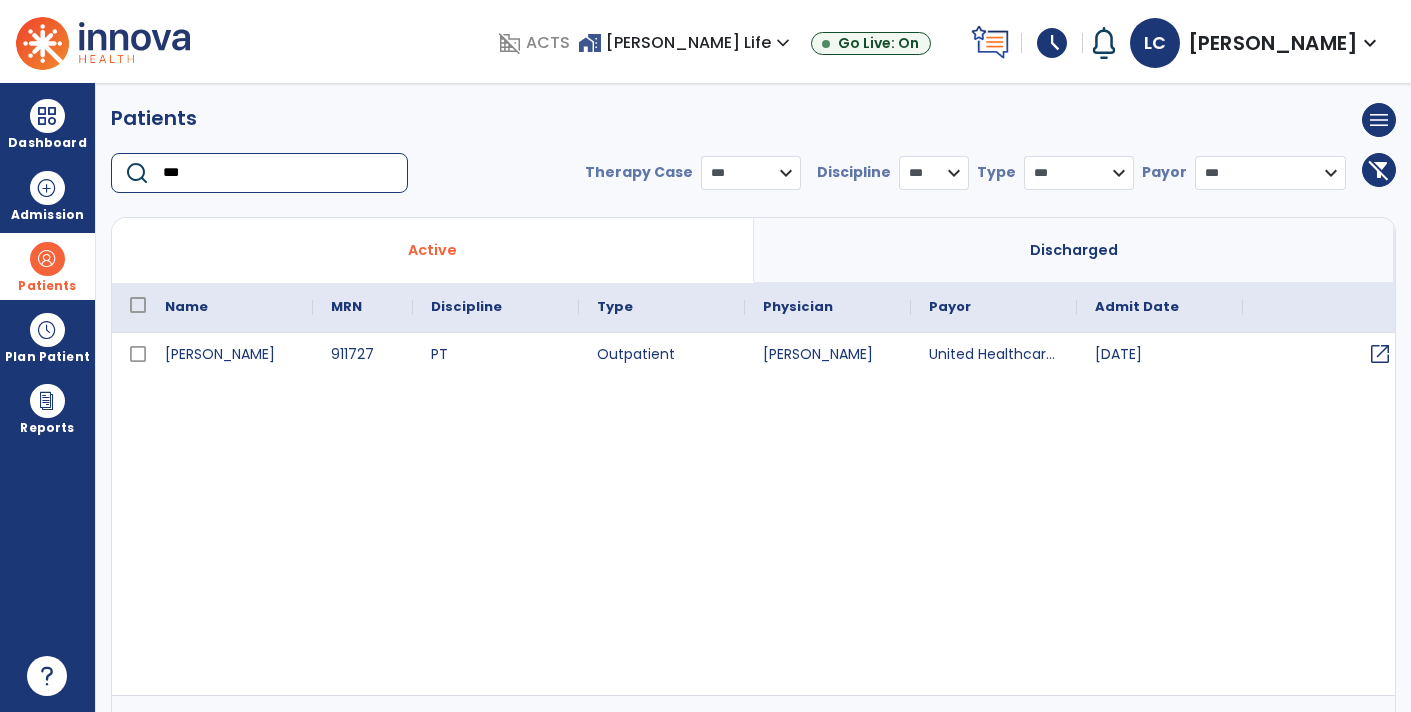 click on "open_in_new" at bounding box center (1380, 354) 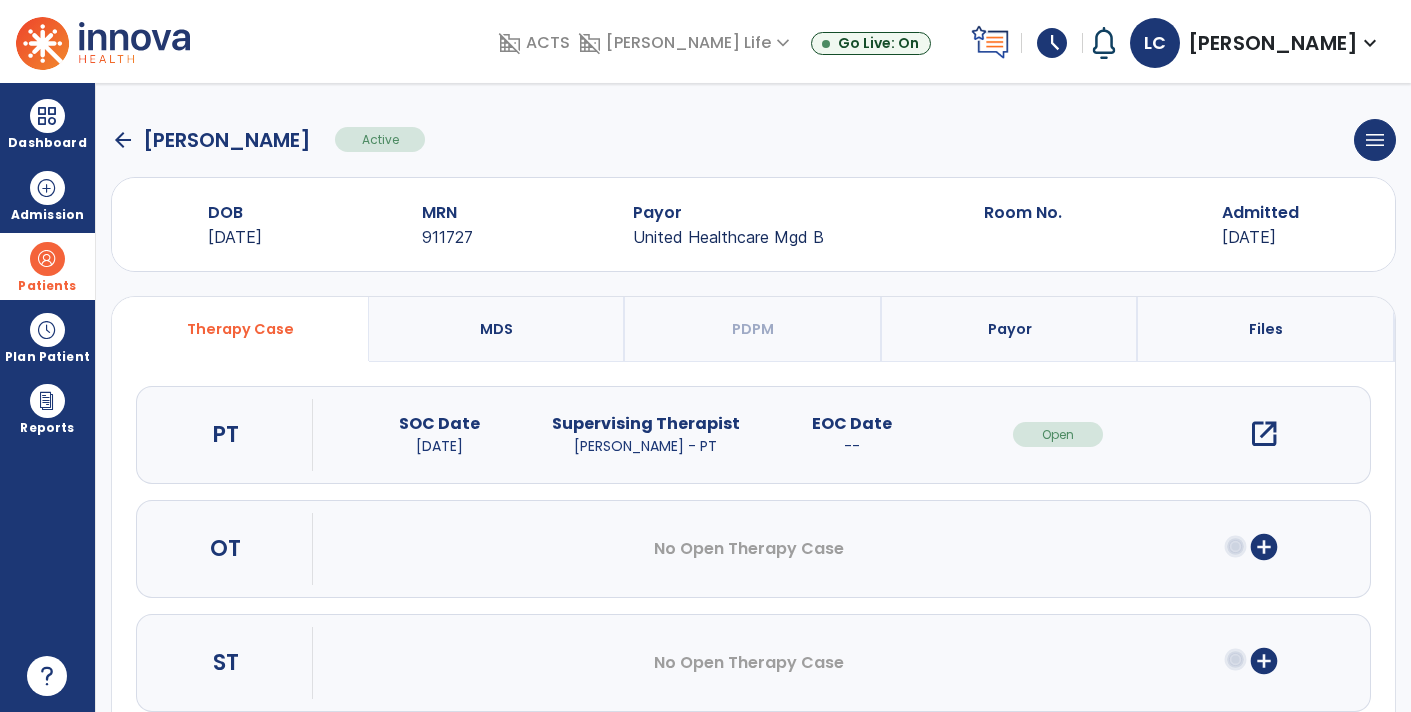click on "open_in_new" at bounding box center (1264, 434) 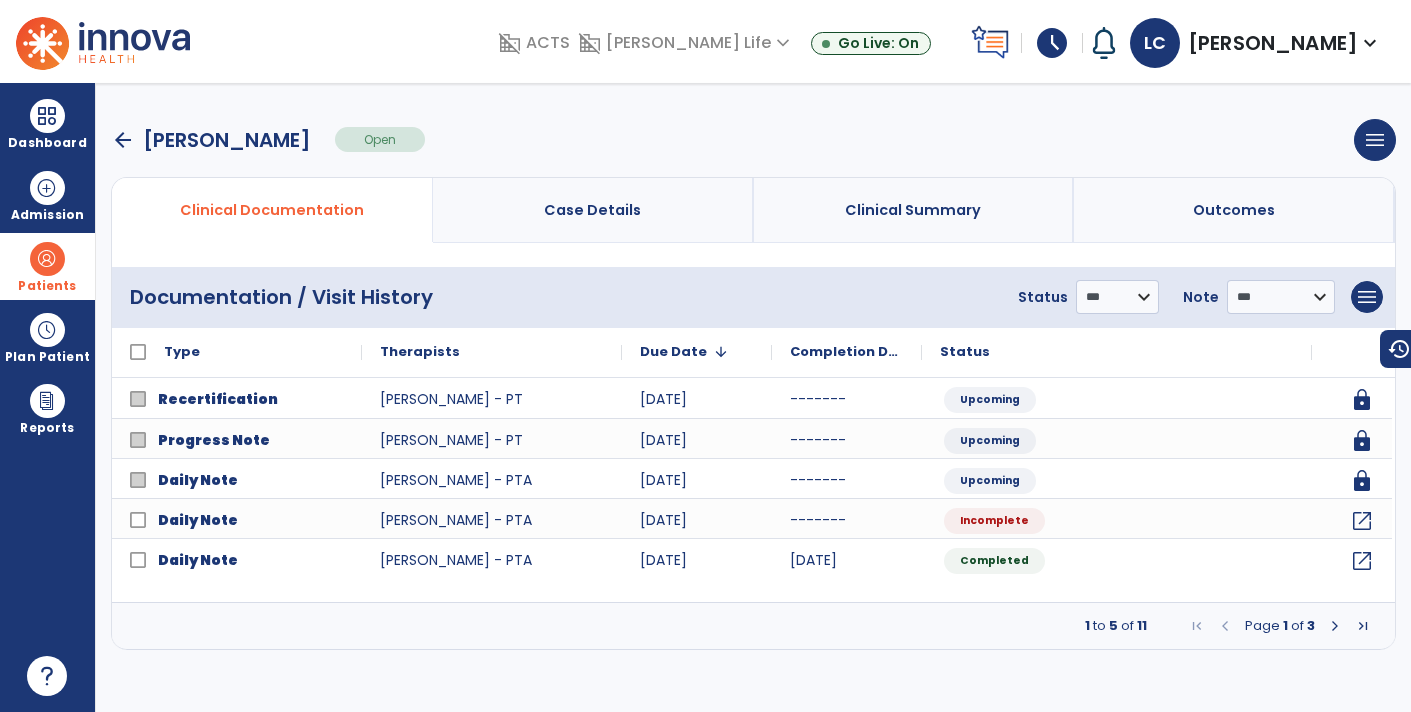 click on "schedule" at bounding box center (1052, 43) 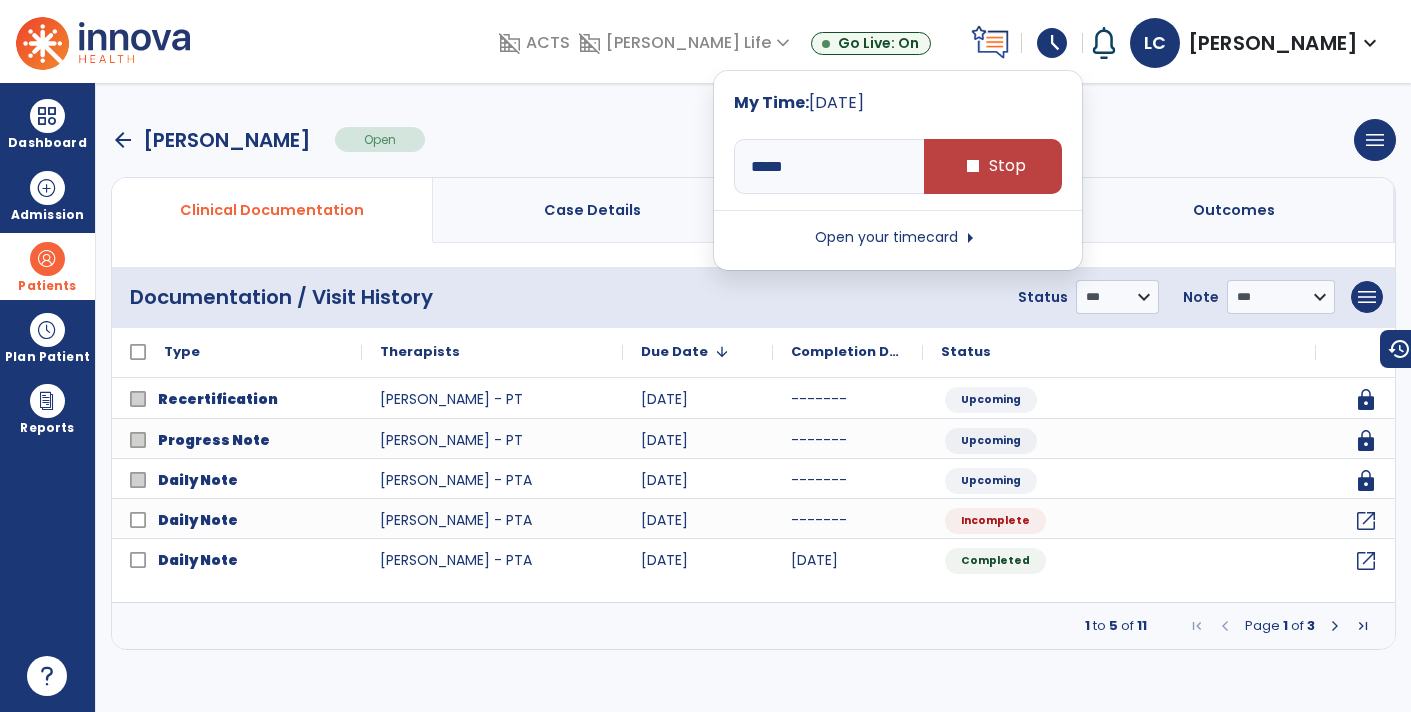 click on "arrow_back   [PERSON_NAME]  Open  menu   Edit Therapy Case   Delete Therapy Case   Close Therapy Case" at bounding box center [753, 140] 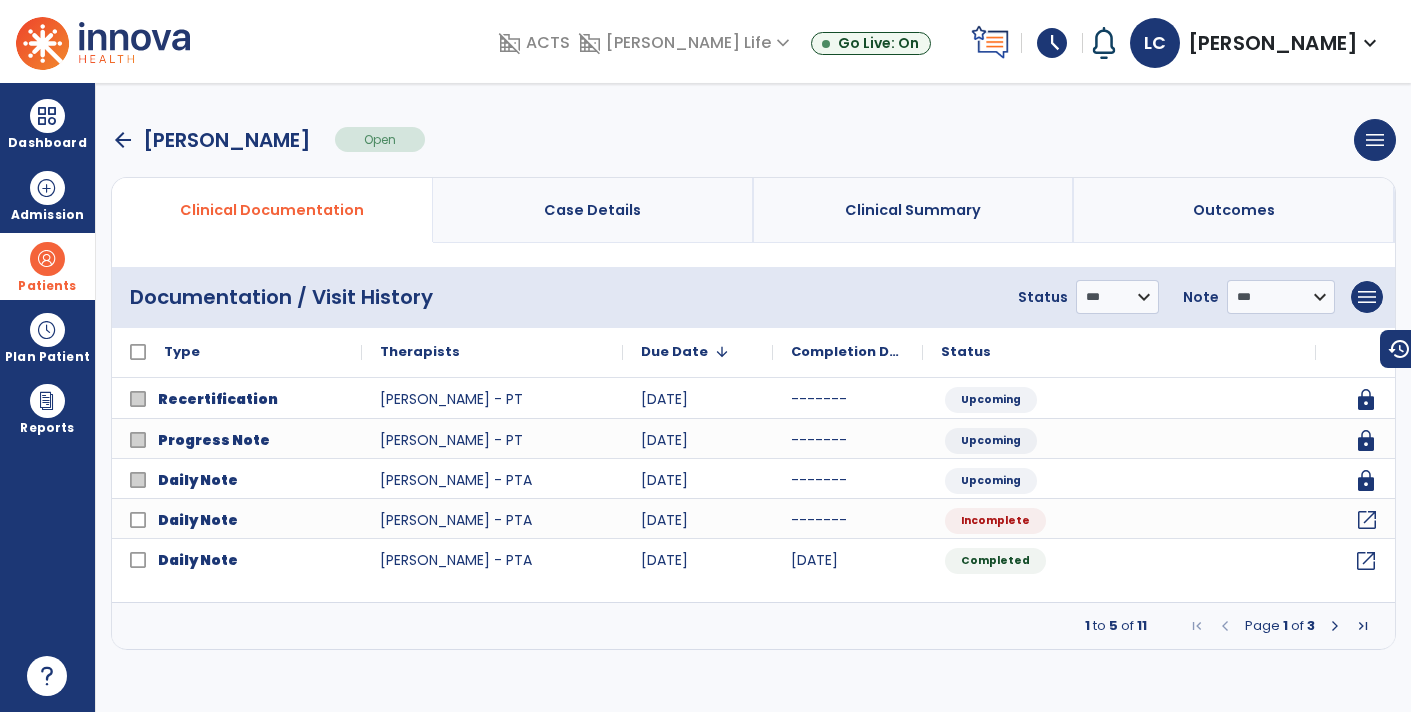 click on "open_in_new" 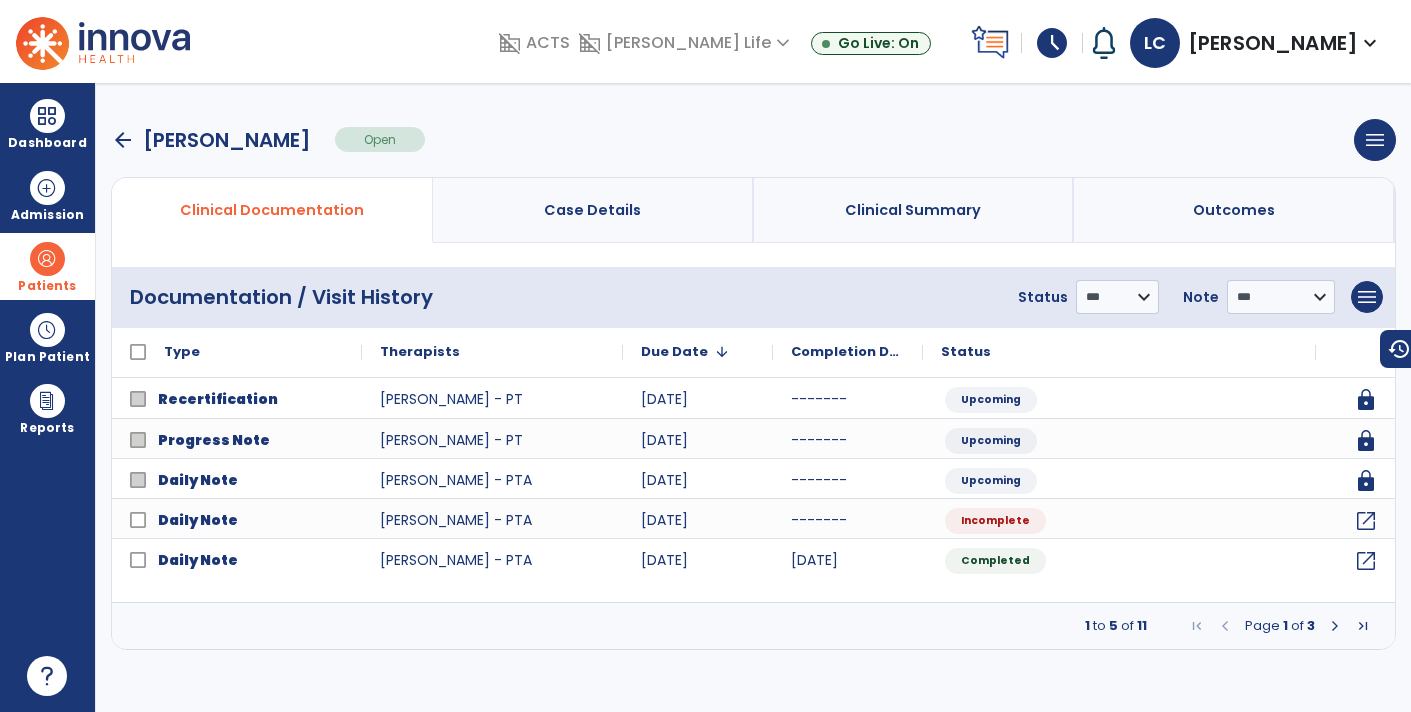 select on "*" 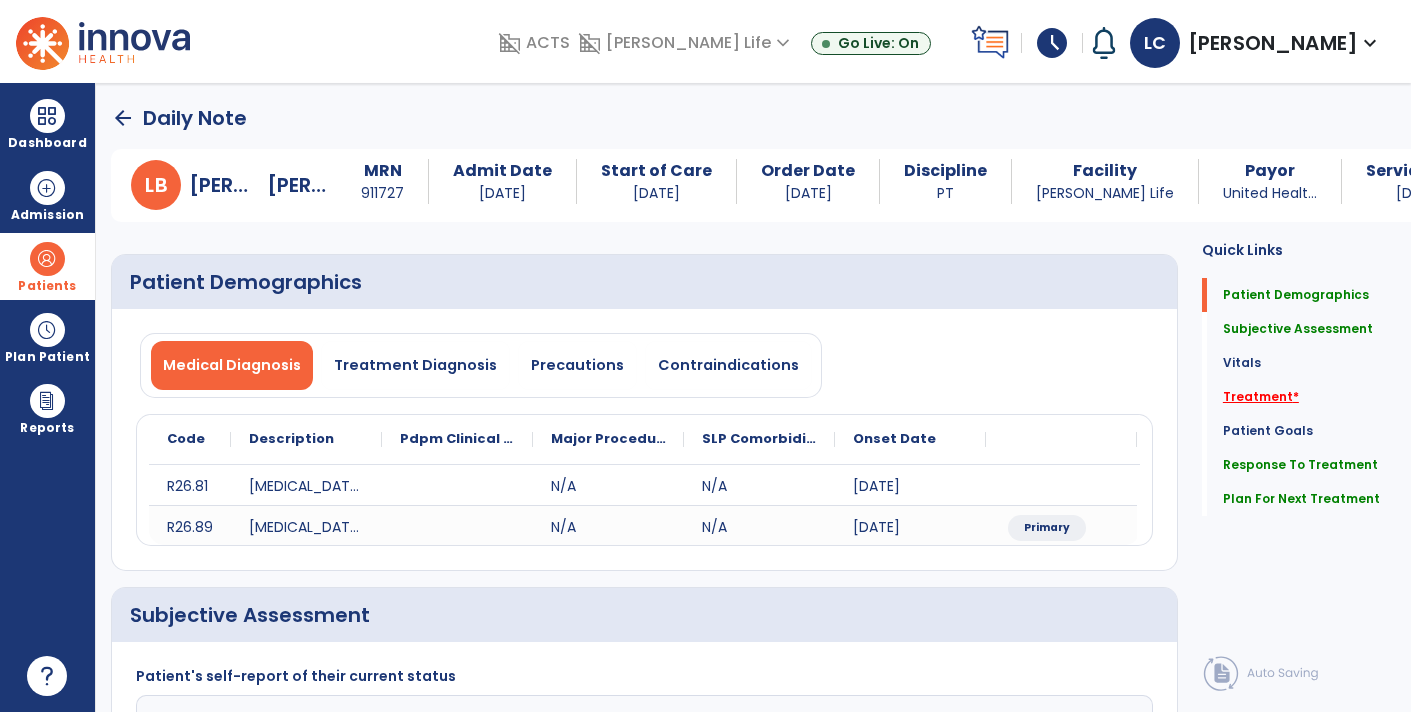 click on "Treatment   *" 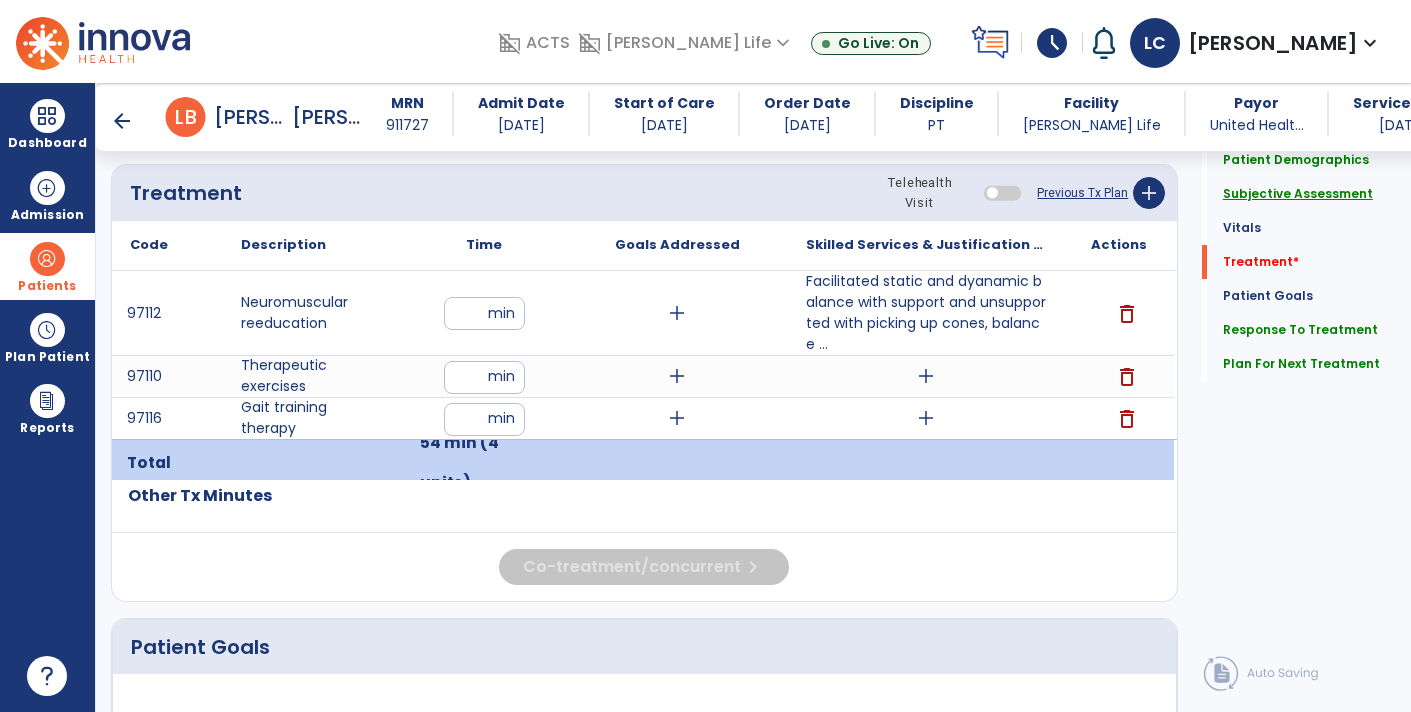 click on "Subjective Assessment" 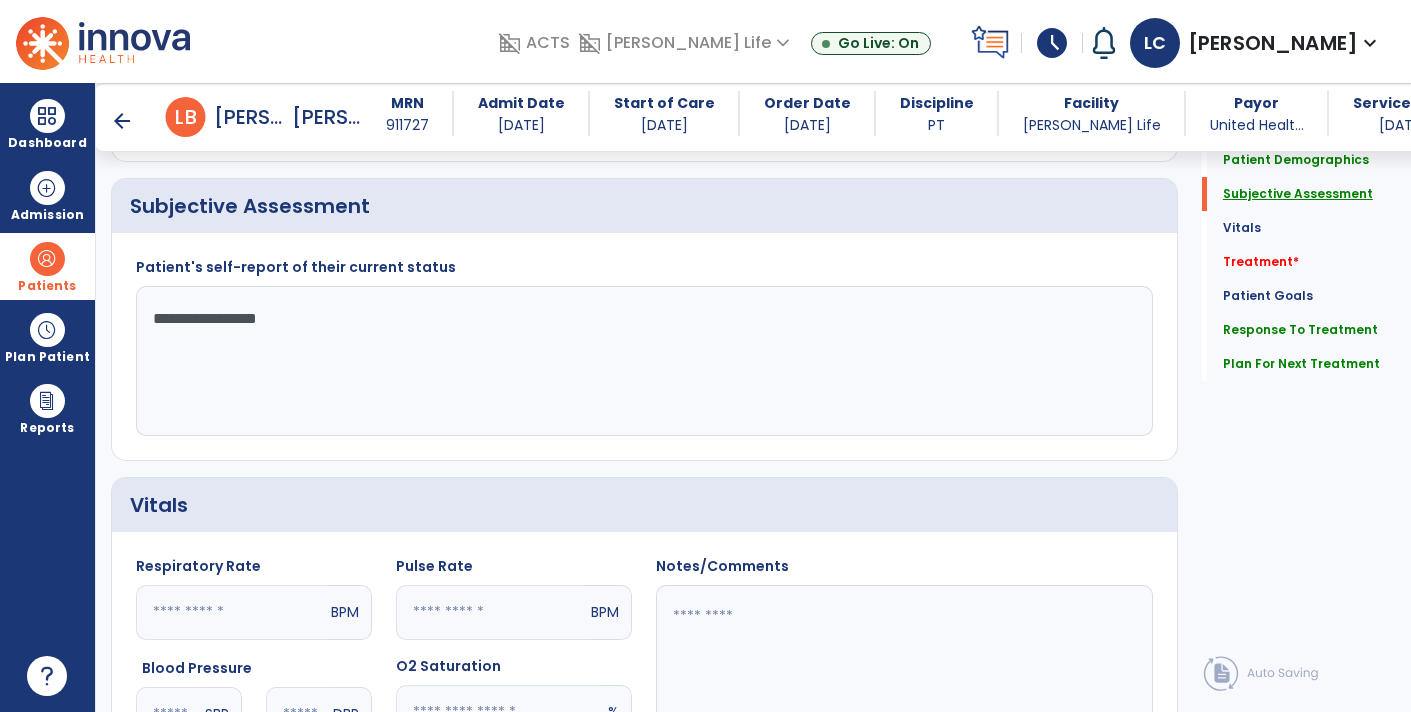 scroll, scrollTop: 310, scrollLeft: 0, axis: vertical 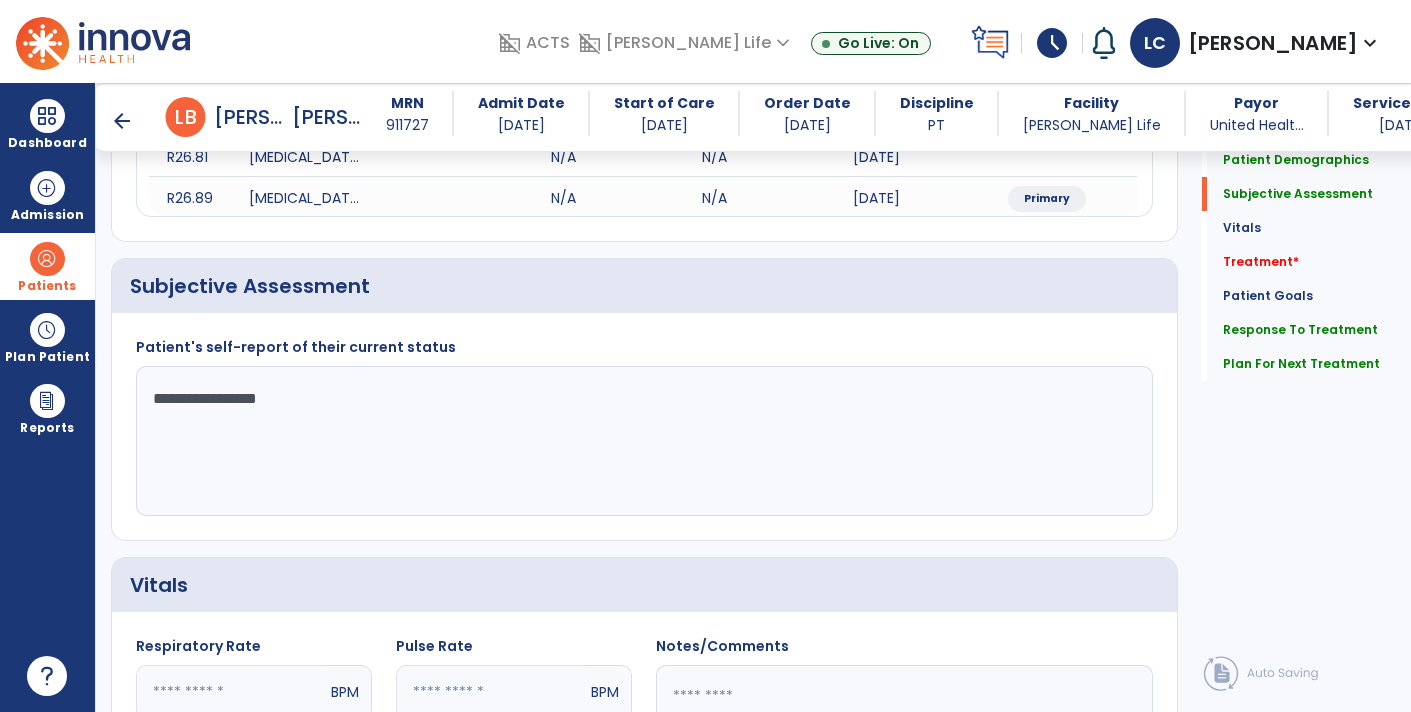 click on "**********" 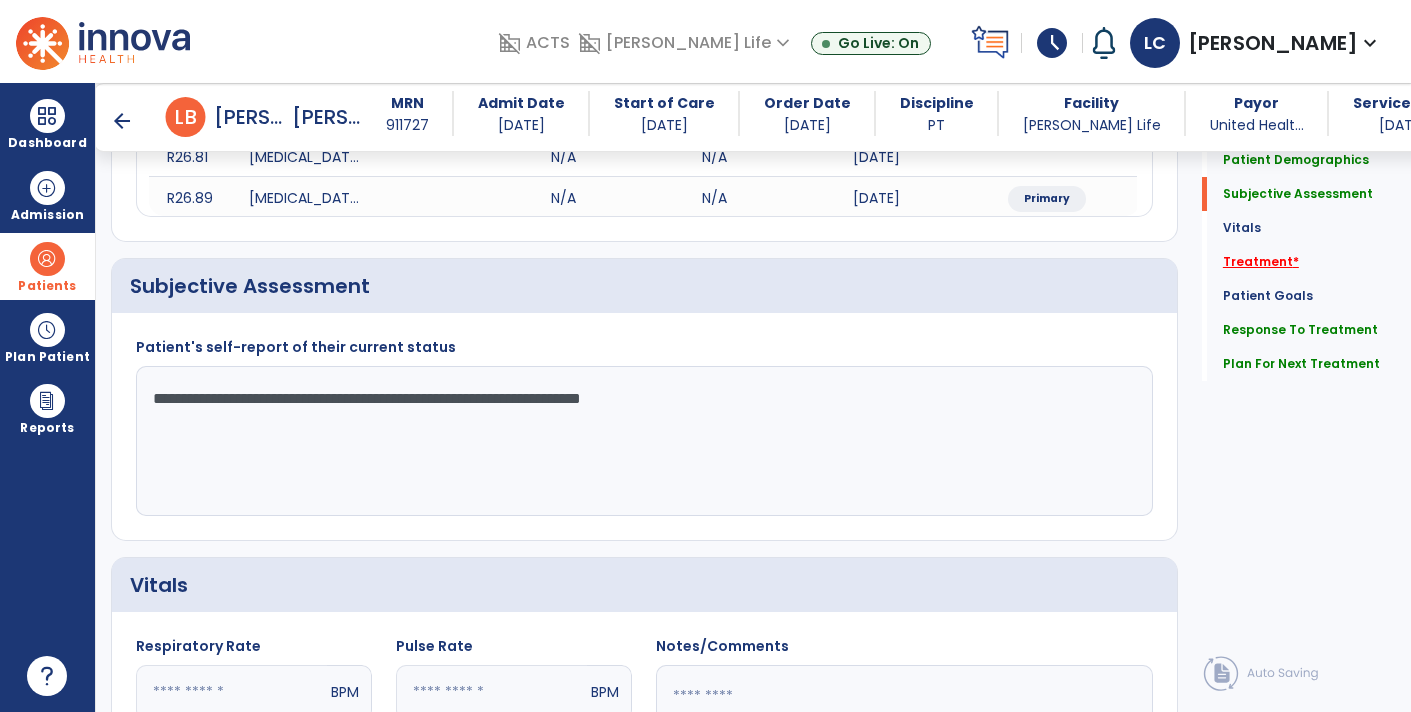 type on "**********" 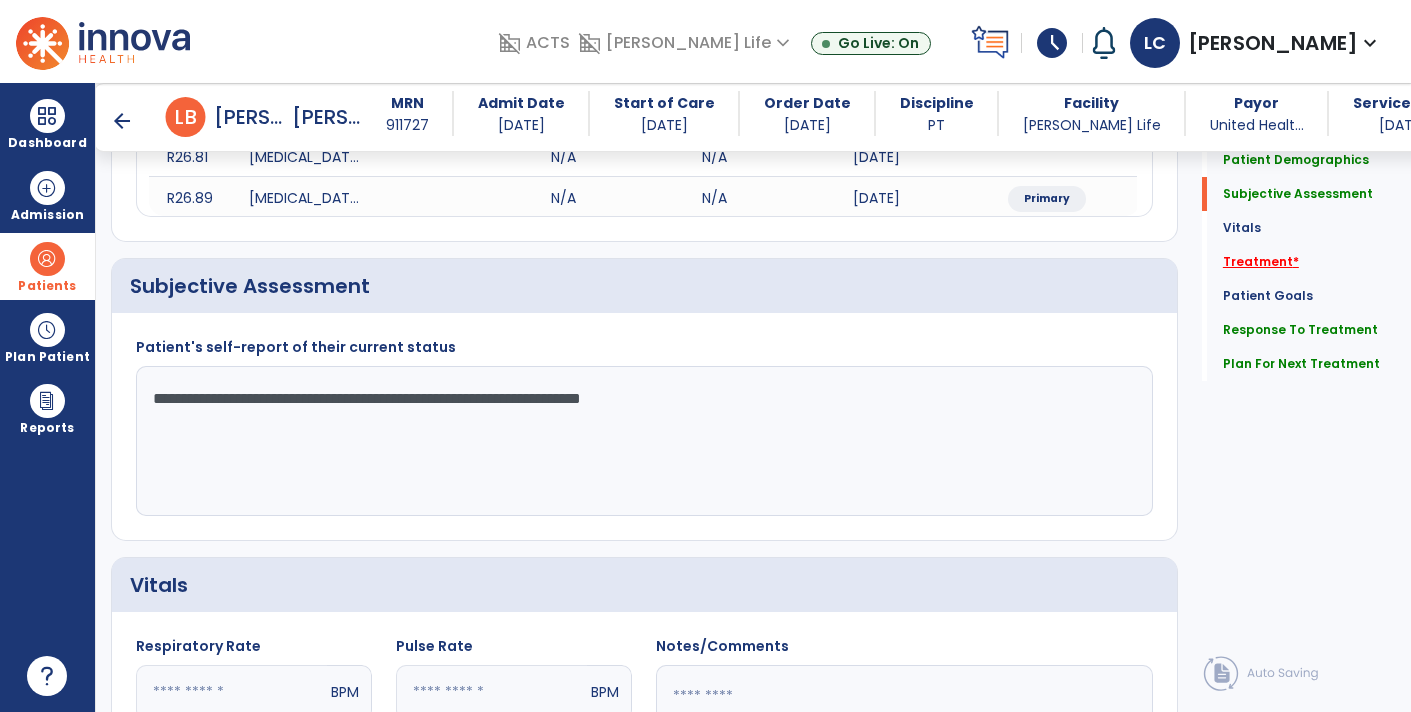 click on "Treatment   *" 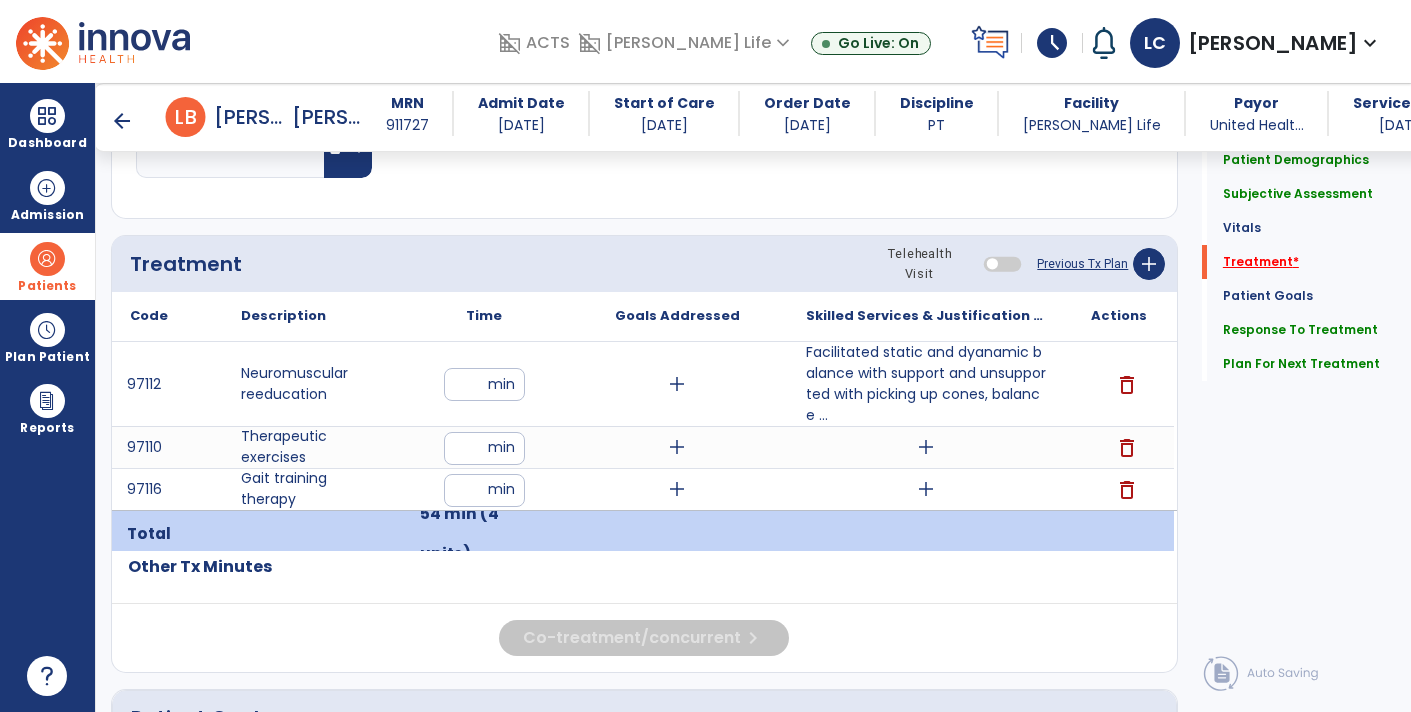 scroll, scrollTop: 1106, scrollLeft: 0, axis: vertical 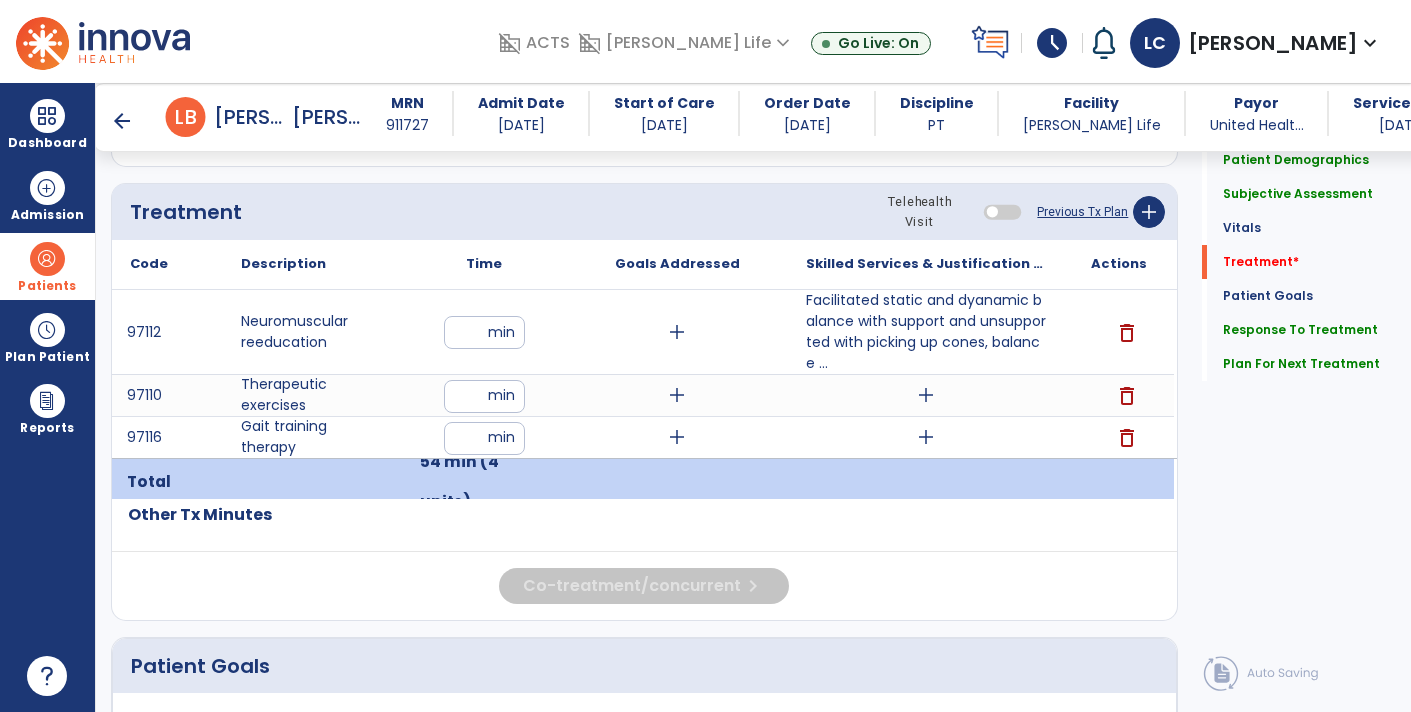 click on "add" at bounding box center [926, 395] 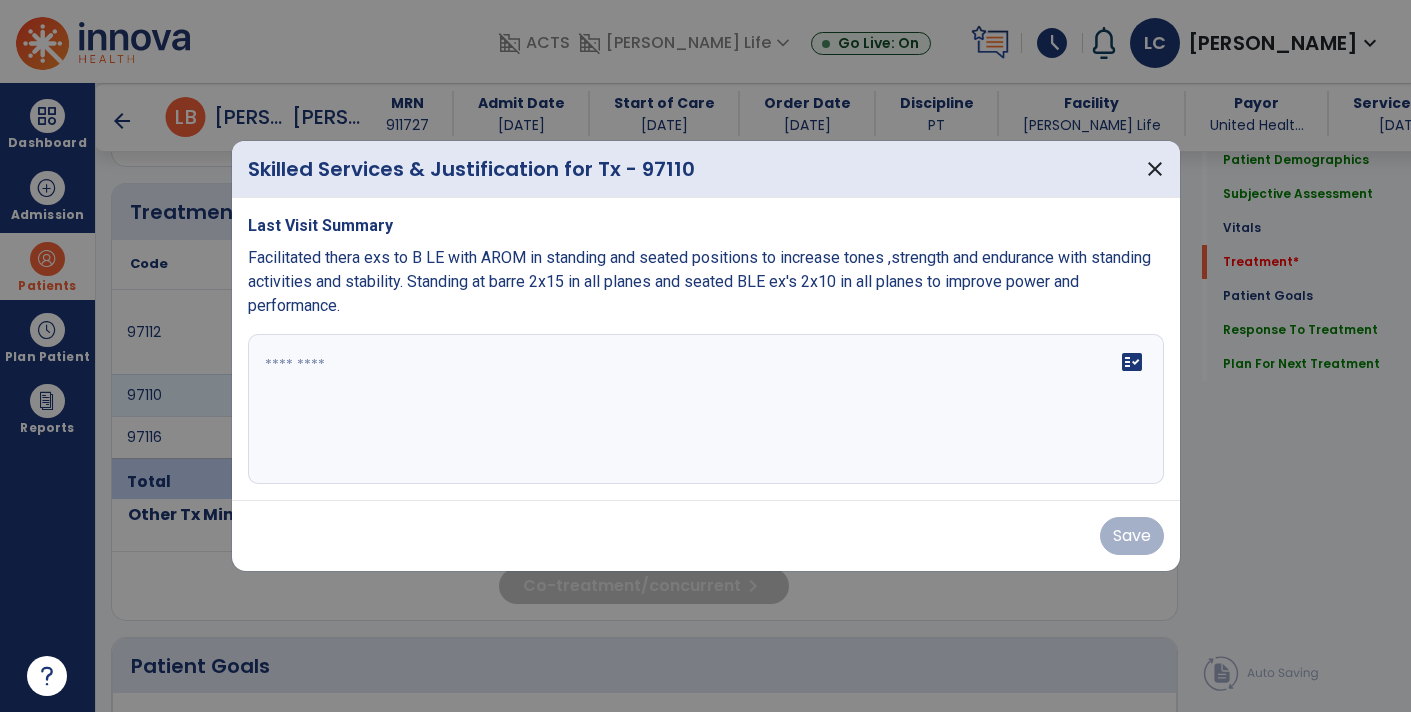 click at bounding box center [706, 409] 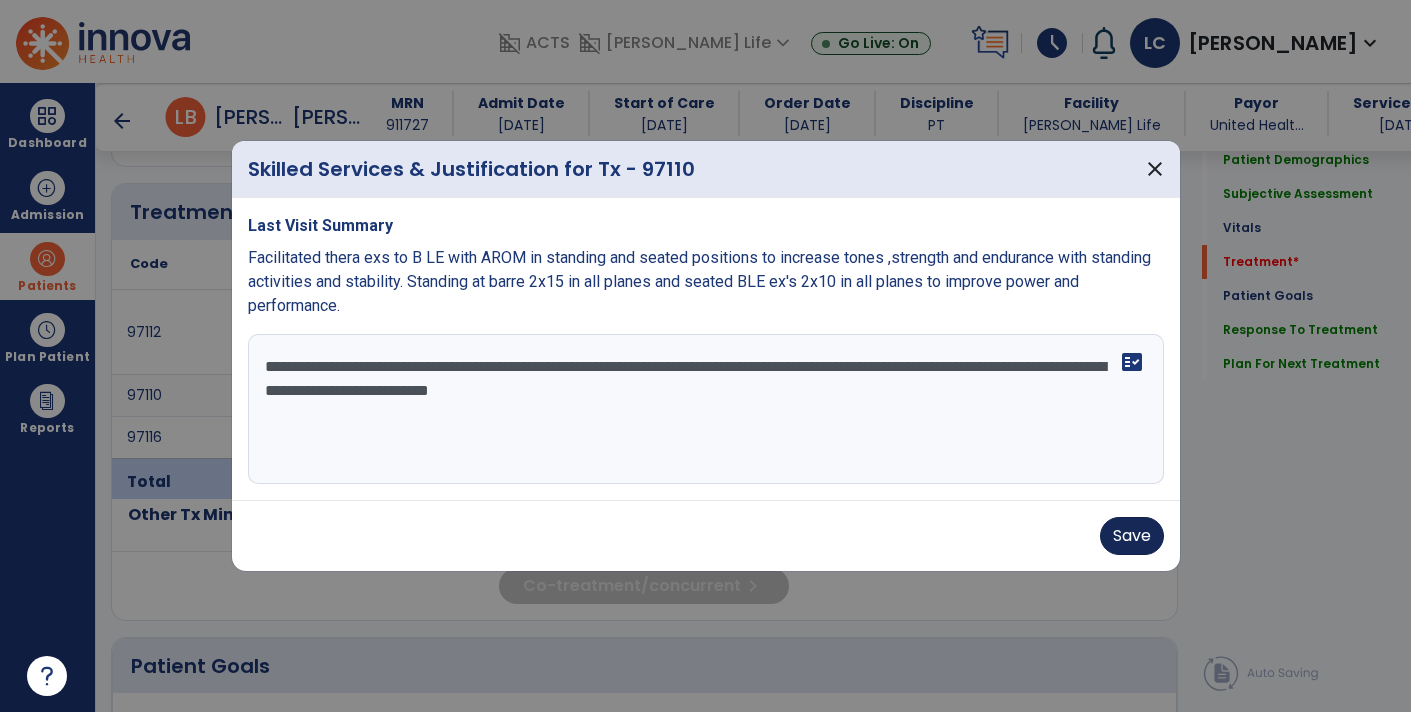 type on "**********" 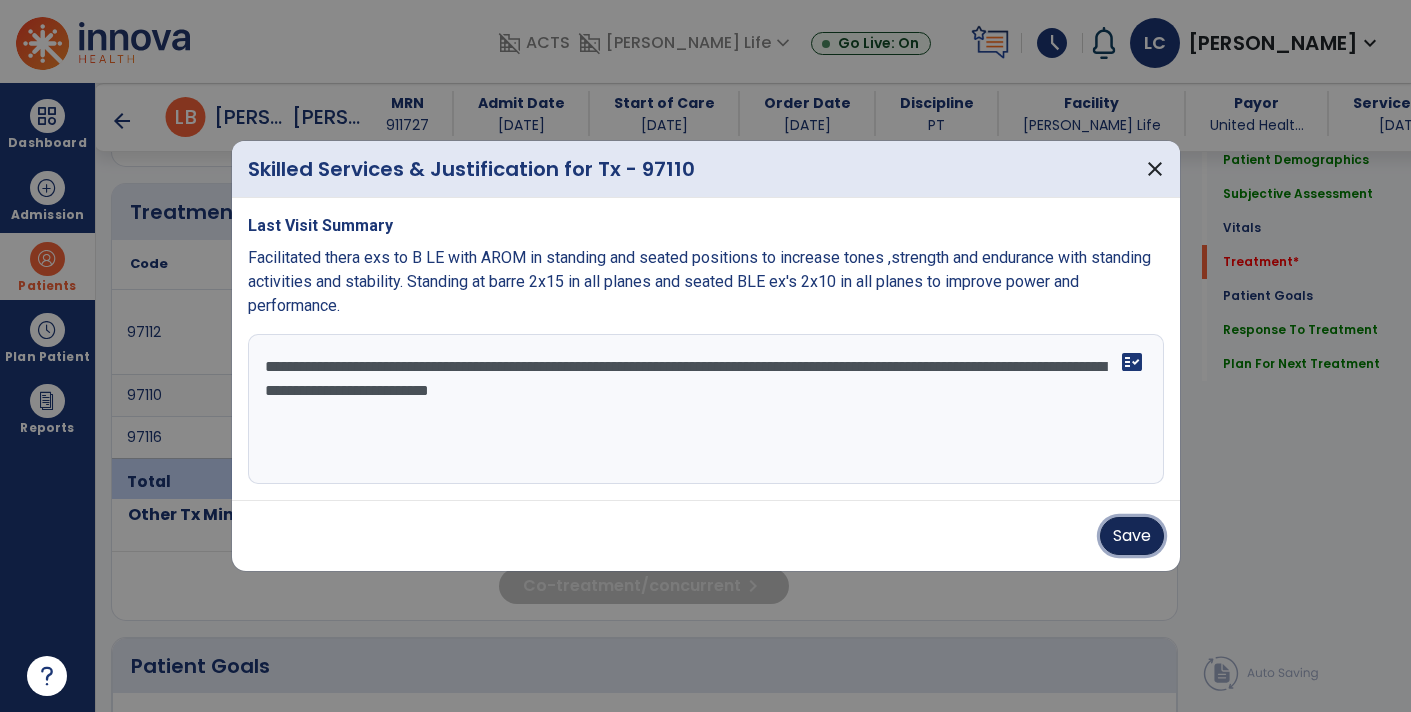 click on "Save" at bounding box center [1132, 536] 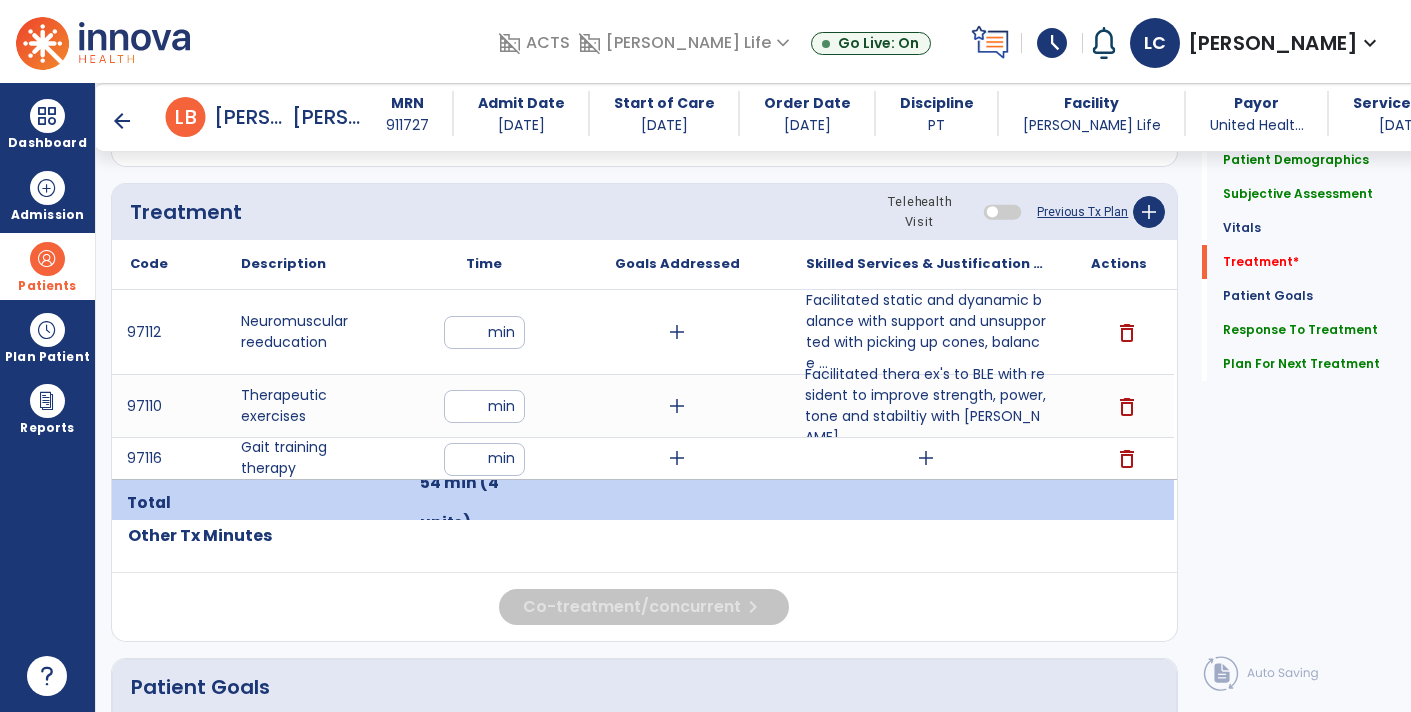 click on "add" at bounding box center (926, 458) 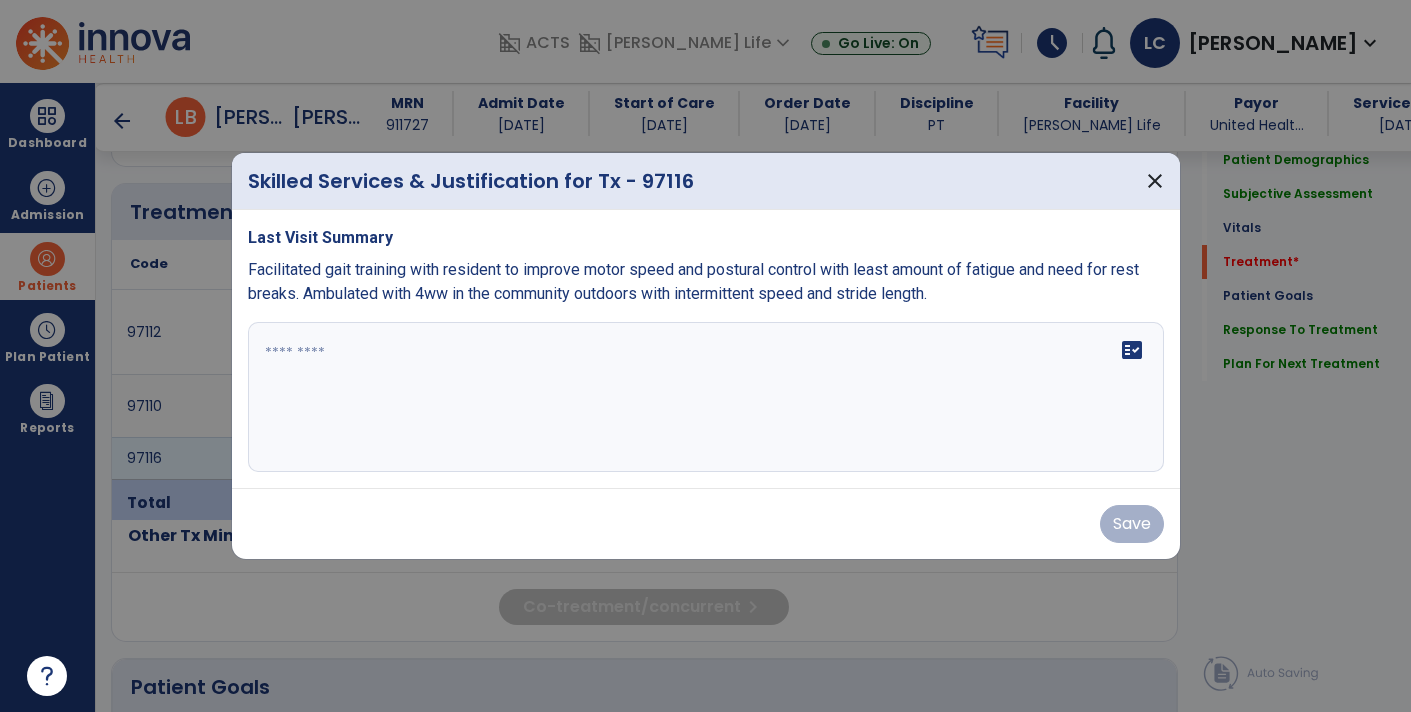click on "fact_check" at bounding box center [706, 397] 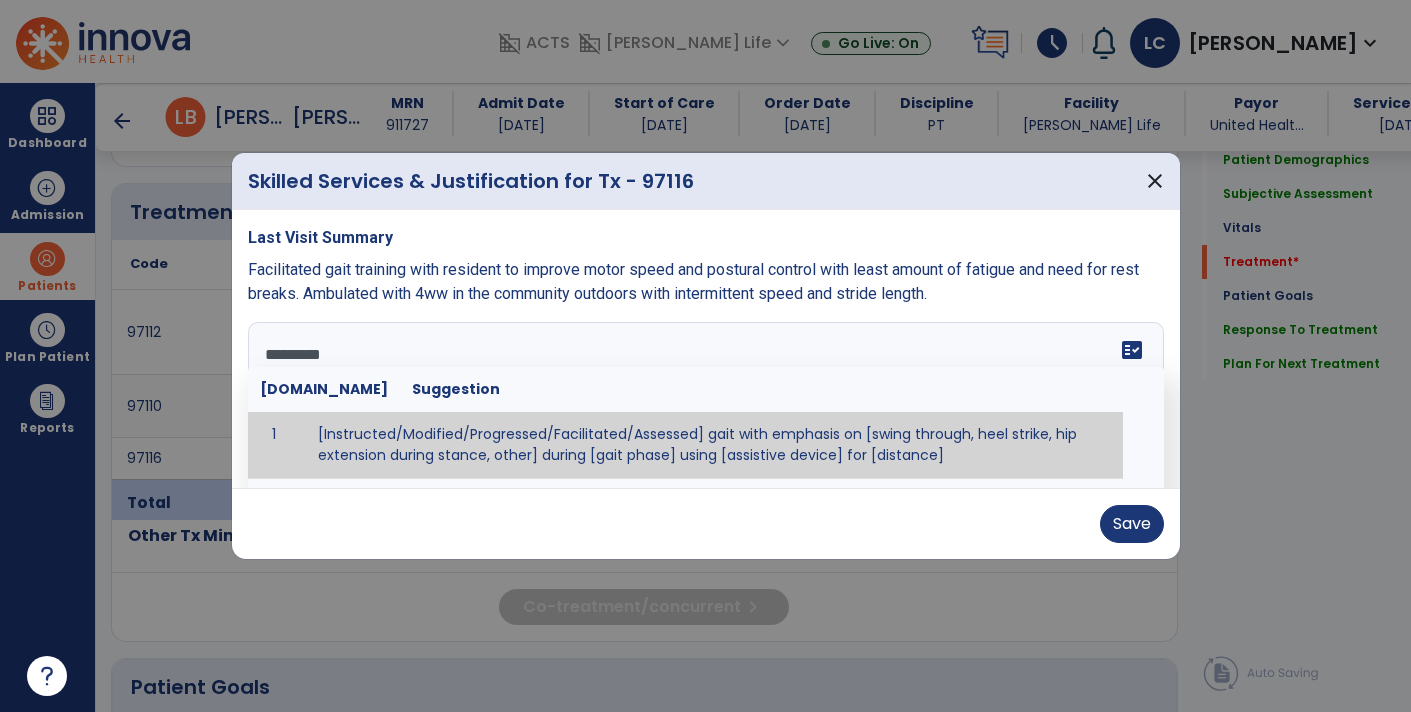 type on "**********" 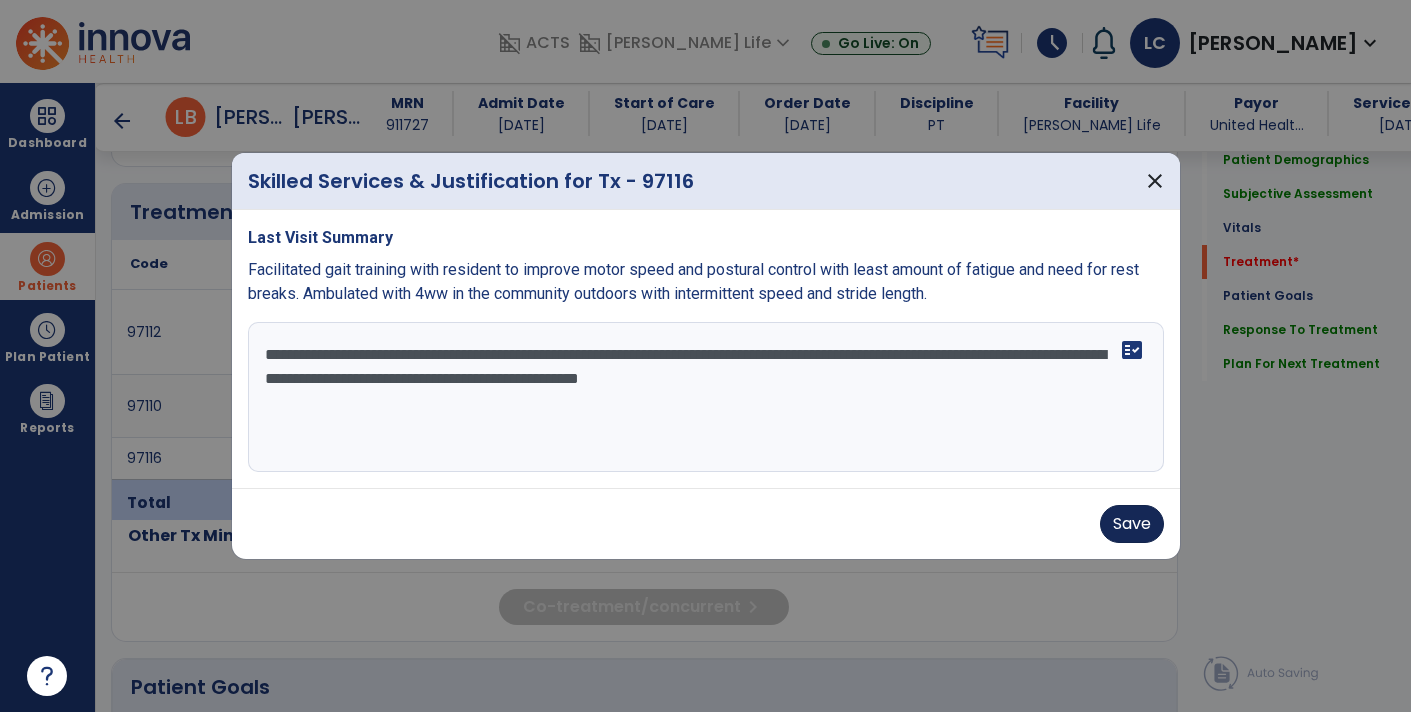type on "**********" 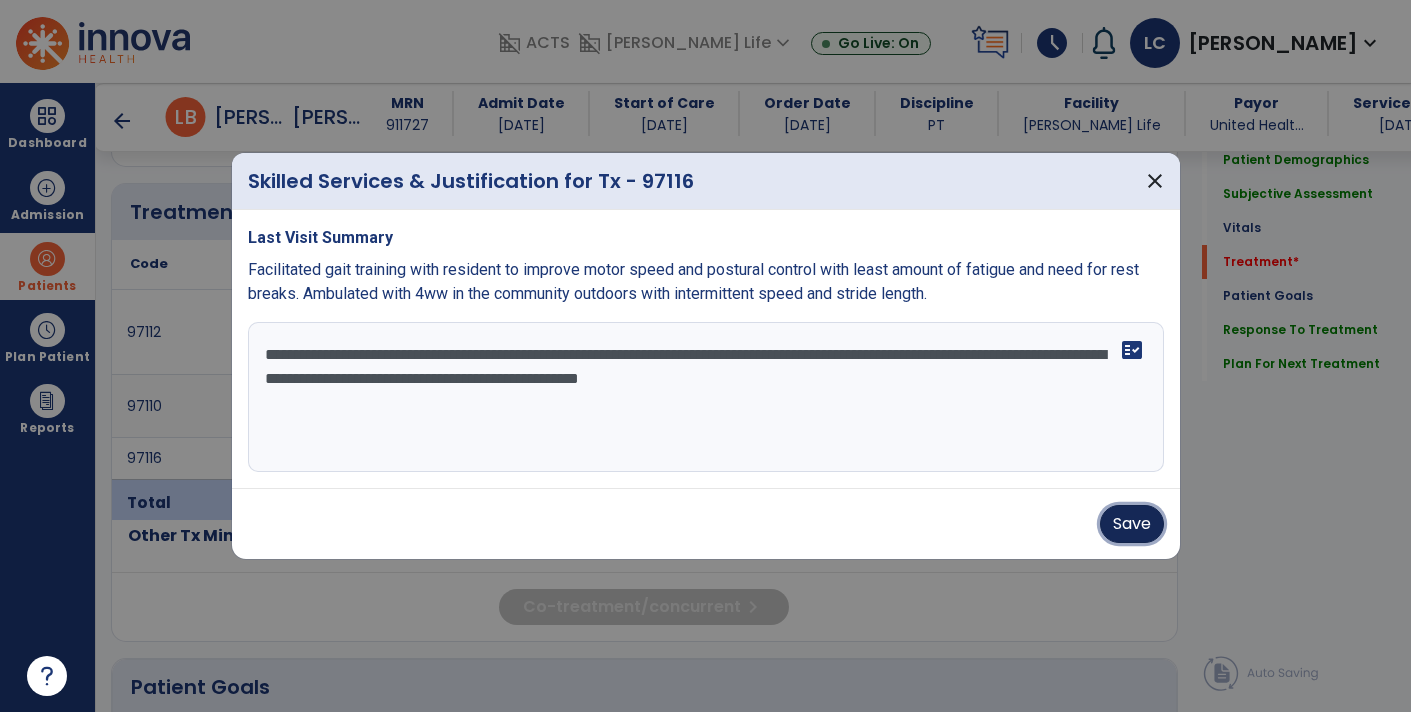 click on "Save" at bounding box center (1132, 524) 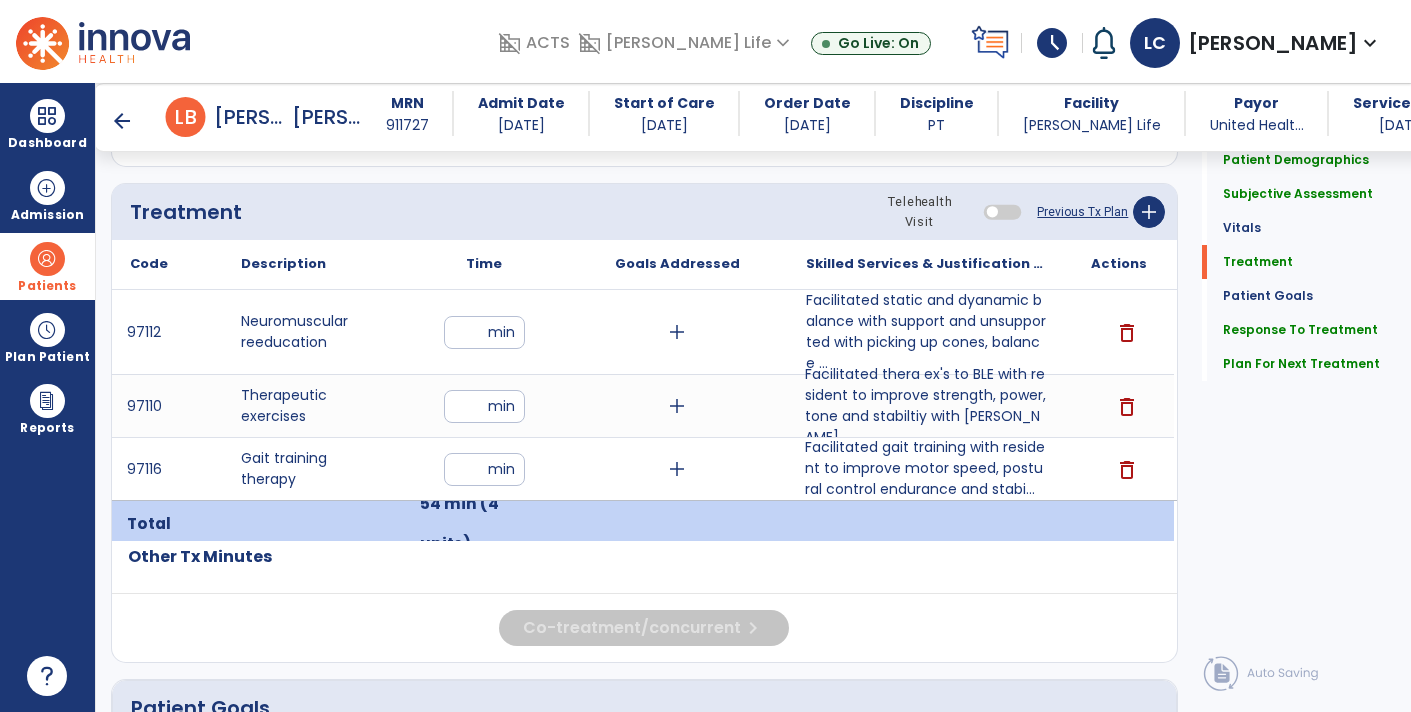 click on "Facilitated thera ex's to BLE with resident to improve strength, power, tone and stabiltiy with [PERSON_NAME]..." at bounding box center [926, 406] 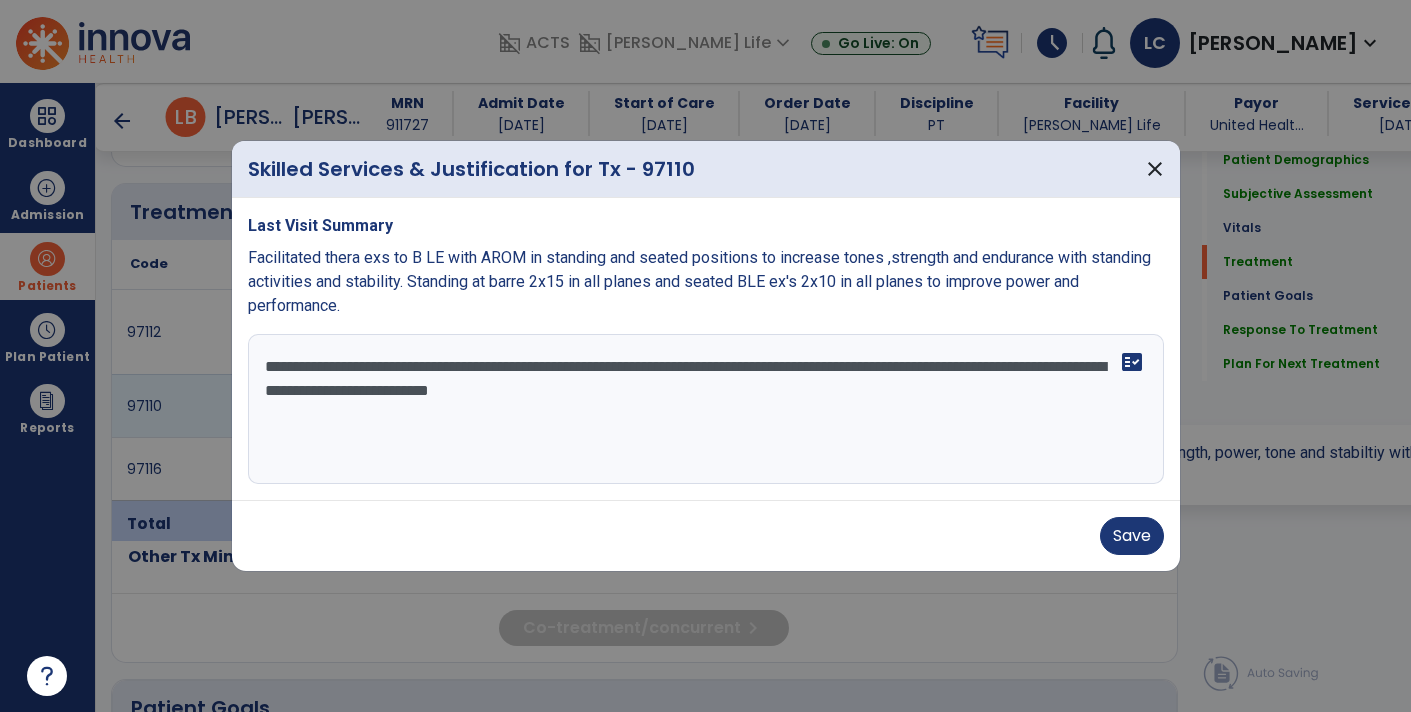 click on "**********" at bounding box center (706, 409) 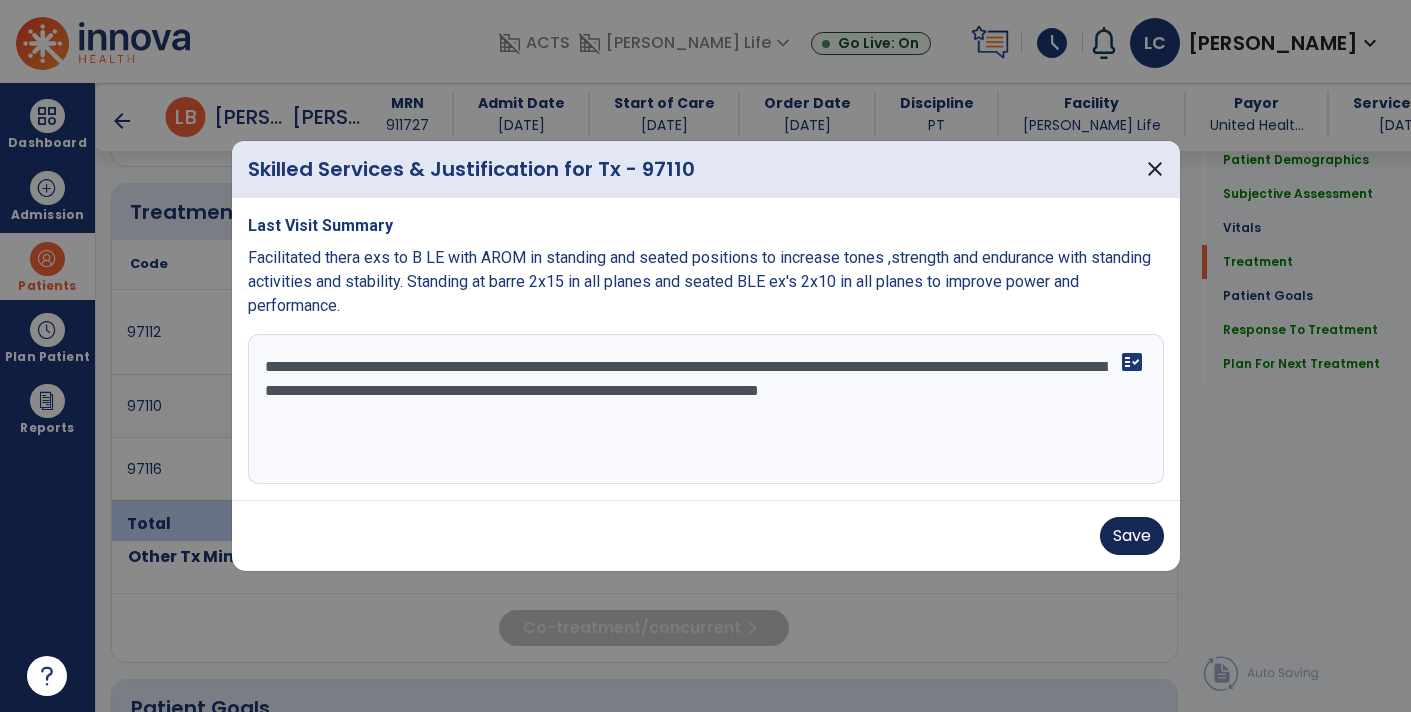 type on "**********" 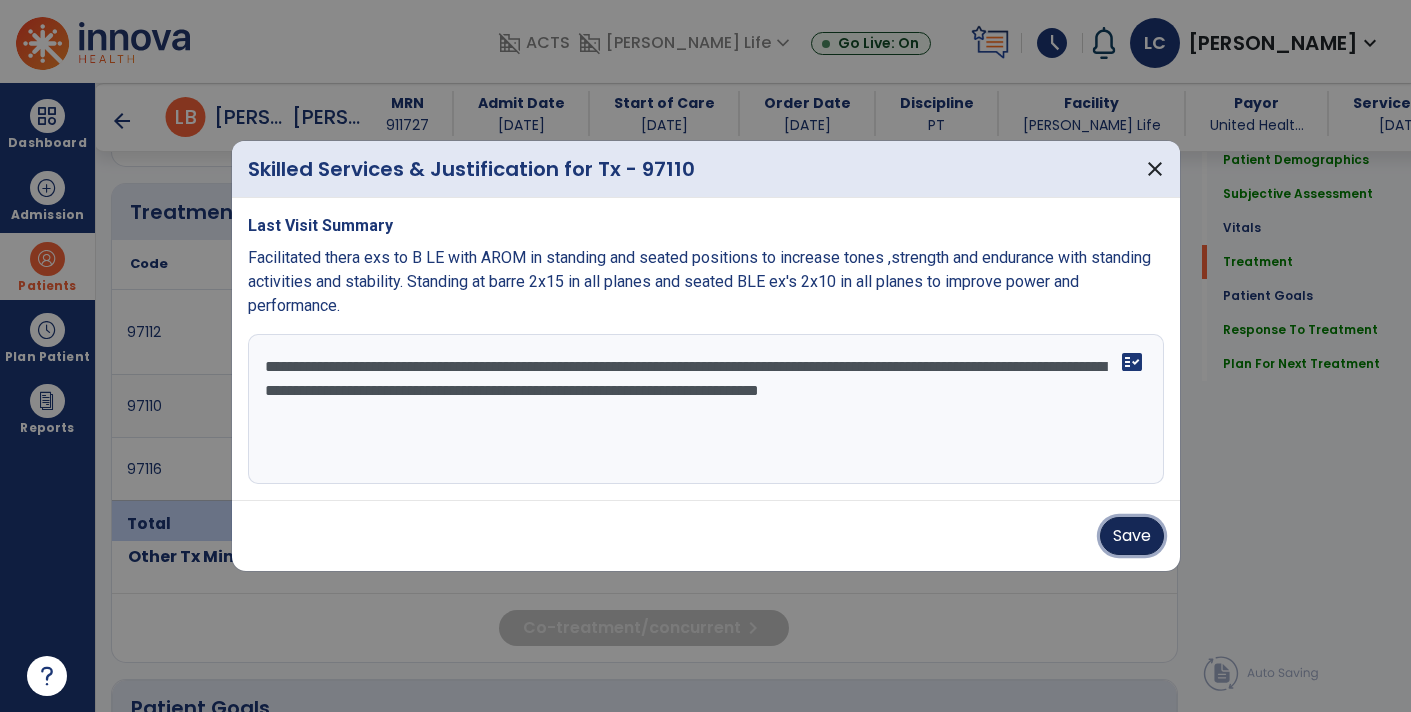 click on "Save" at bounding box center [1132, 536] 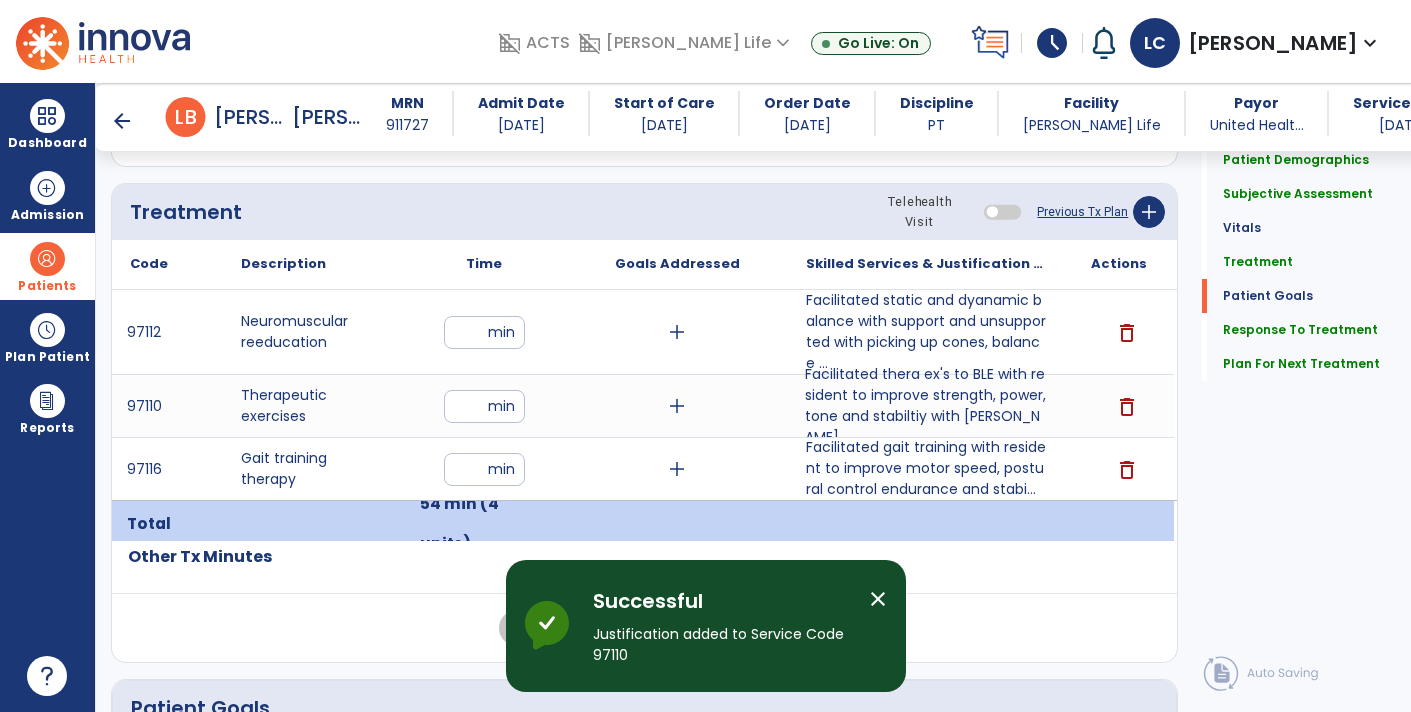 scroll, scrollTop: 2548, scrollLeft: 0, axis: vertical 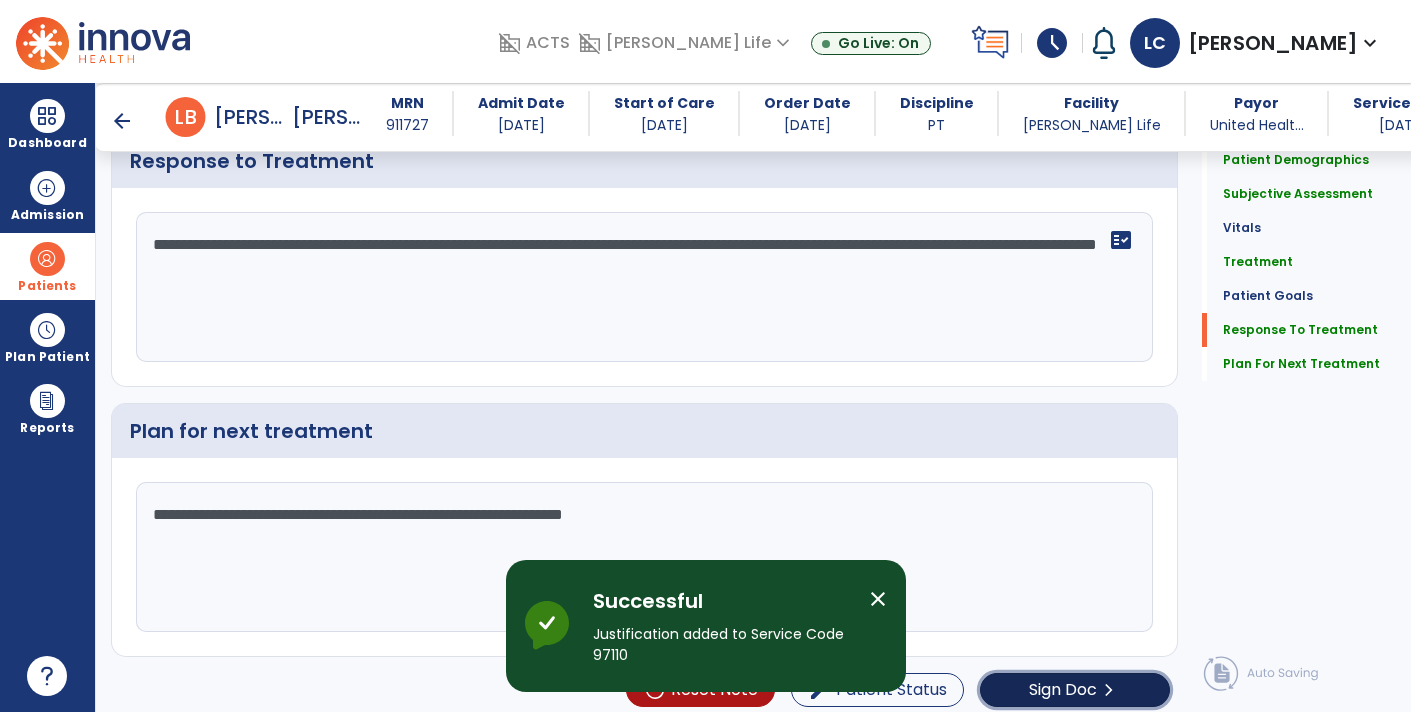 click on "Sign Doc  chevron_right" 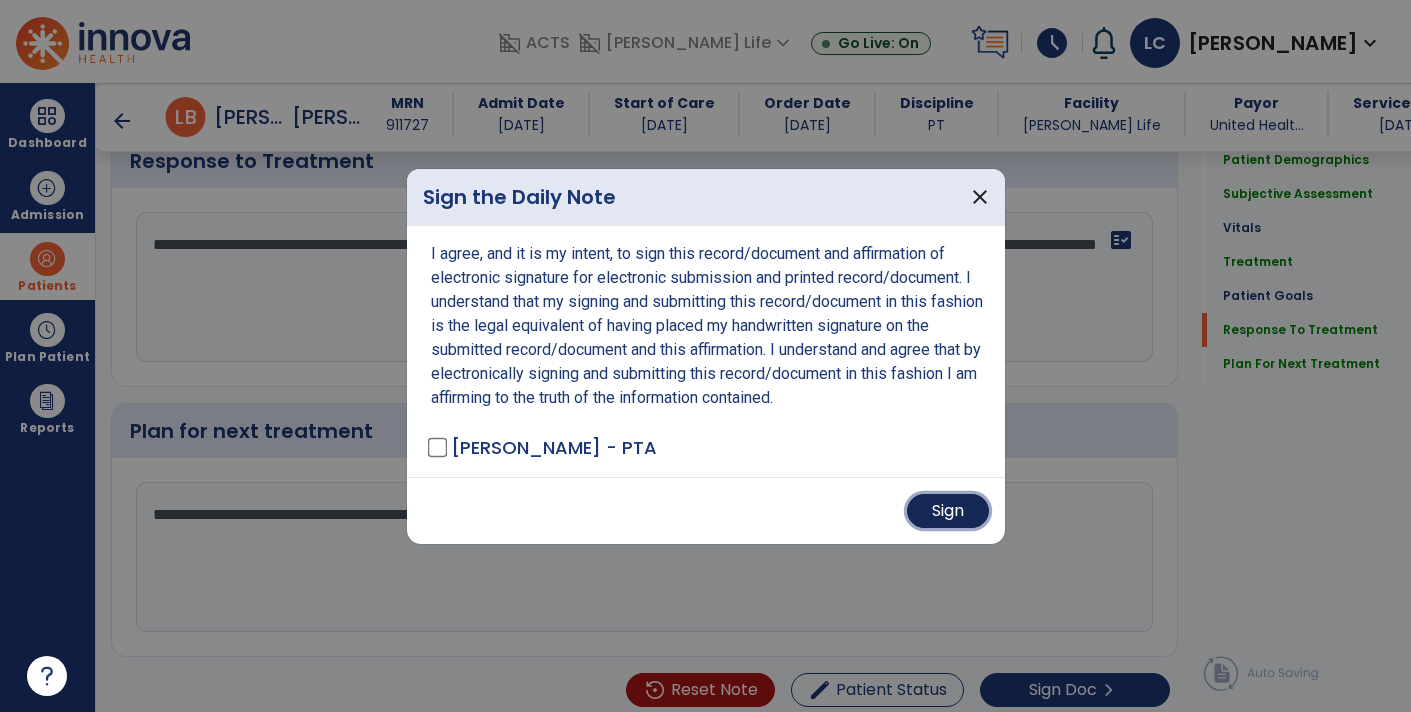 click on "Sign" at bounding box center [948, 511] 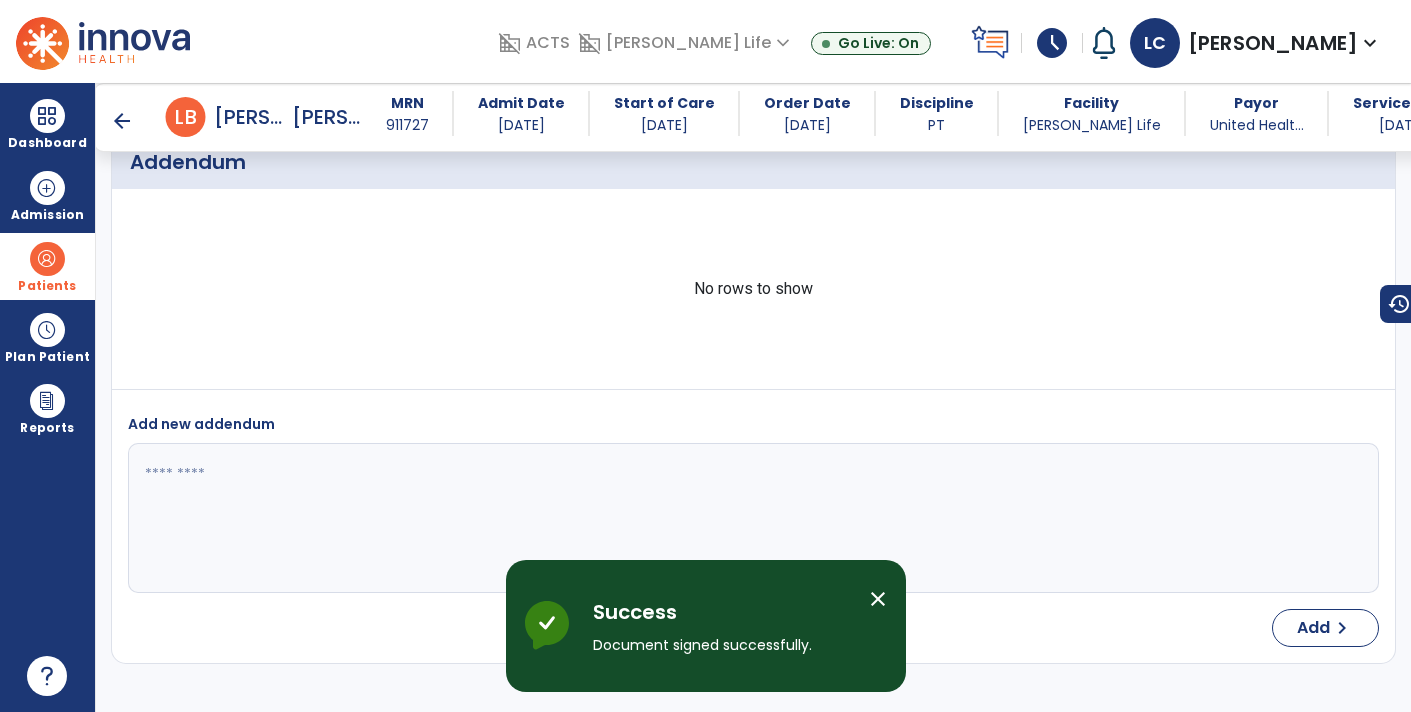 scroll, scrollTop: 3684, scrollLeft: 0, axis: vertical 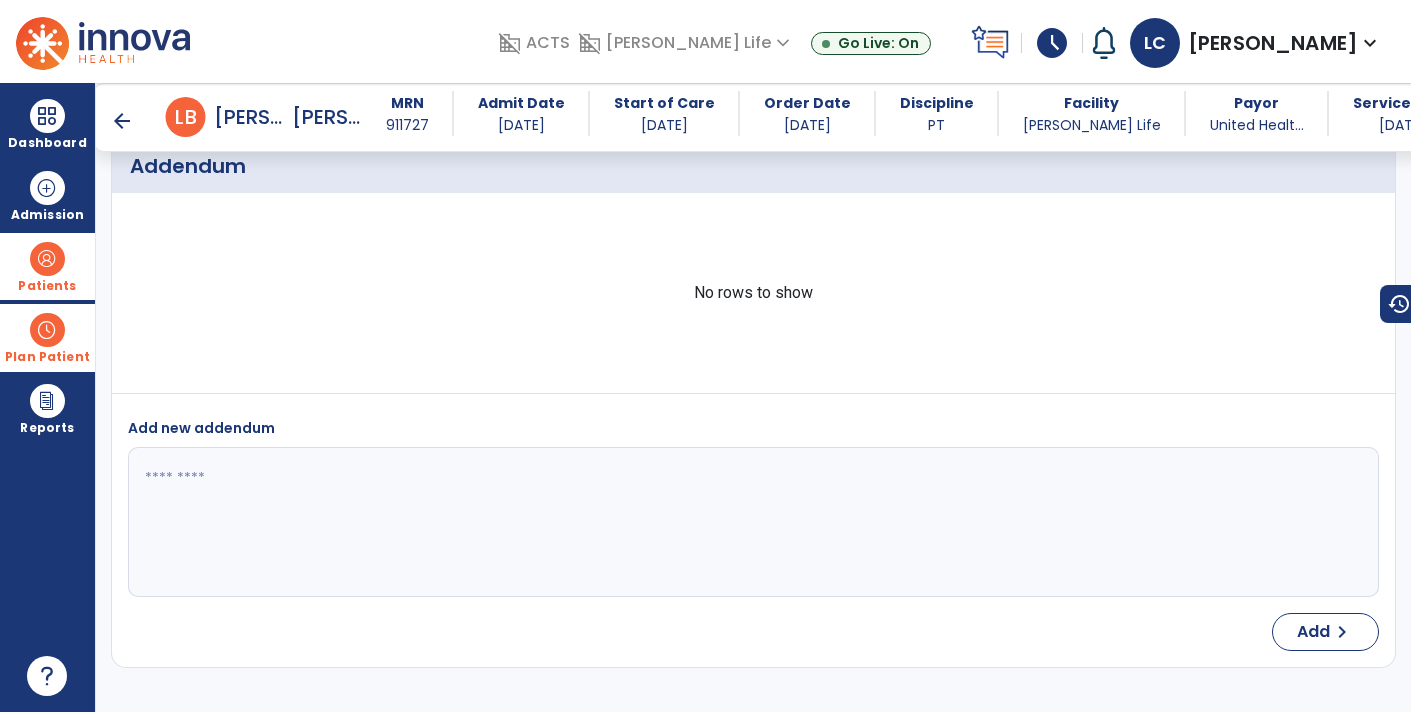 click on "Plan Patient" at bounding box center [47, 266] 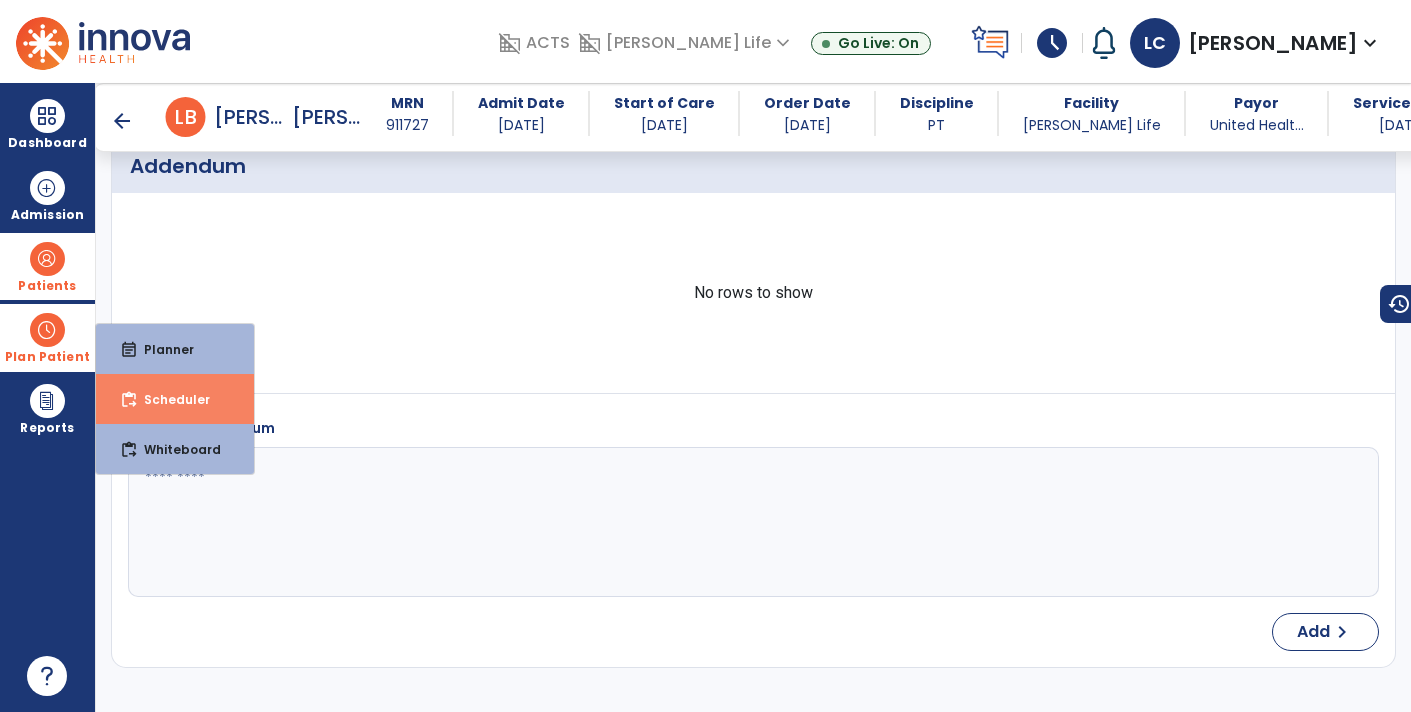 click on "Scheduler" at bounding box center (169, 399) 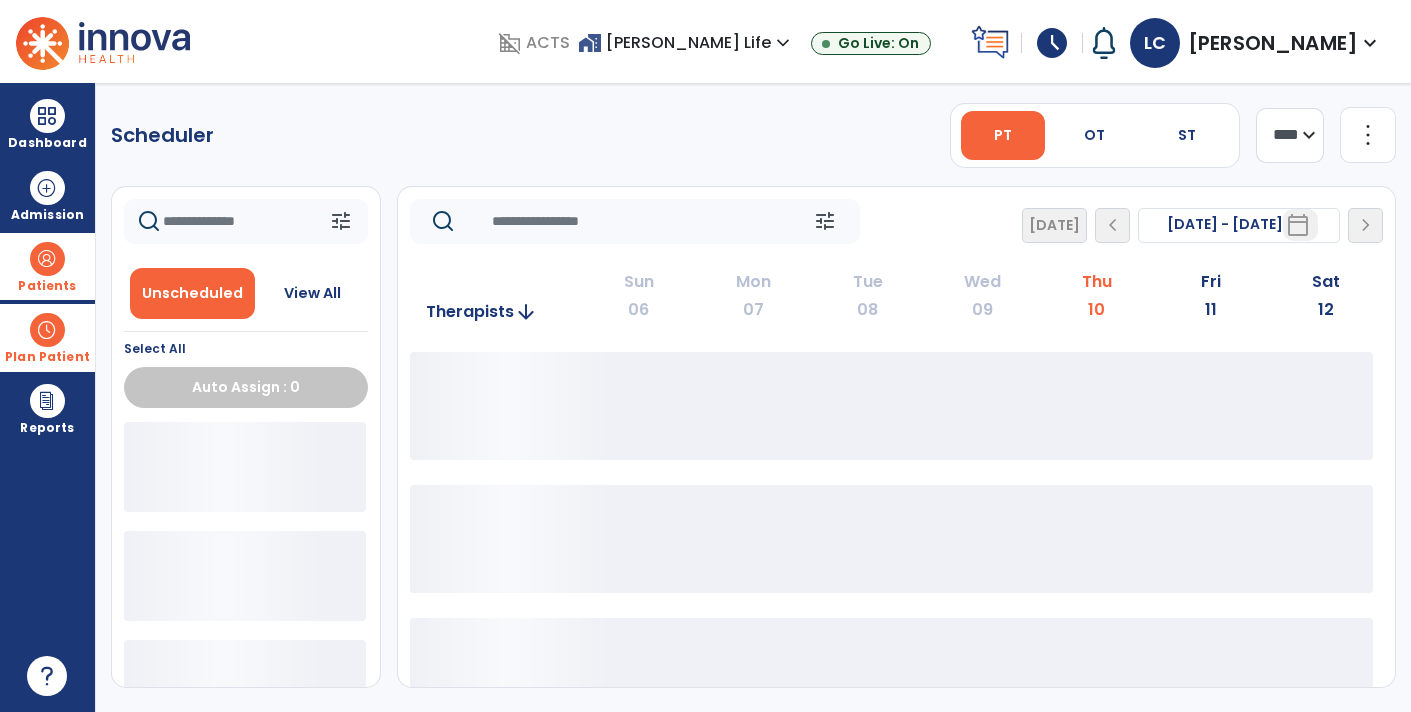scroll, scrollTop: 0, scrollLeft: 0, axis: both 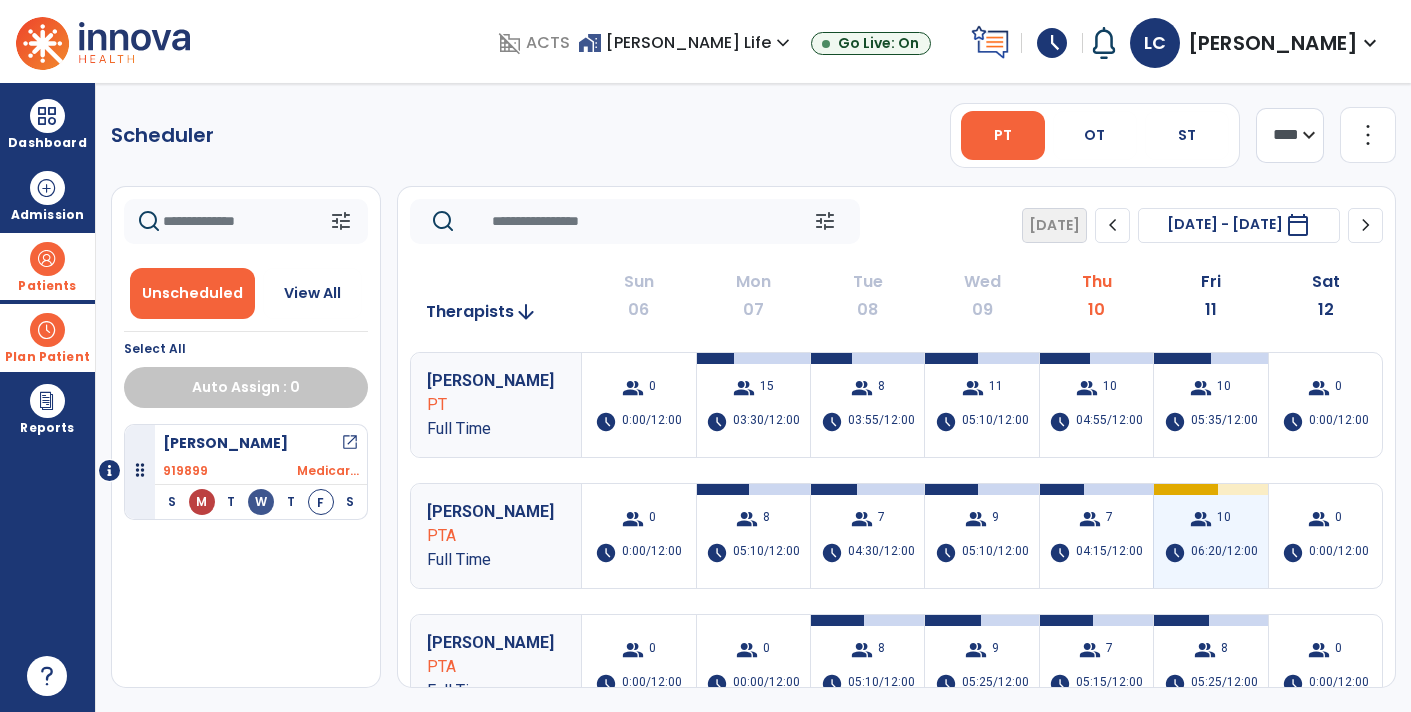 click on "group  10  schedule  06:20/12:00" at bounding box center (1210, 536) 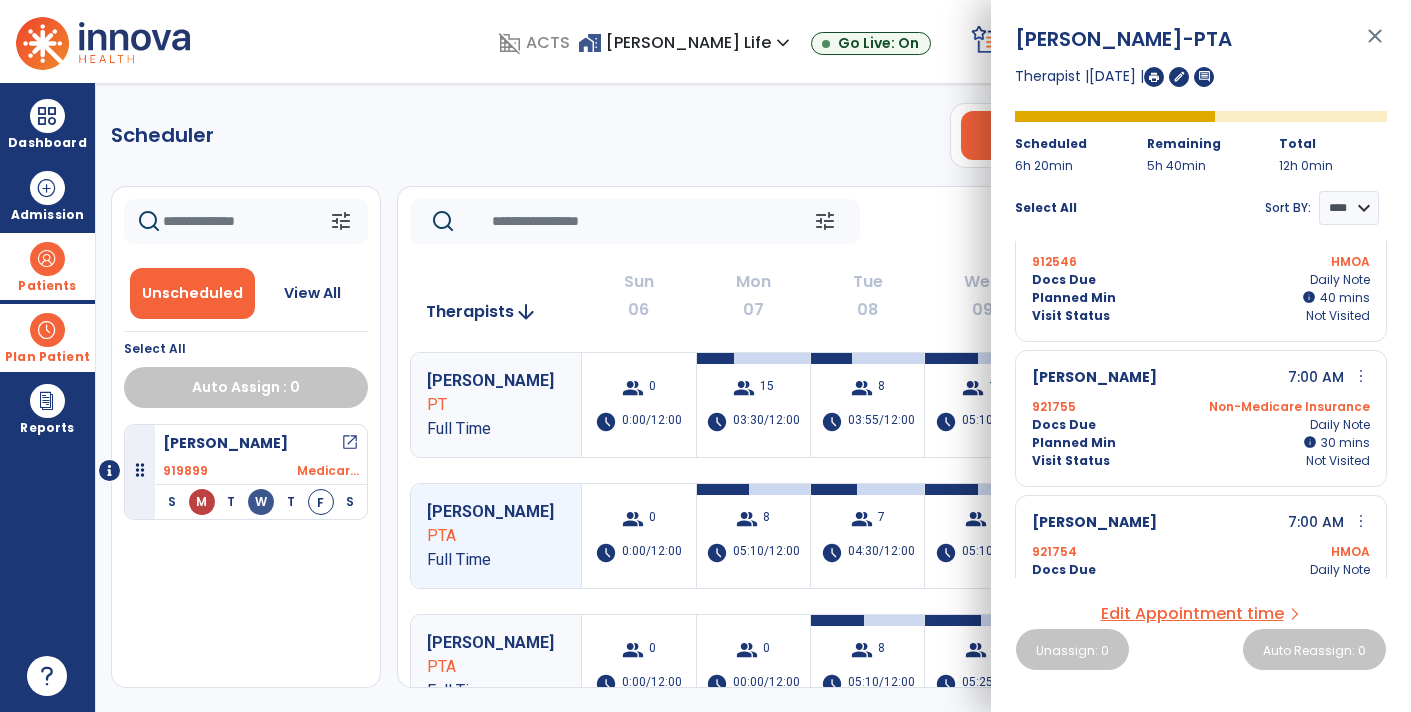 scroll, scrollTop: 186, scrollLeft: 0, axis: vertical 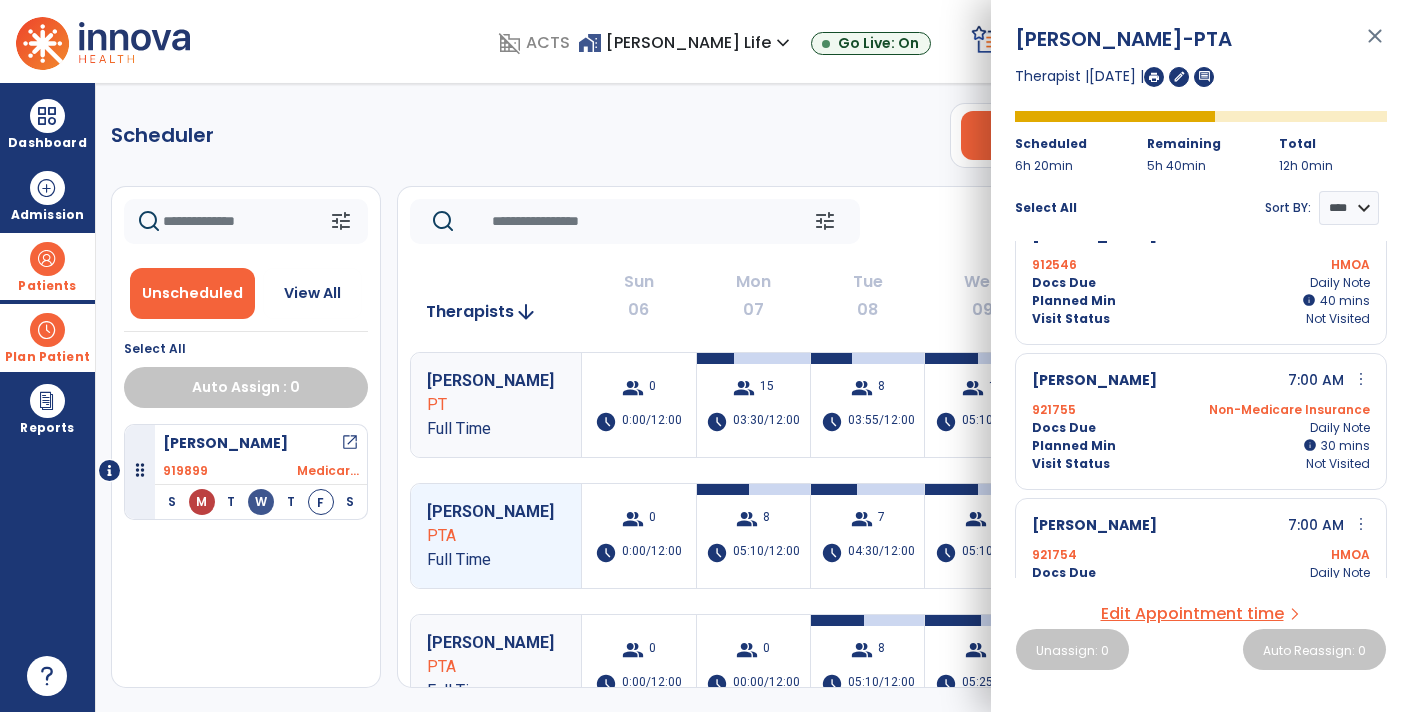 click on "close" at bounding box center [1375, 45] 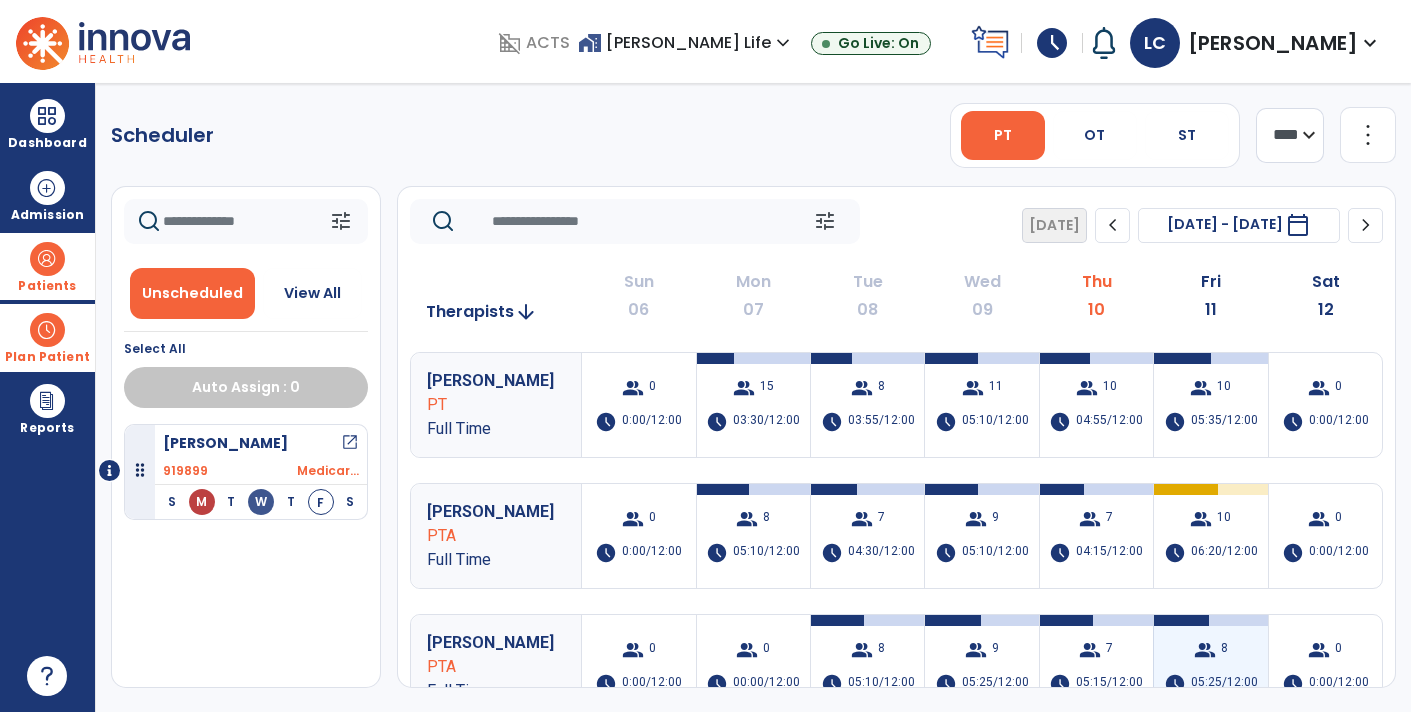 click on "group  8  schedule  05:25/12:00" at bounding box center [1210, 667] 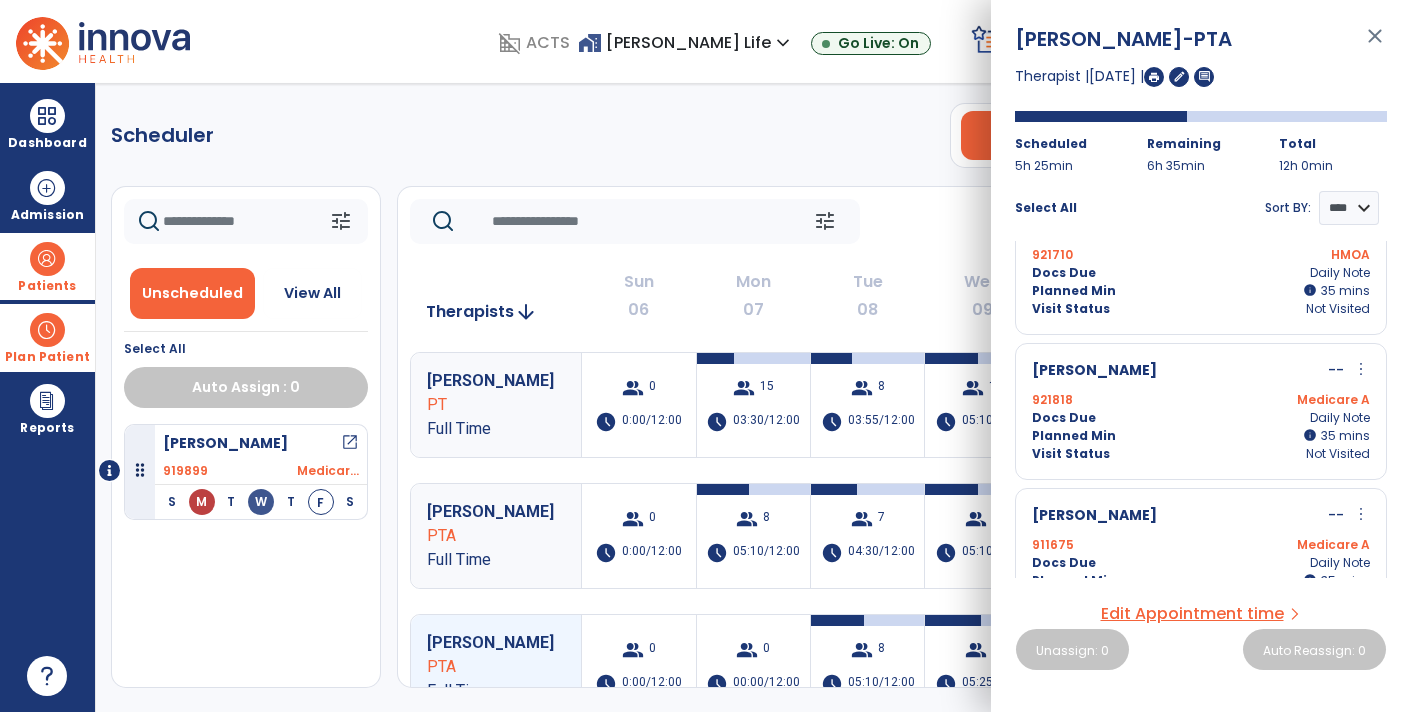 scroll, scrollTop: 813, scrollLeft: 0, axis: vertical 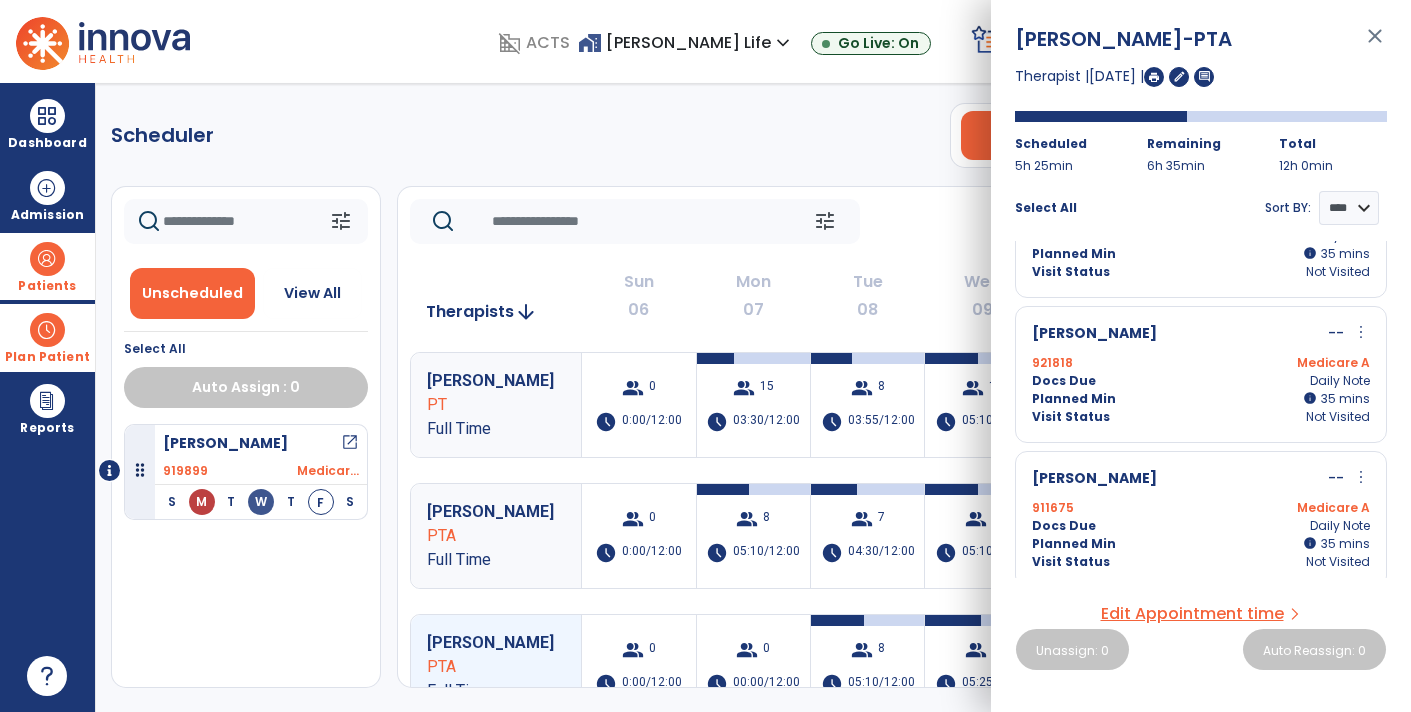 click on "close" at bounding box center (1375, 45) 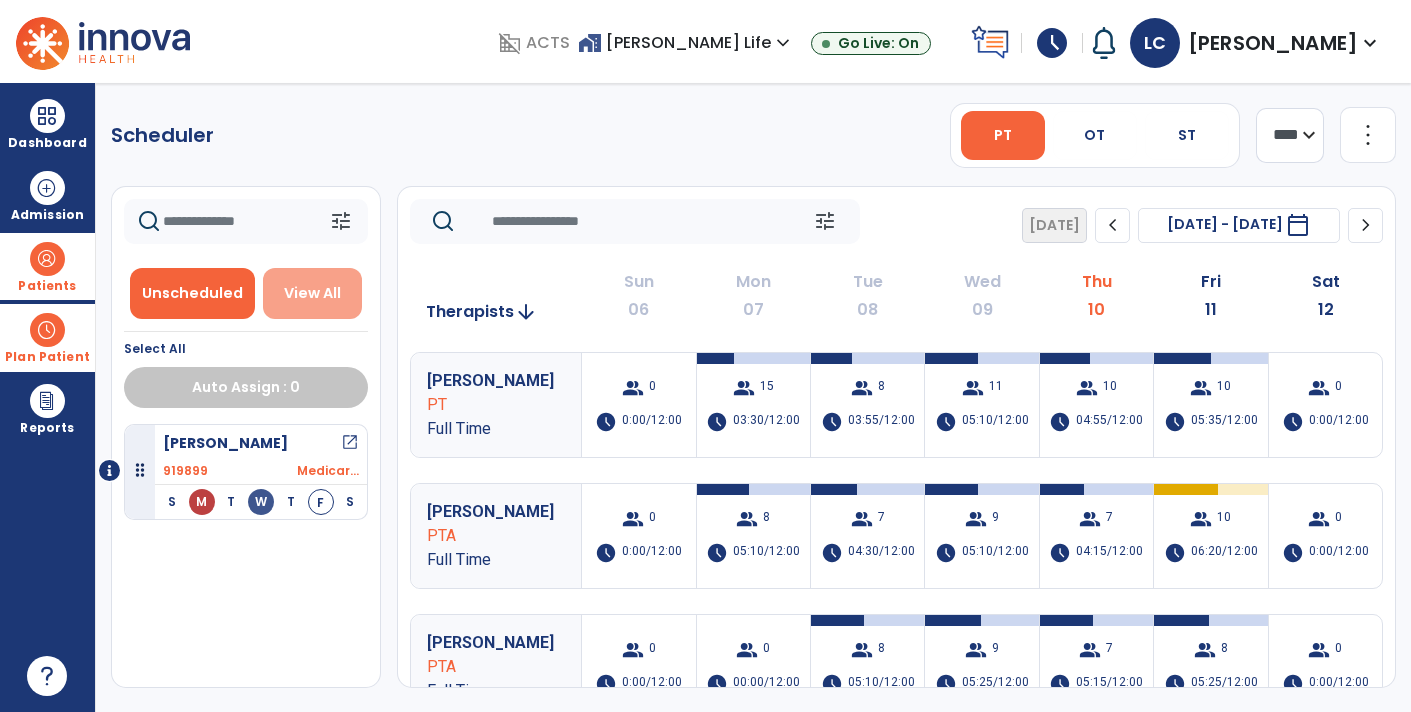 click on "View All" at bounding box center [313, 293] 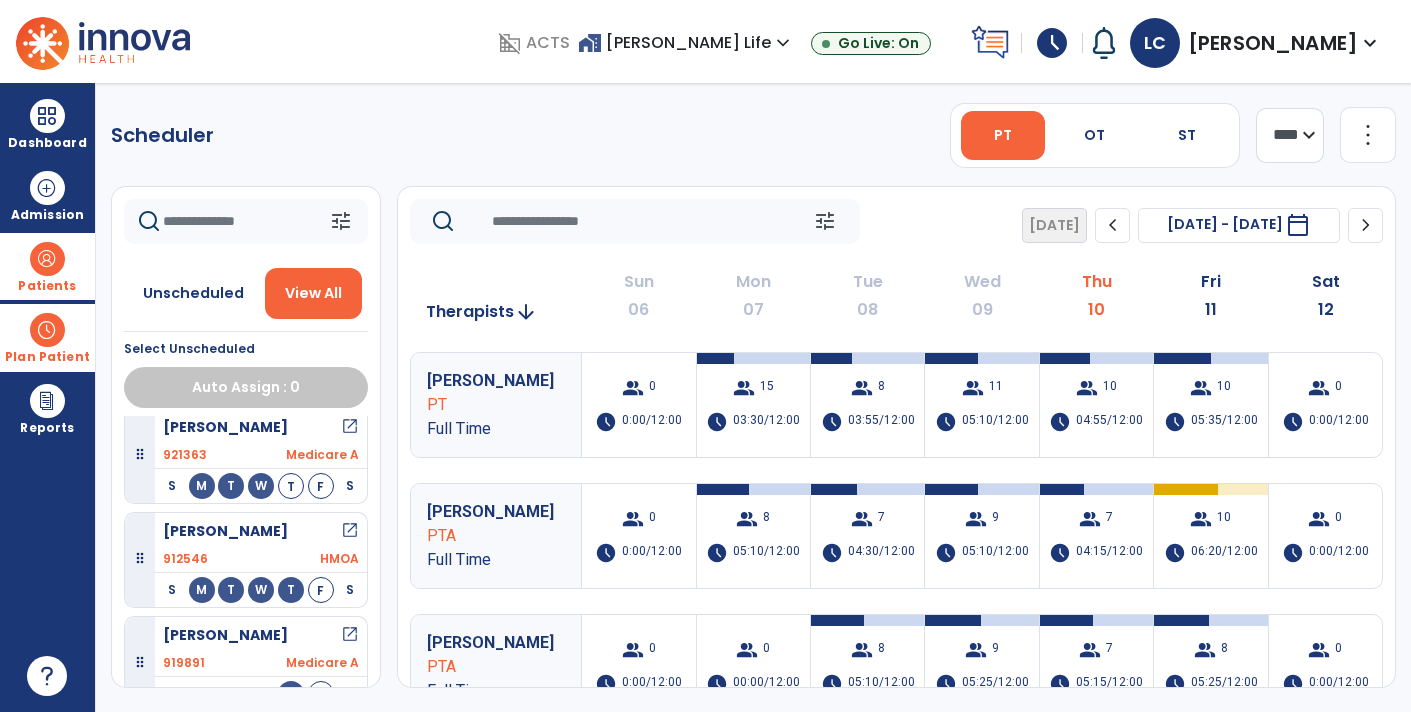 scroll, scrollTop: 2417, scrollLeft: 0, axis: vertical 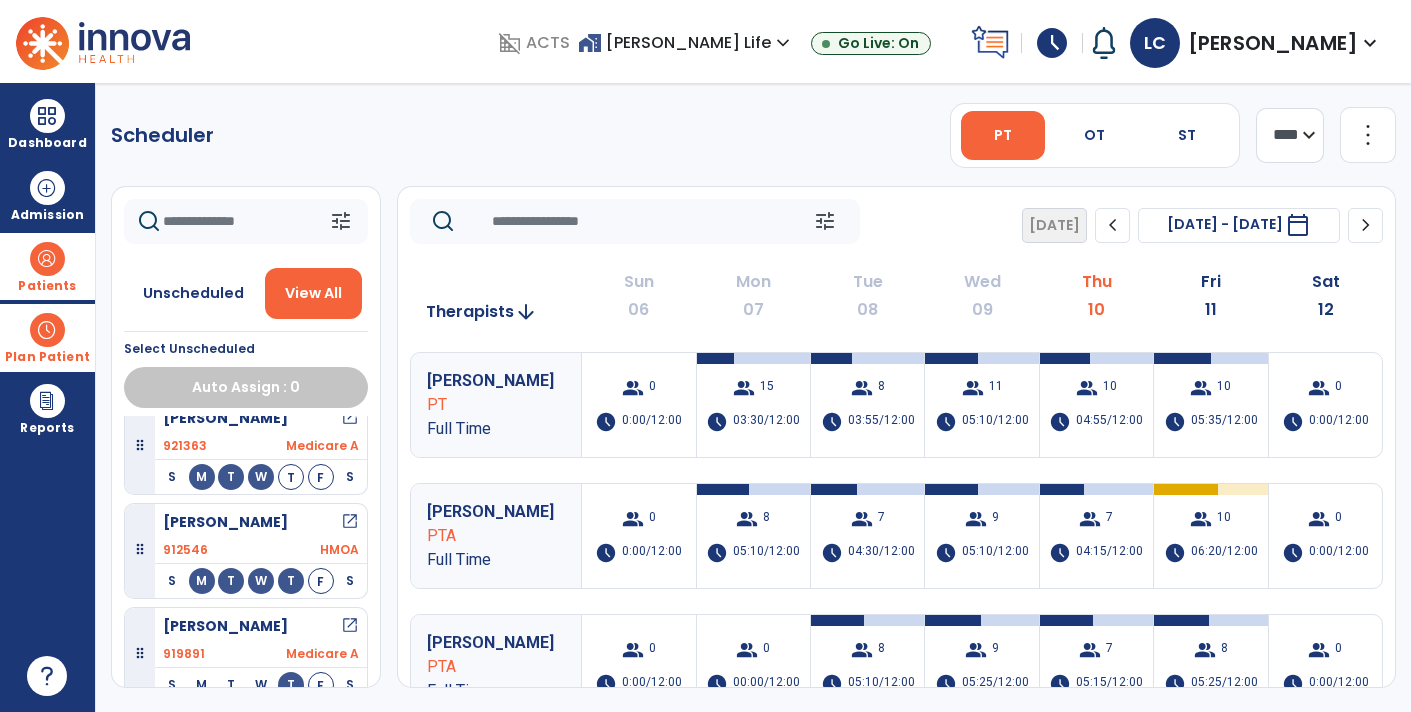 click on "open_in_new" at bounding box center [350, 522] 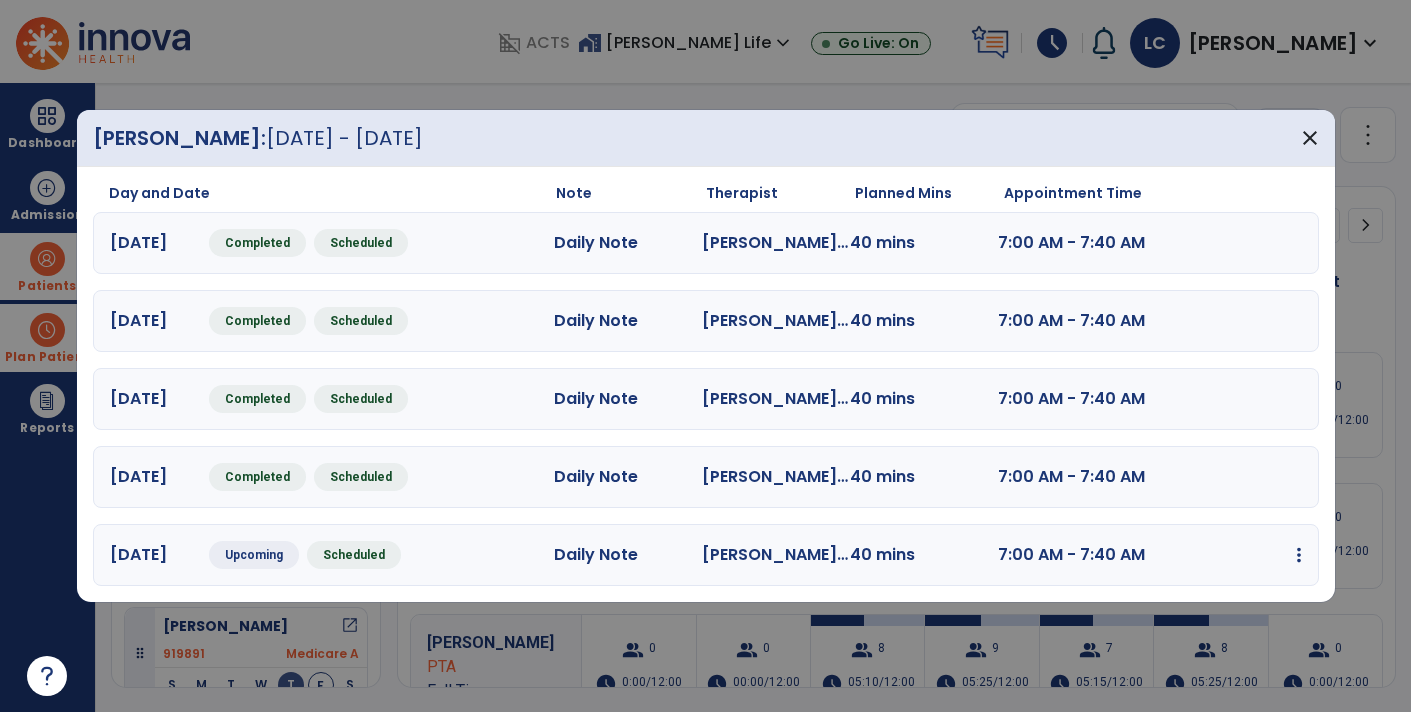 click at bounding box center [1299, 555] 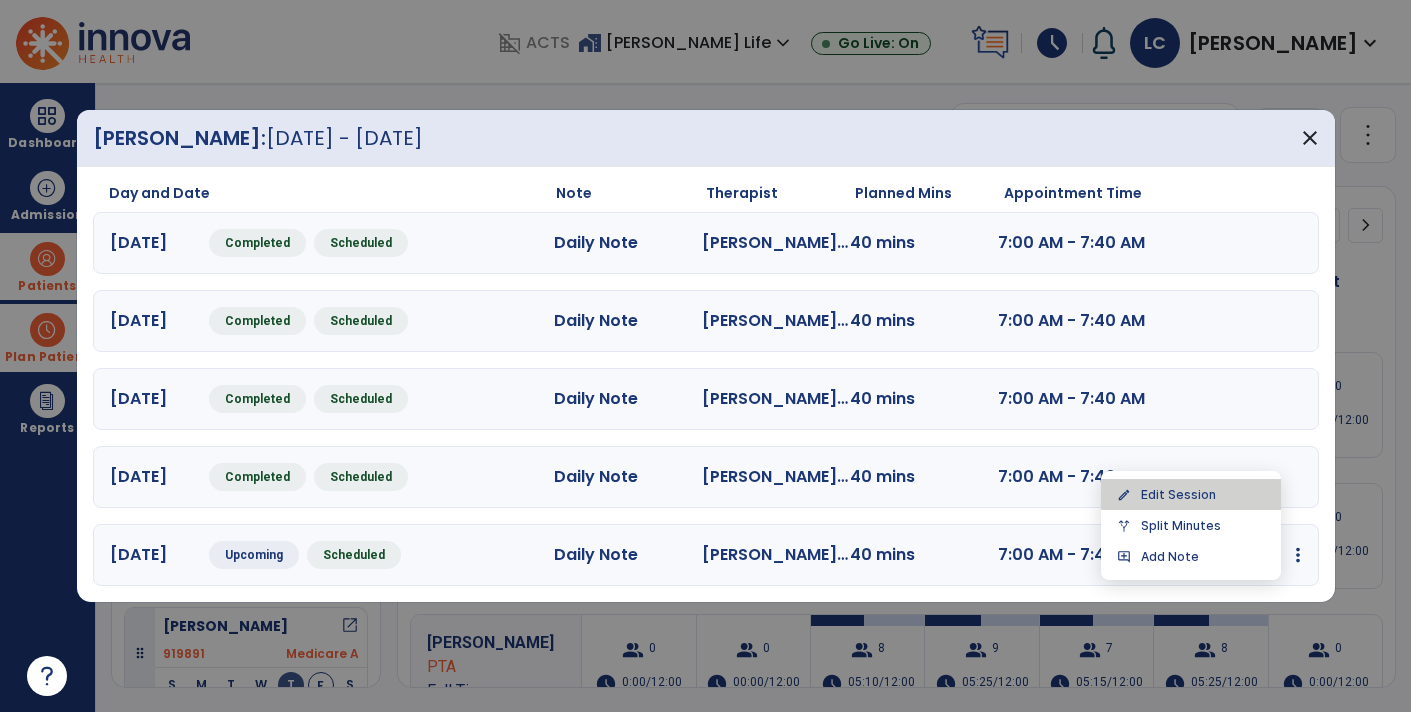 click on "edit" at bounding box center [1124, 495] 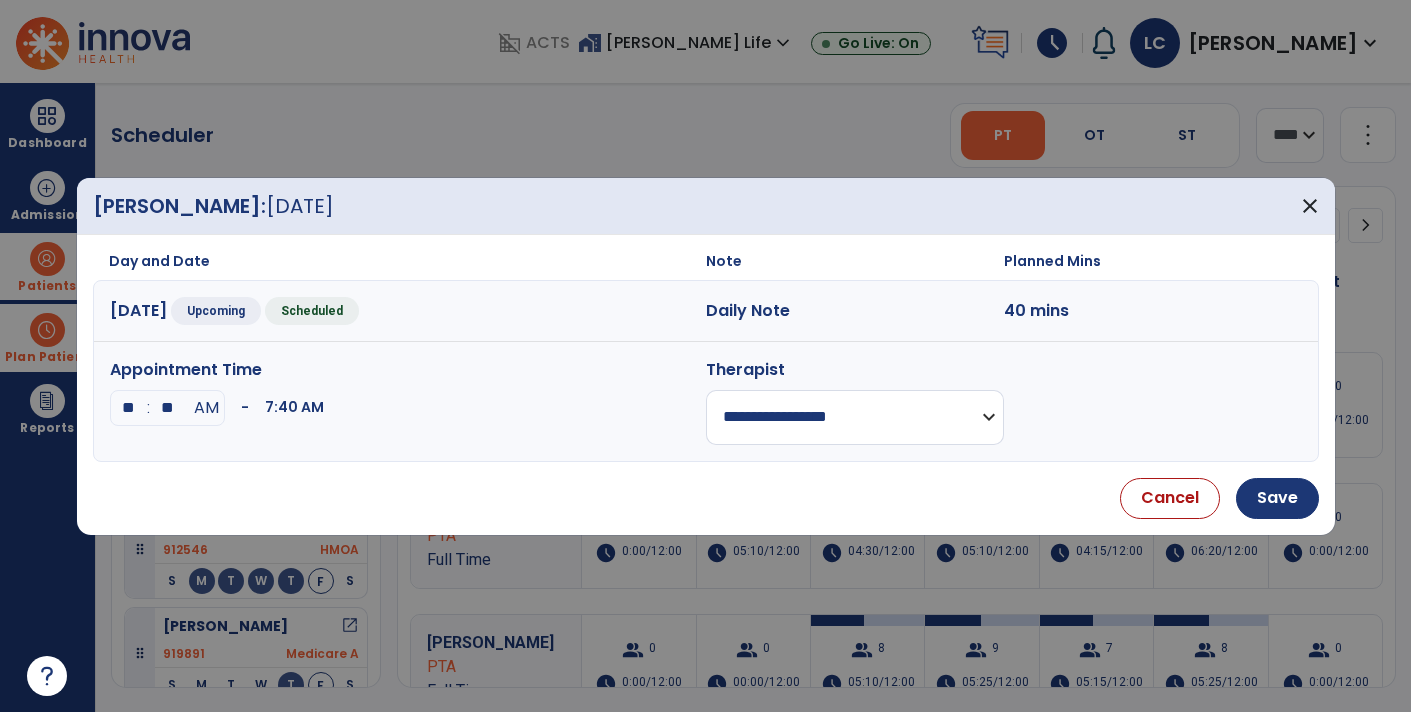 click on "**********" at bounding box center [855, 417] 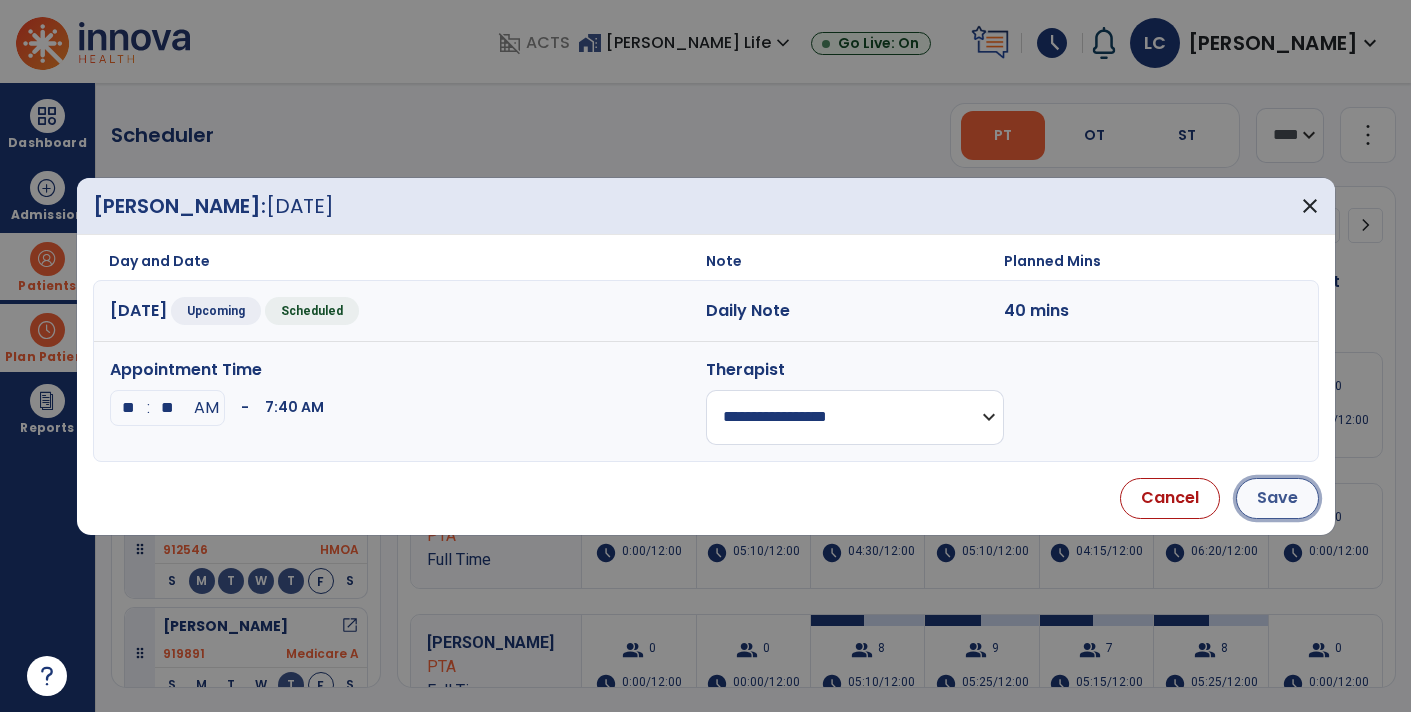 click on "Save" at bounding box center [1277, 498] 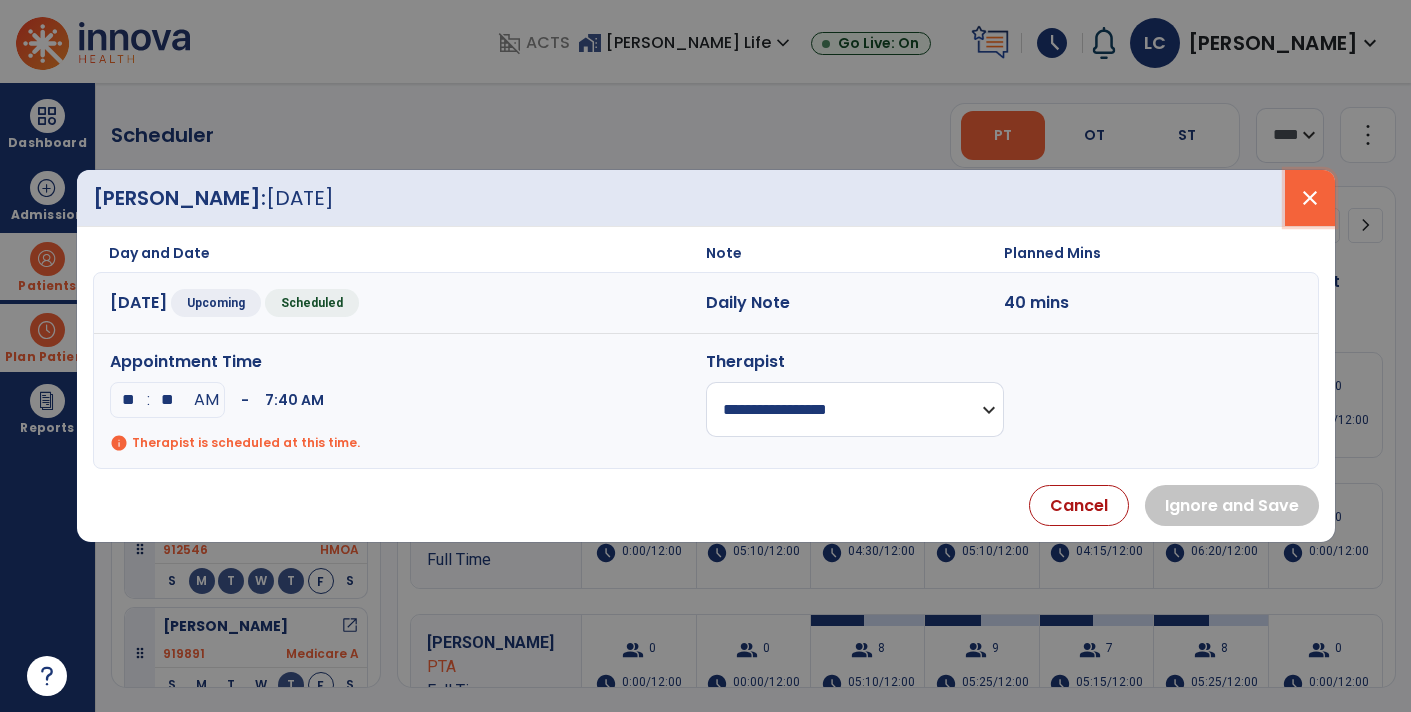 click on "close" at bounding box center [1310, 198] 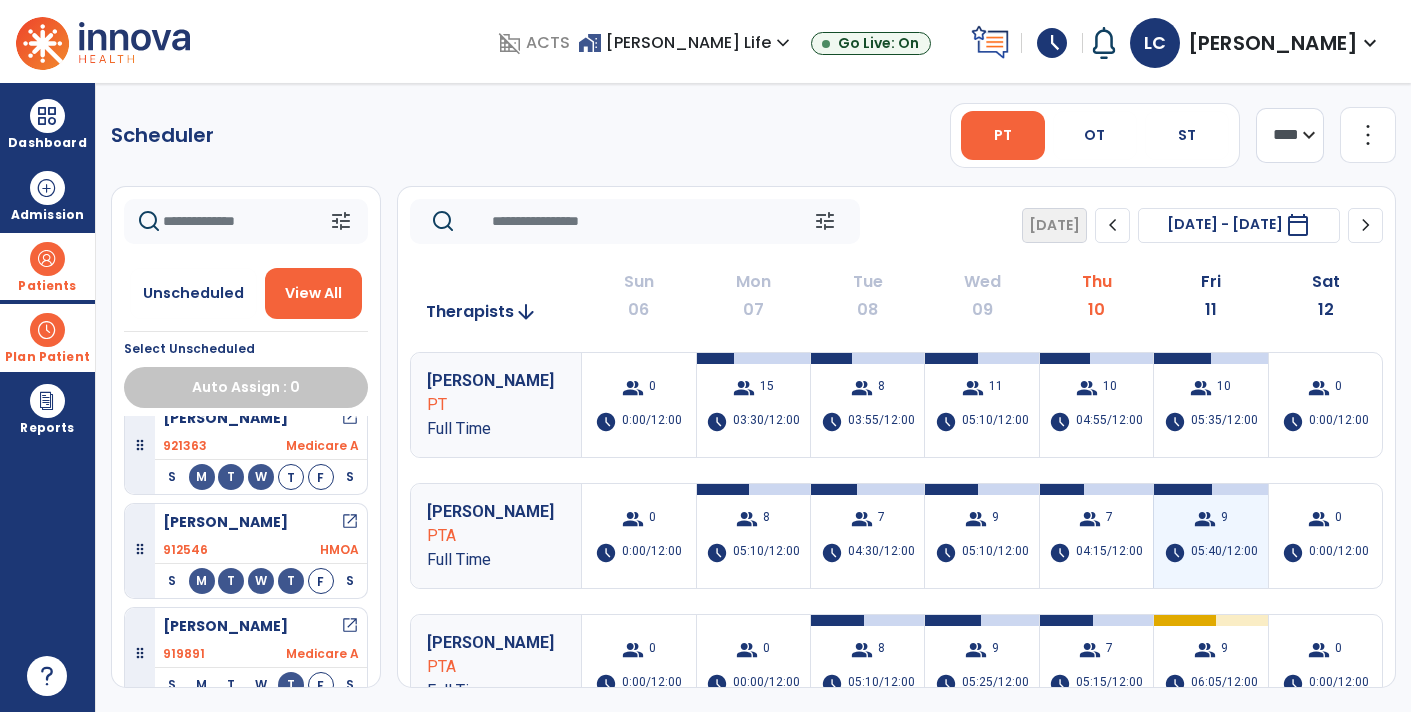 click on "05:40/12:00" at bounding box center (1224, 553) 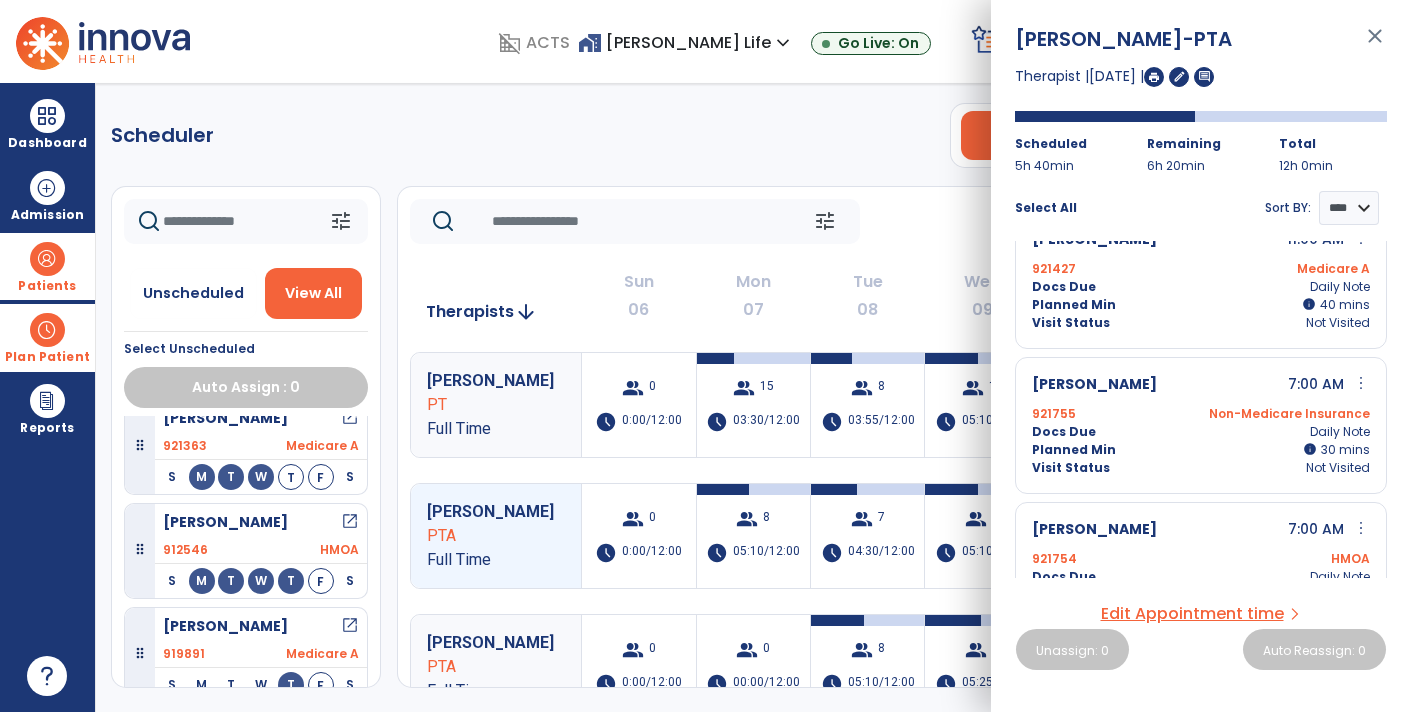 scroll, scrollTop: 0, scrollLeft: 0, axis: both 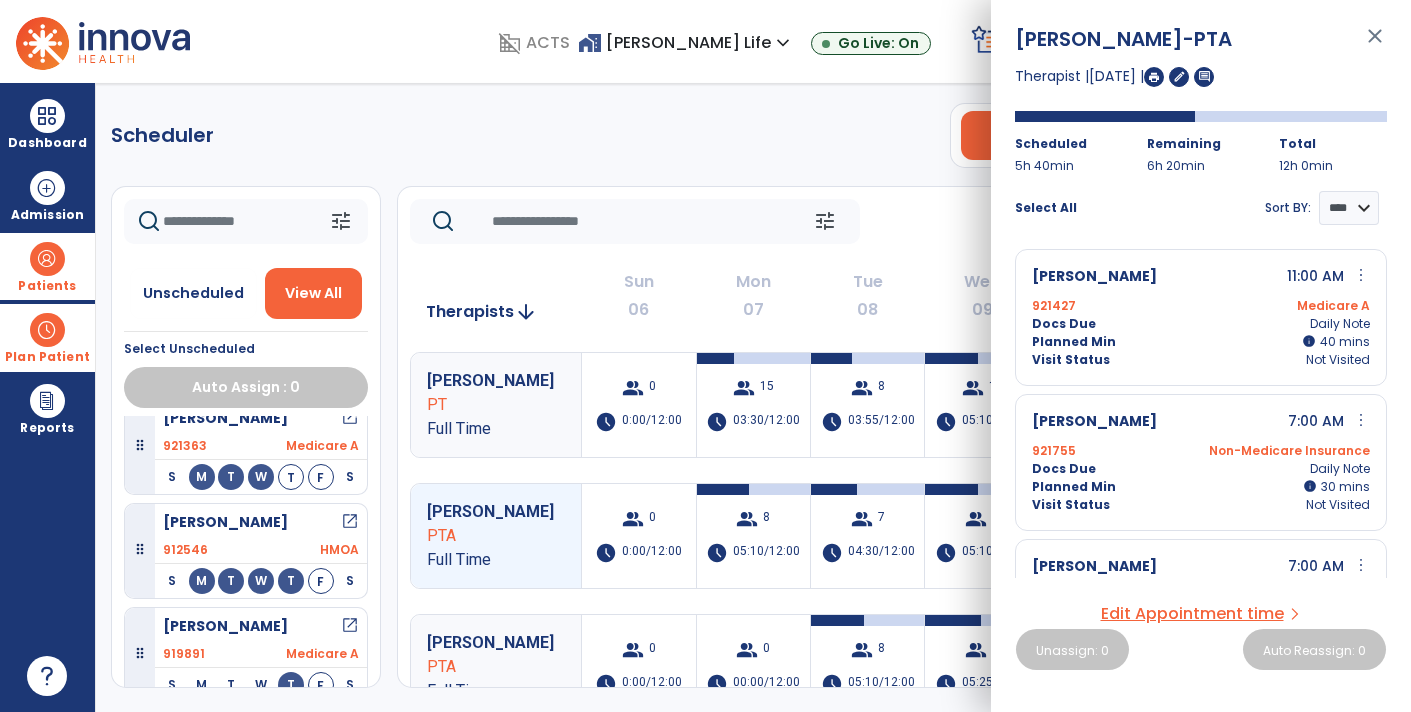 click on "close" at bounding box center (1375, 45) 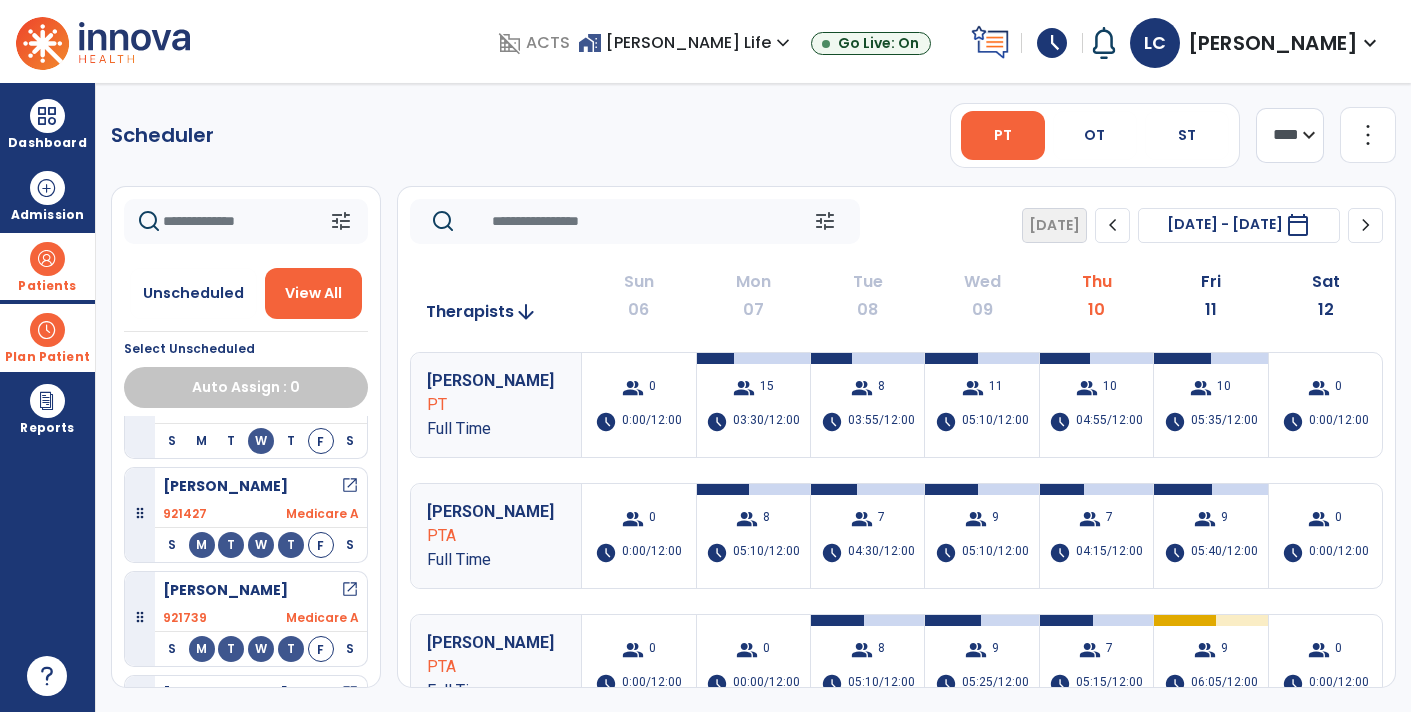 scroll, scrollTop: 1204, scrollLeft: 0, axis: vertical 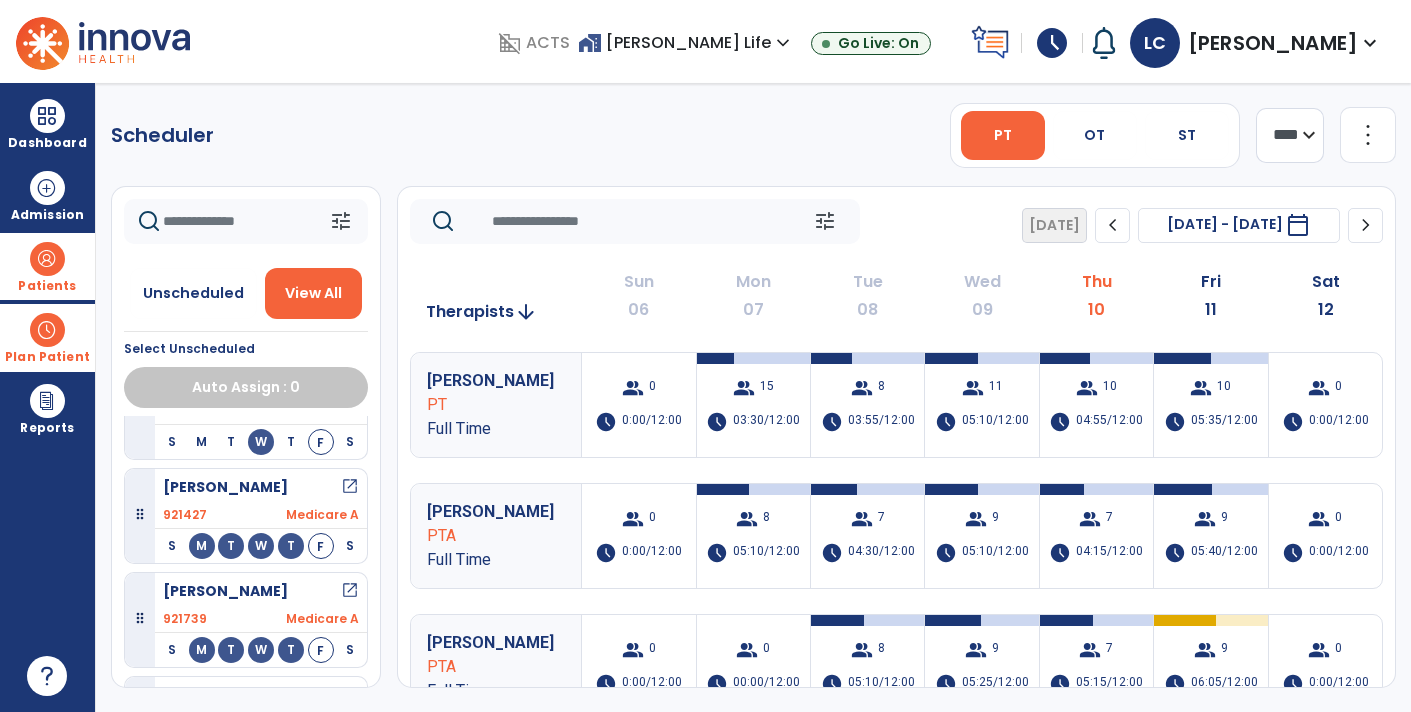 click on "open_in_new" at bounding box center (350, 487) 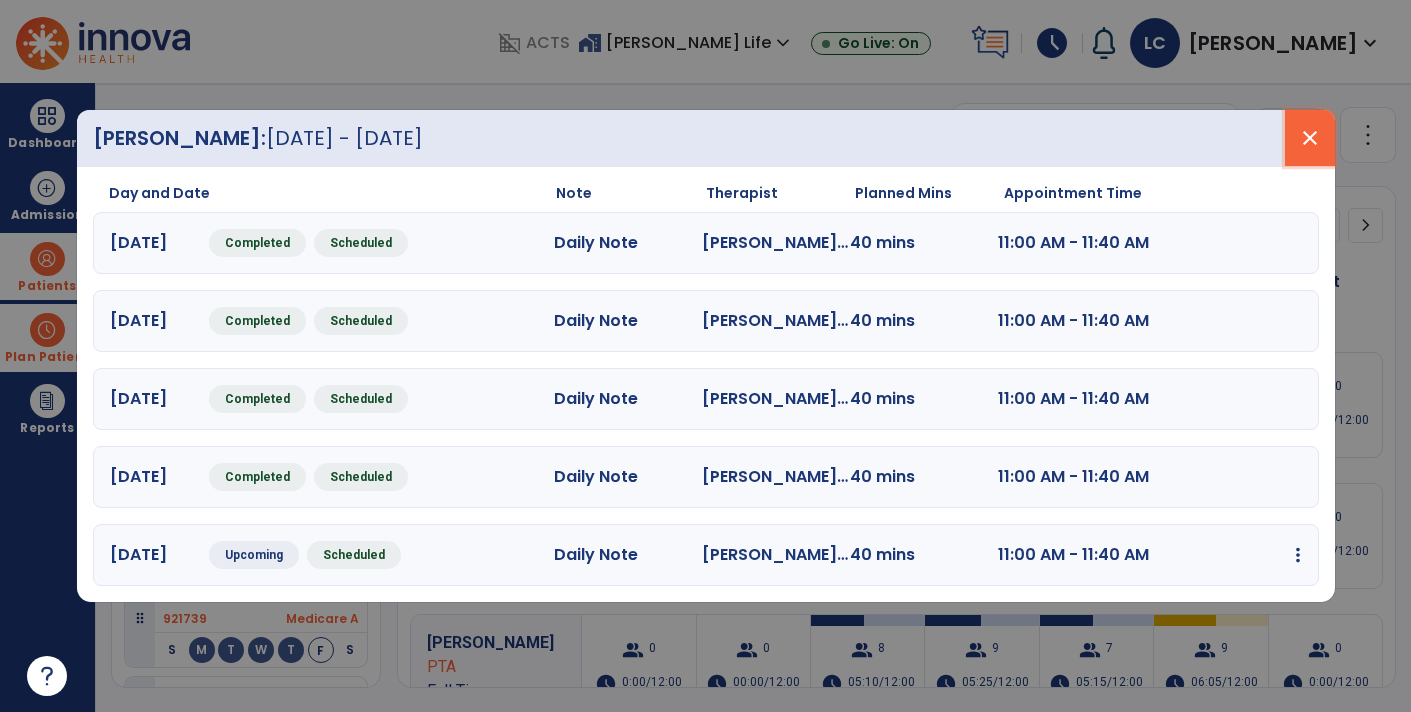 click on "close" at bounding box center (1310, 138) 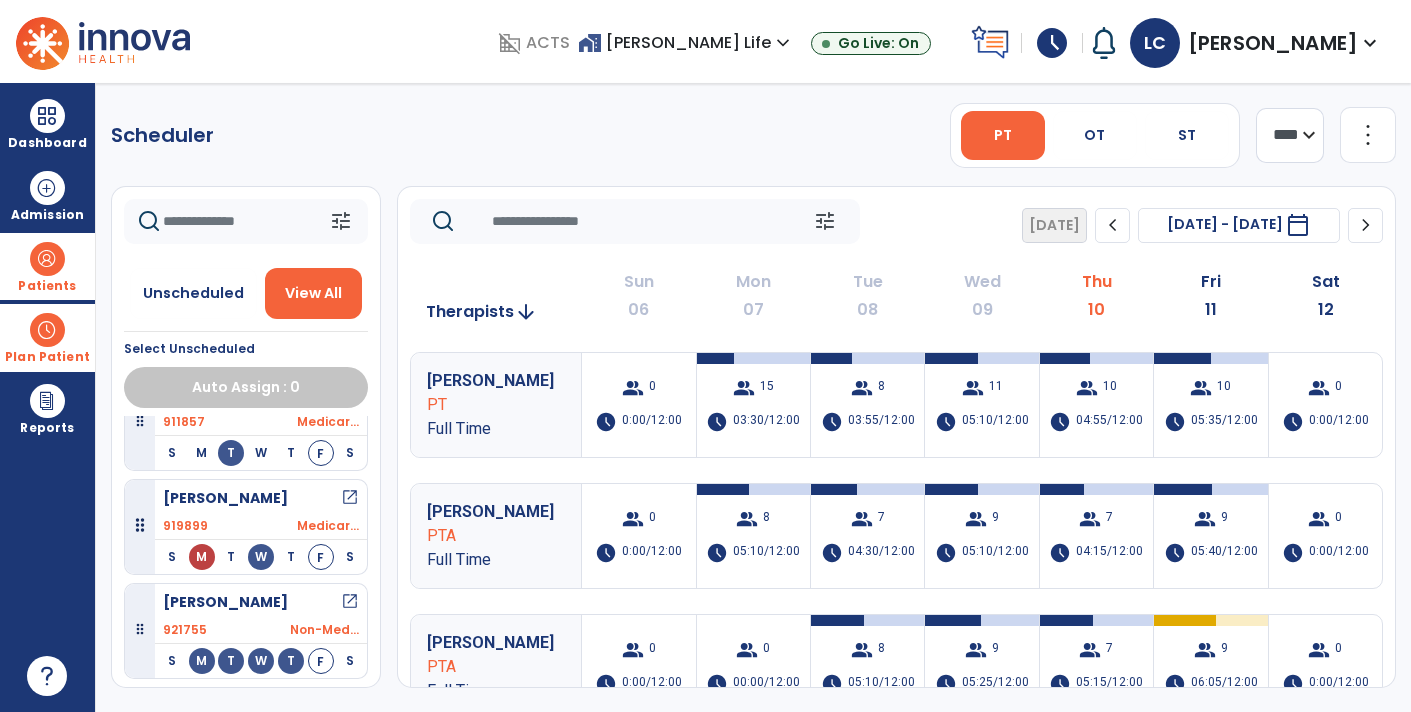scroll, scrollTop: 469, scrollLeft: 0, axis: vertical 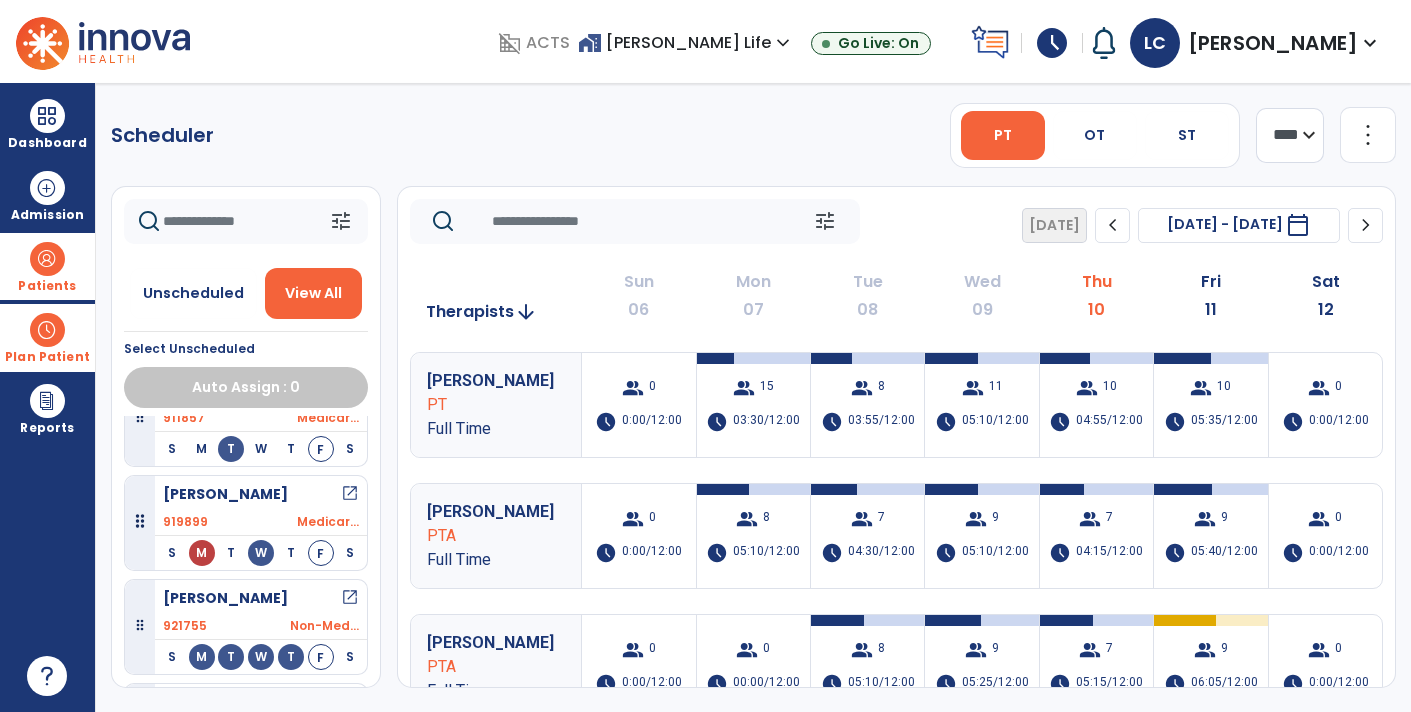 click on "open_in_new" at bounding box center [350, 494] 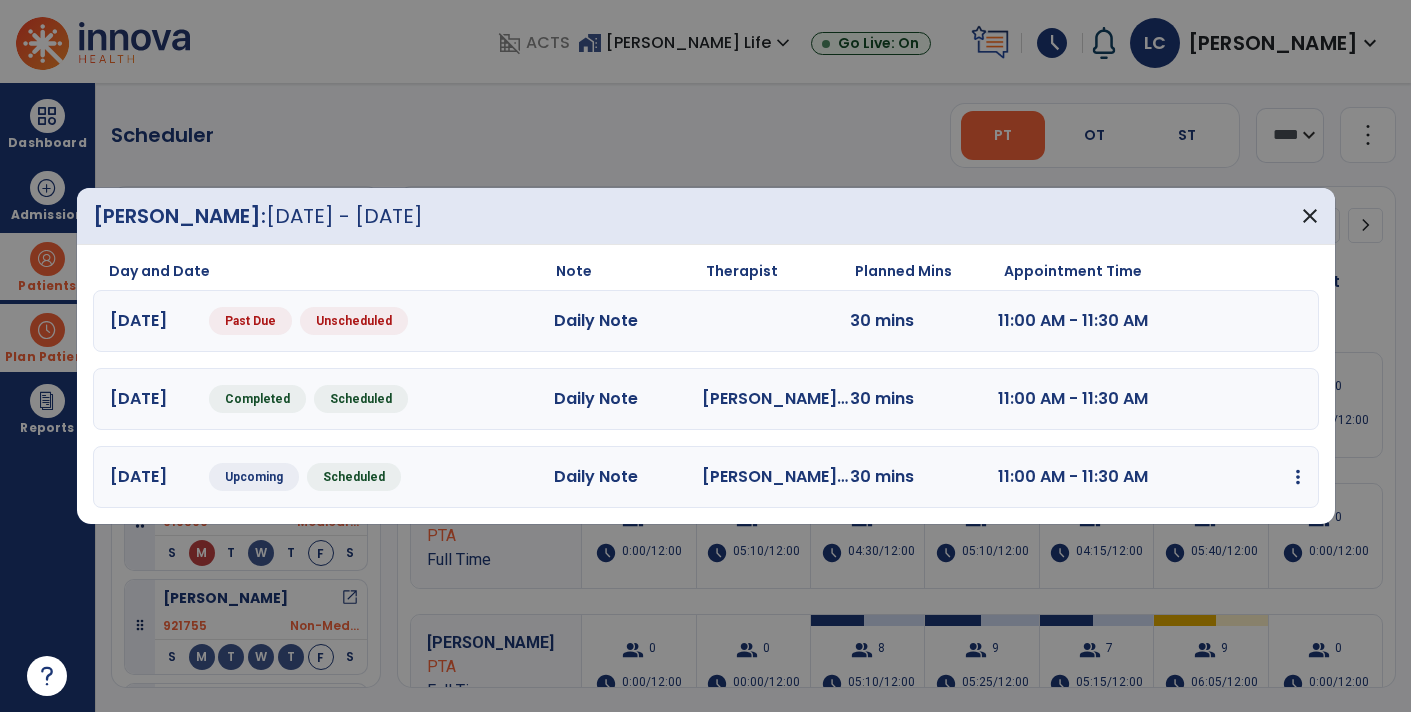 click on "Day and Date Note Therapist Planned Mins Appointment Time [DATE] Past Due Unscheduled Daily Note     30 mins   11:00 AM - 11:30 AM  [DATE] Completed Scheduled Daily Note  [PERSON_NAME]  PTA  30 mins   11:00 AM - 11:30 AM  [DATE] Upcoming Scheduled Daily Note  [PERSON_NAME]  PTA  30 mins   11:00 AM - 11:30 AM   edit   Edit Session   alt_route   Split Minutes  add_comment  Add Note" at bounding box center [706, 384] 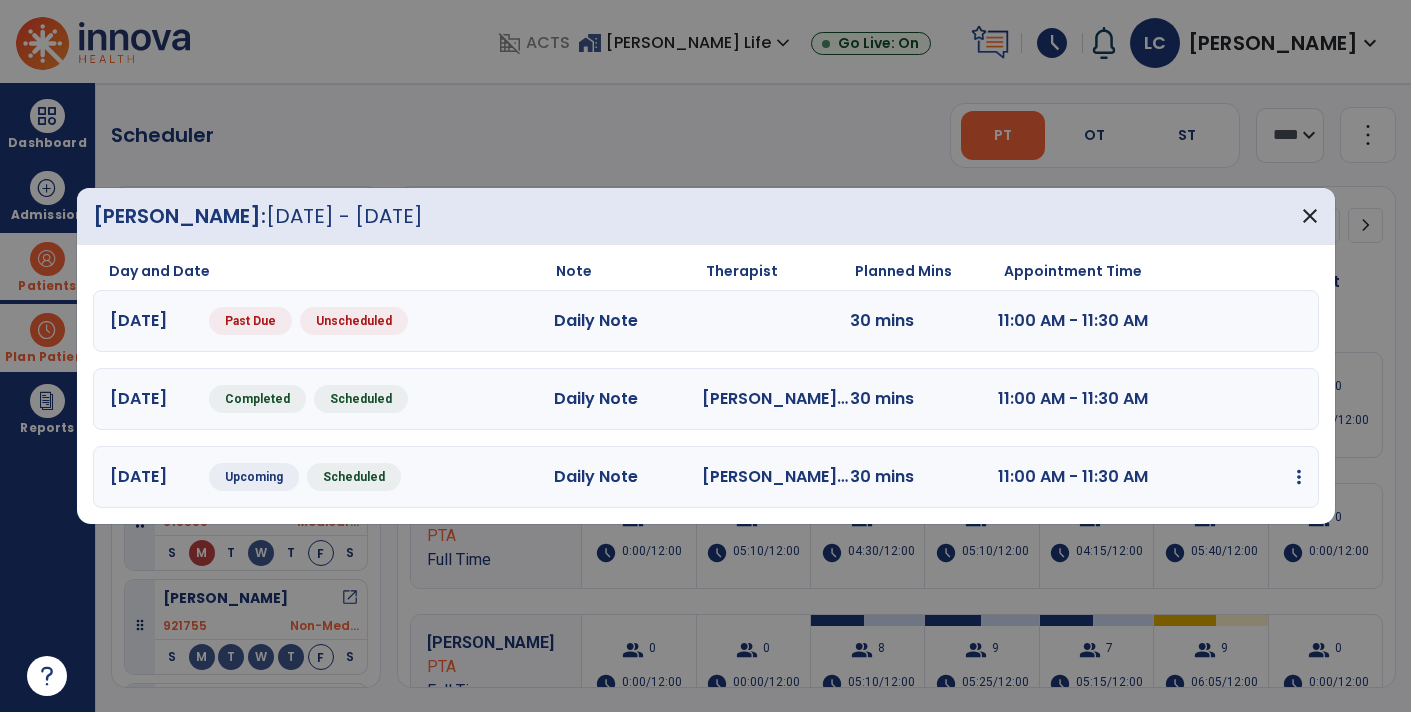 click at bounding box center [1299, 477] 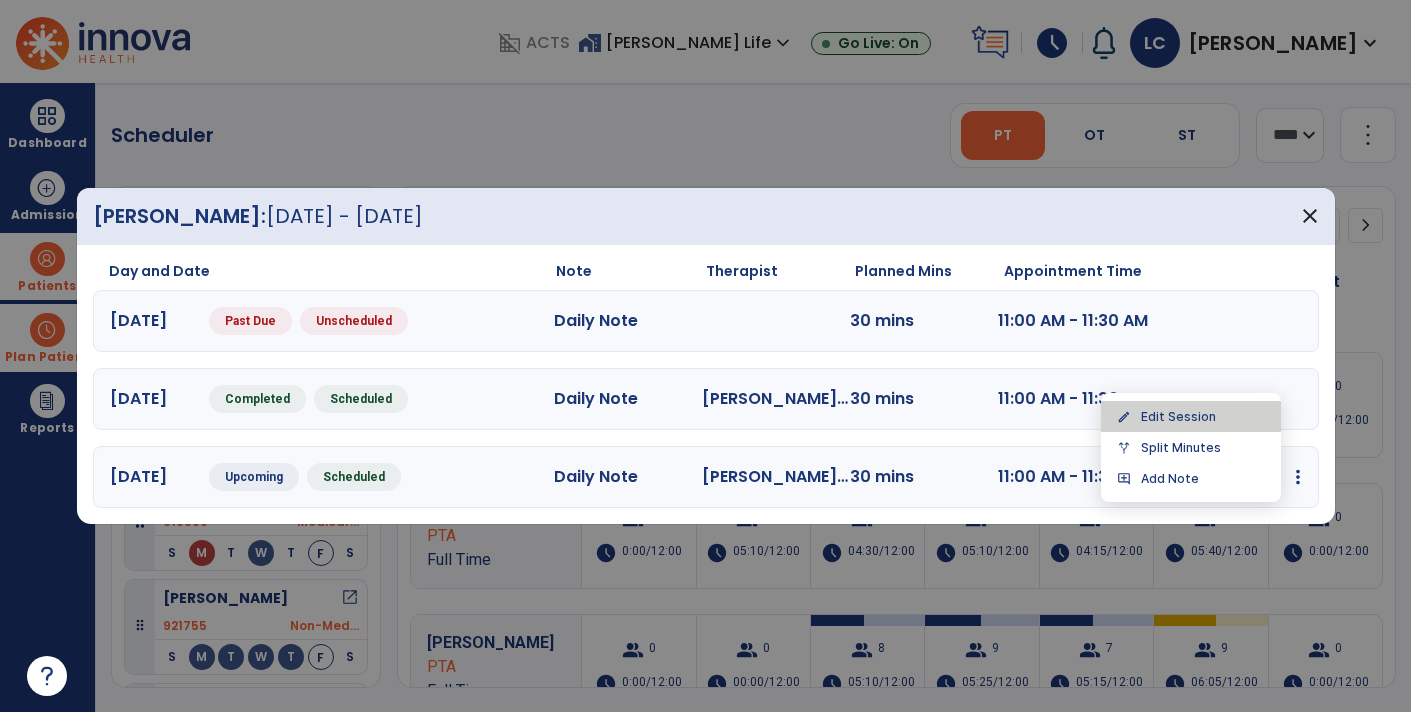 click on "edit" at bounding box center [1124, 417] 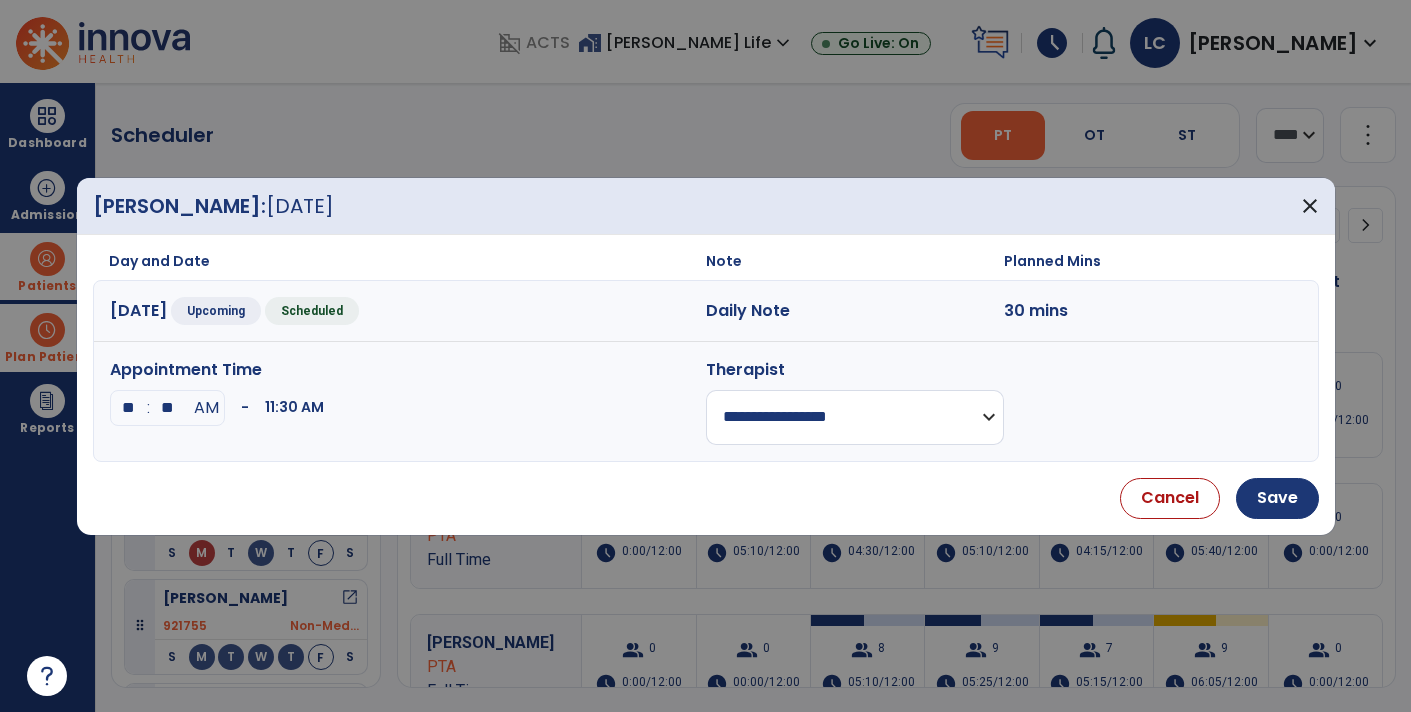 click on "**********" at bounding box center [855, 417] 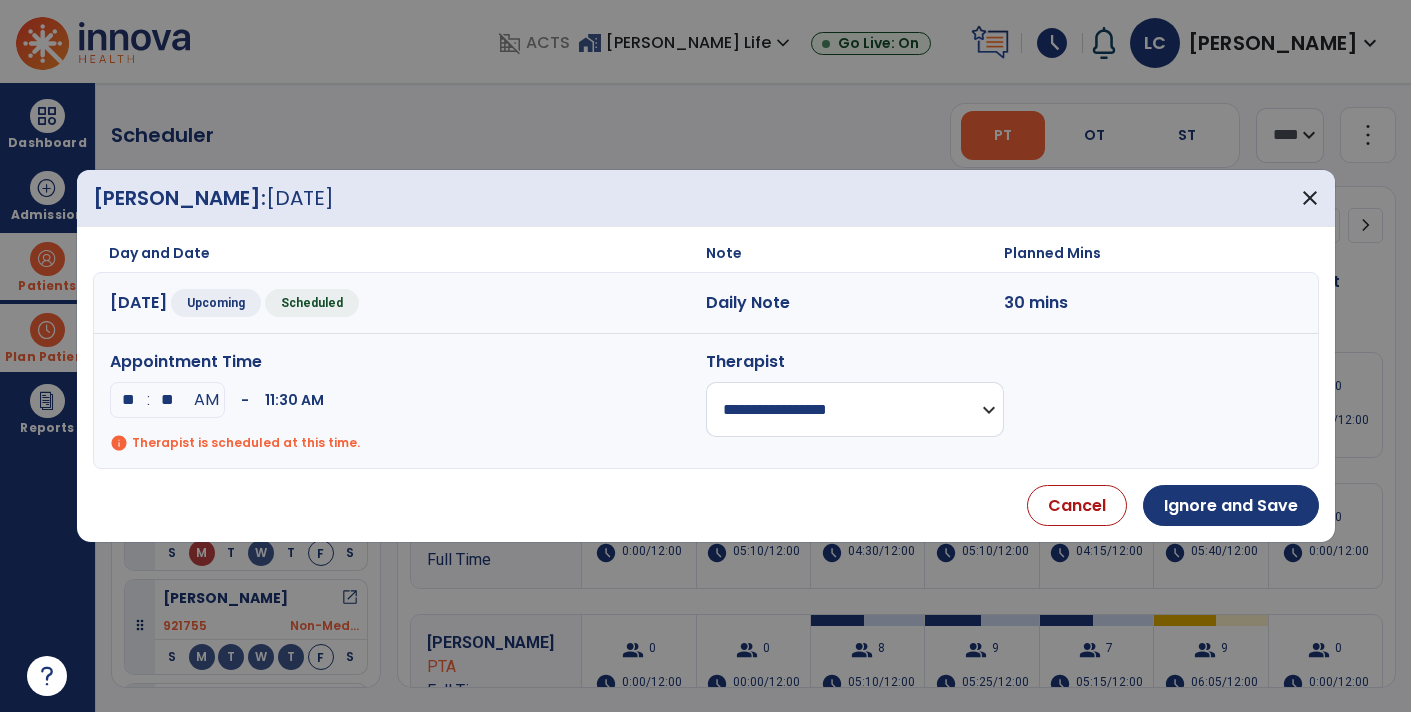select on "**********" 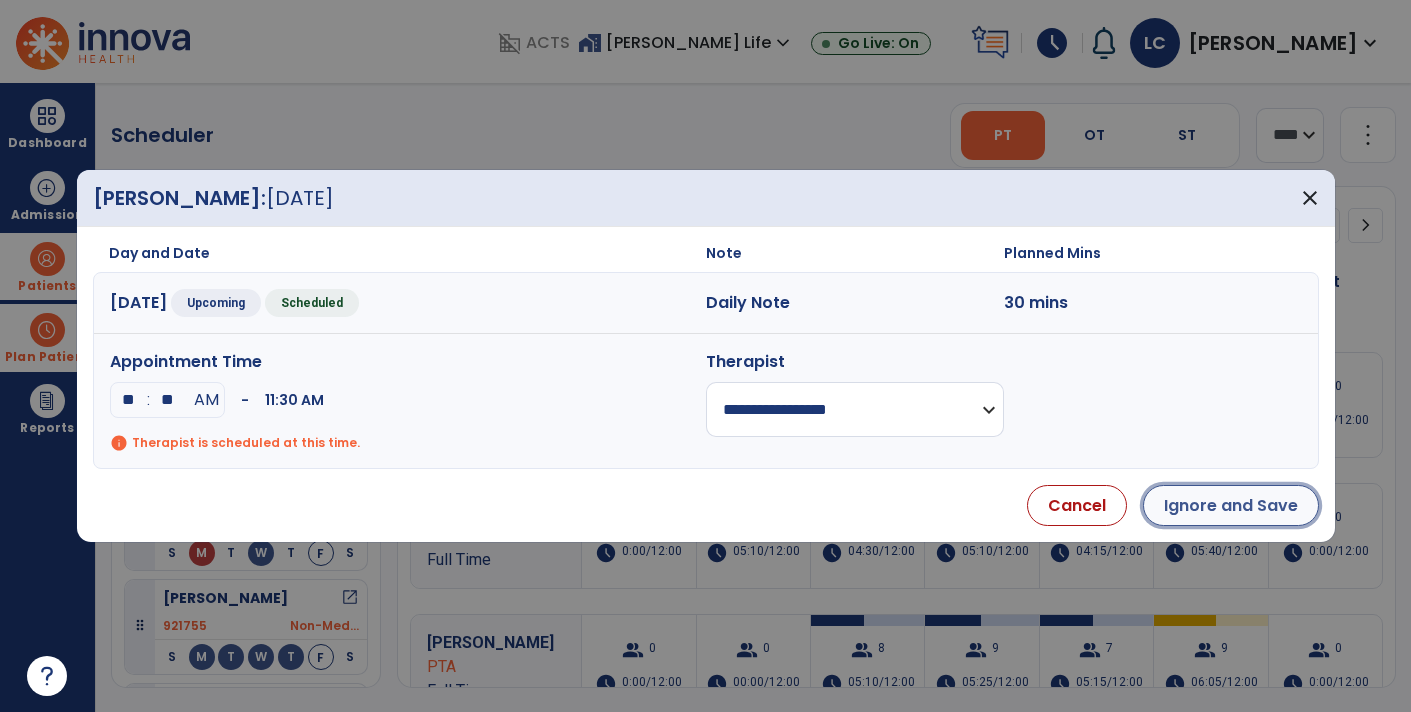 click on "Ignore and Save" at bounding box center (1231, 505) 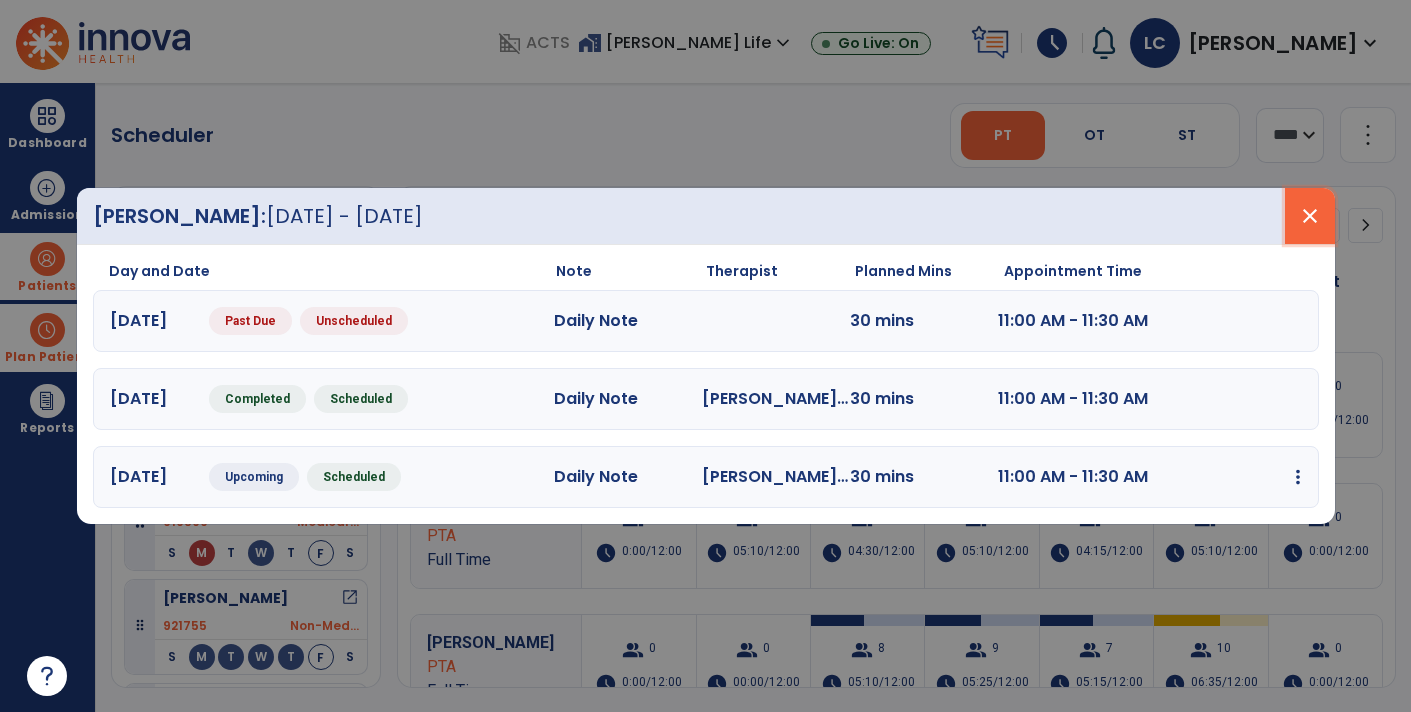 click on "close" at bounding box center [1310, 216] 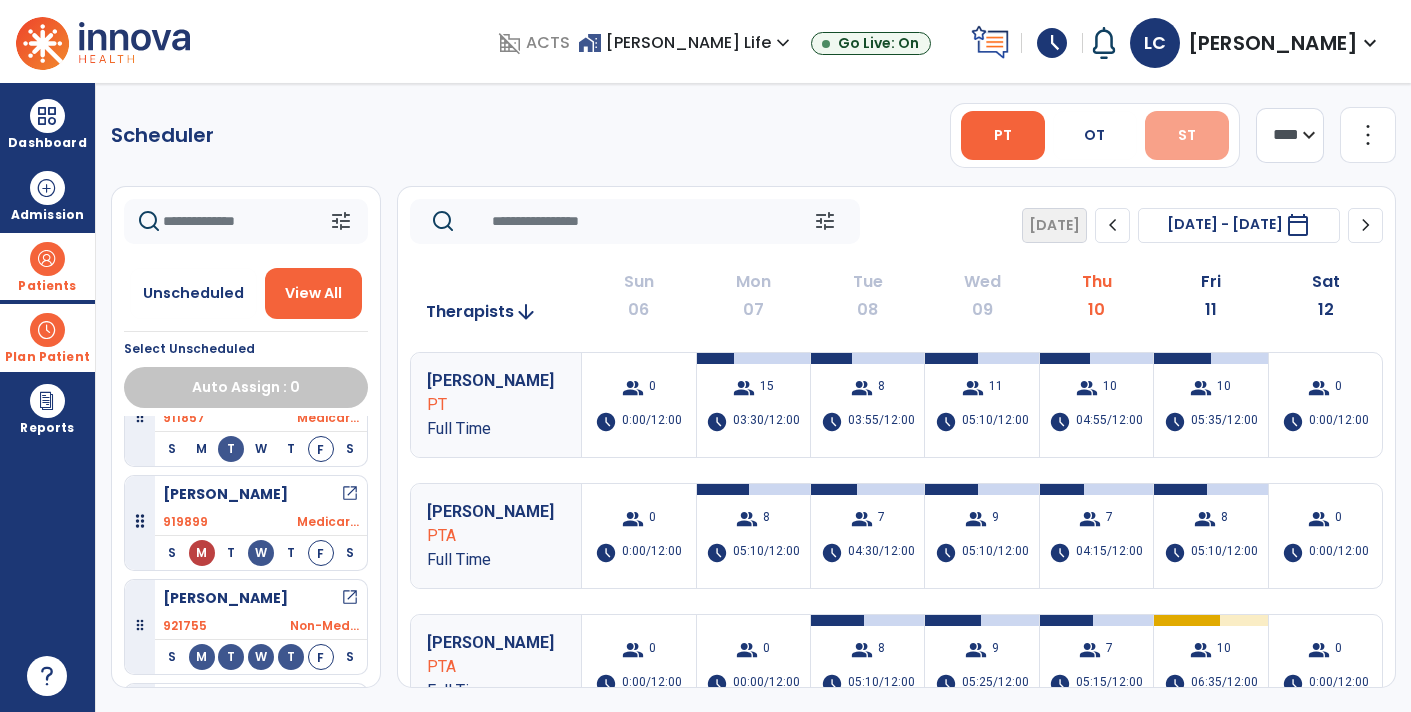 click on "ST" at bounding box center (1187, 135) 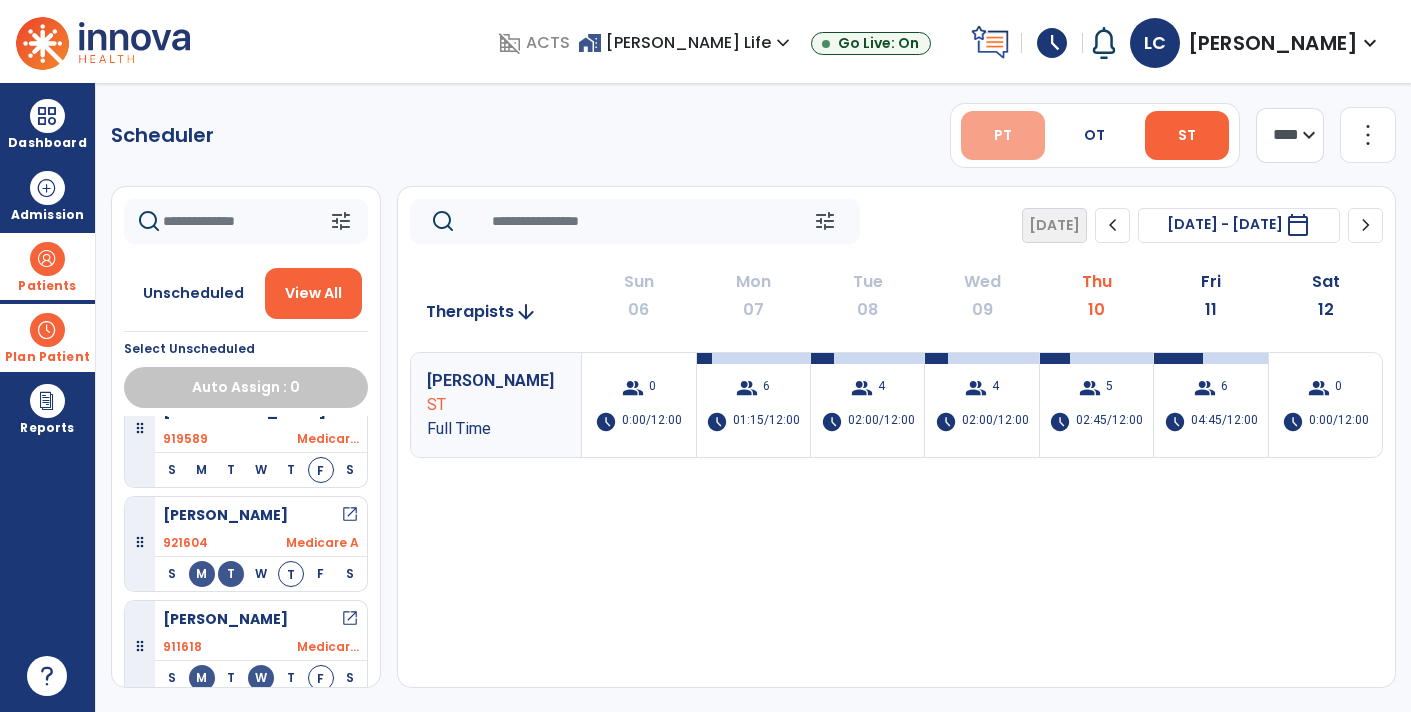 click on "PT" at bounding box center (1003, 135) 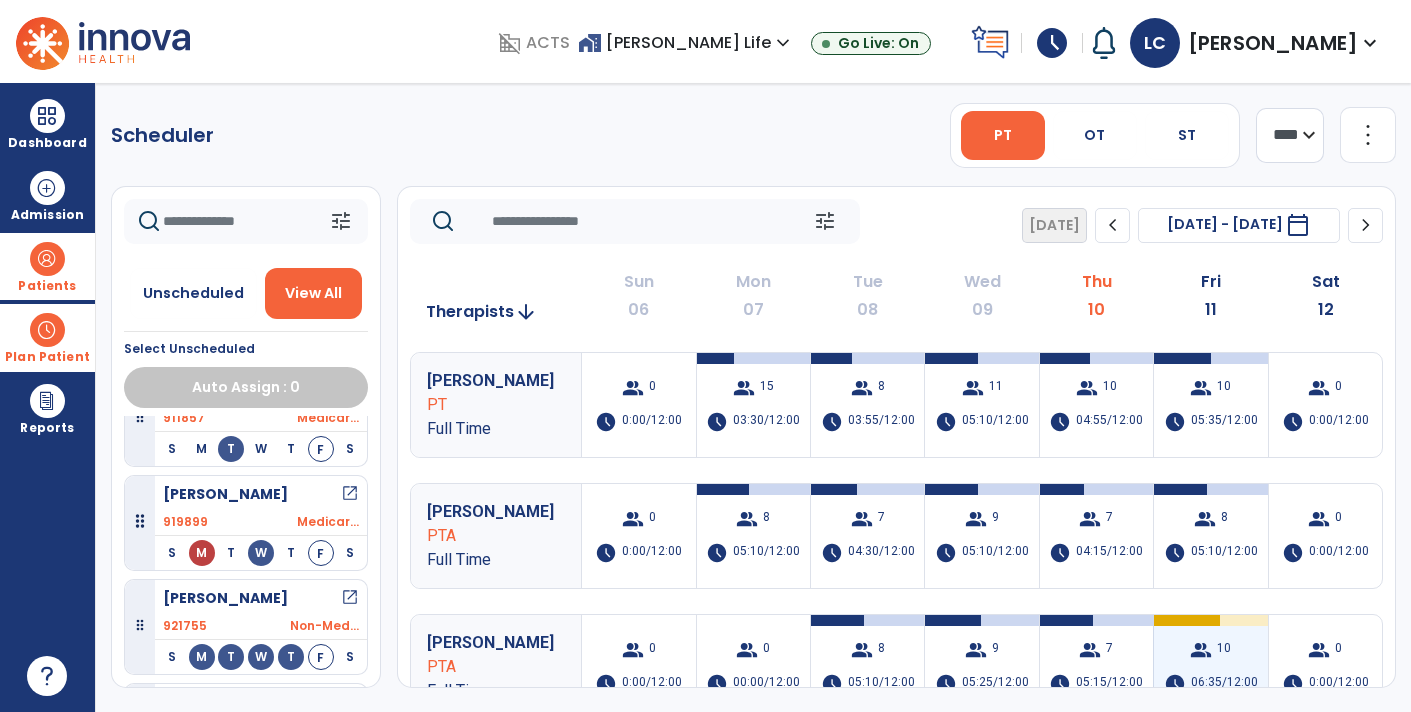 click on "group" at bounding box center [1201, 650] 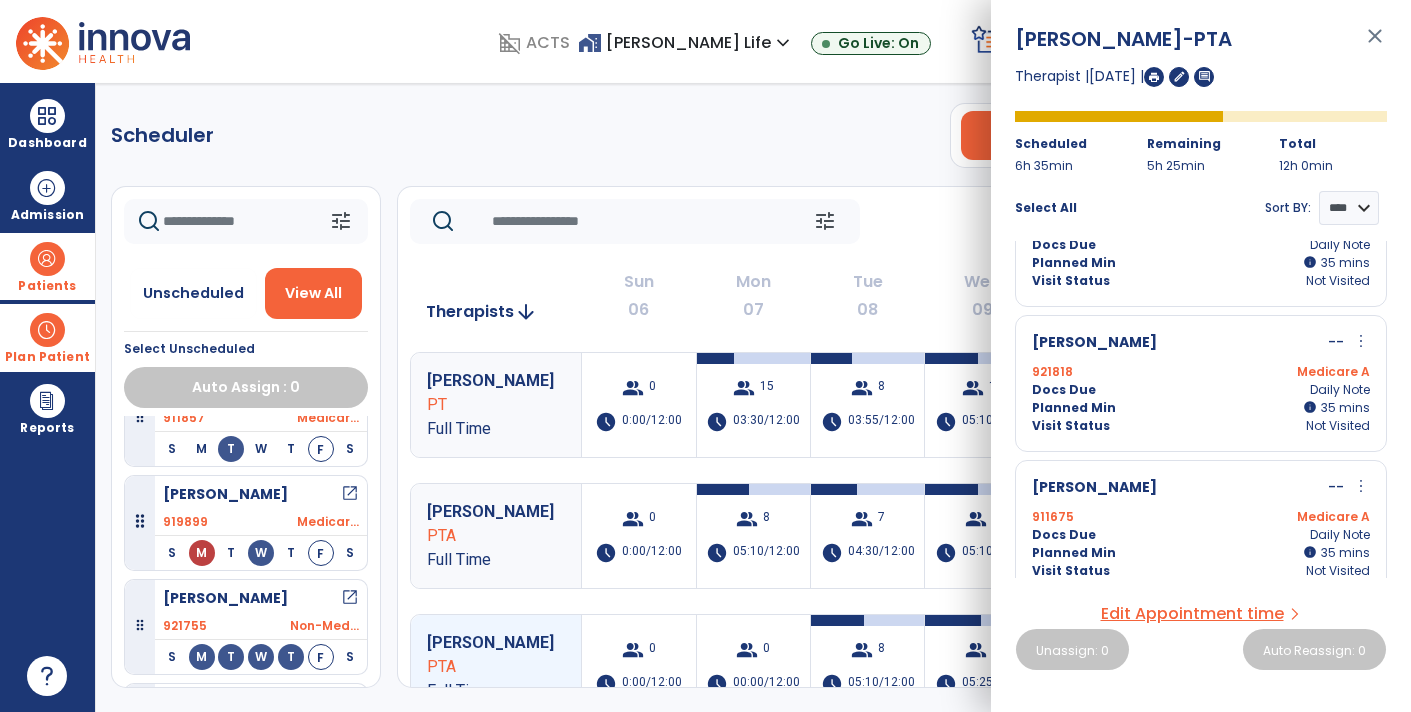 scroll, scrollTop: 1101, scrollLeft: 0, axis: vertical 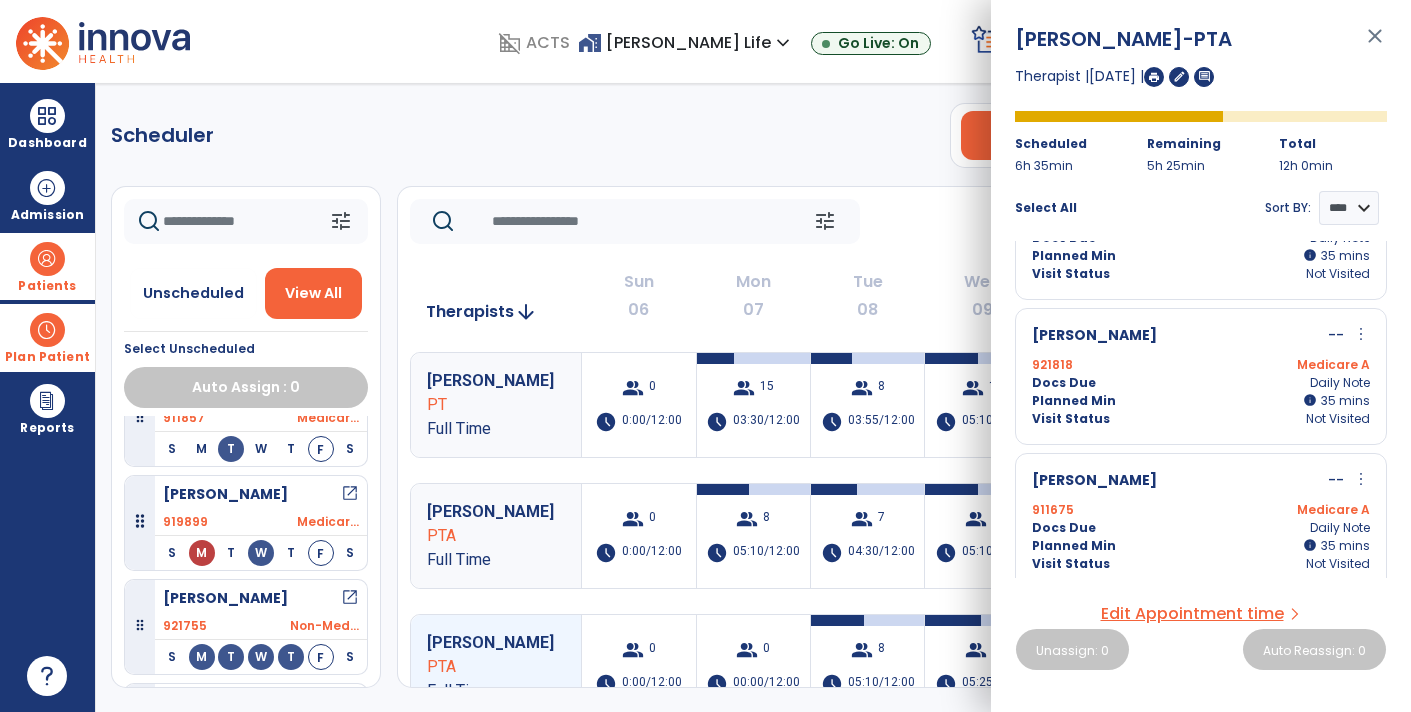click on "close" at bounding box center (1375, 45) 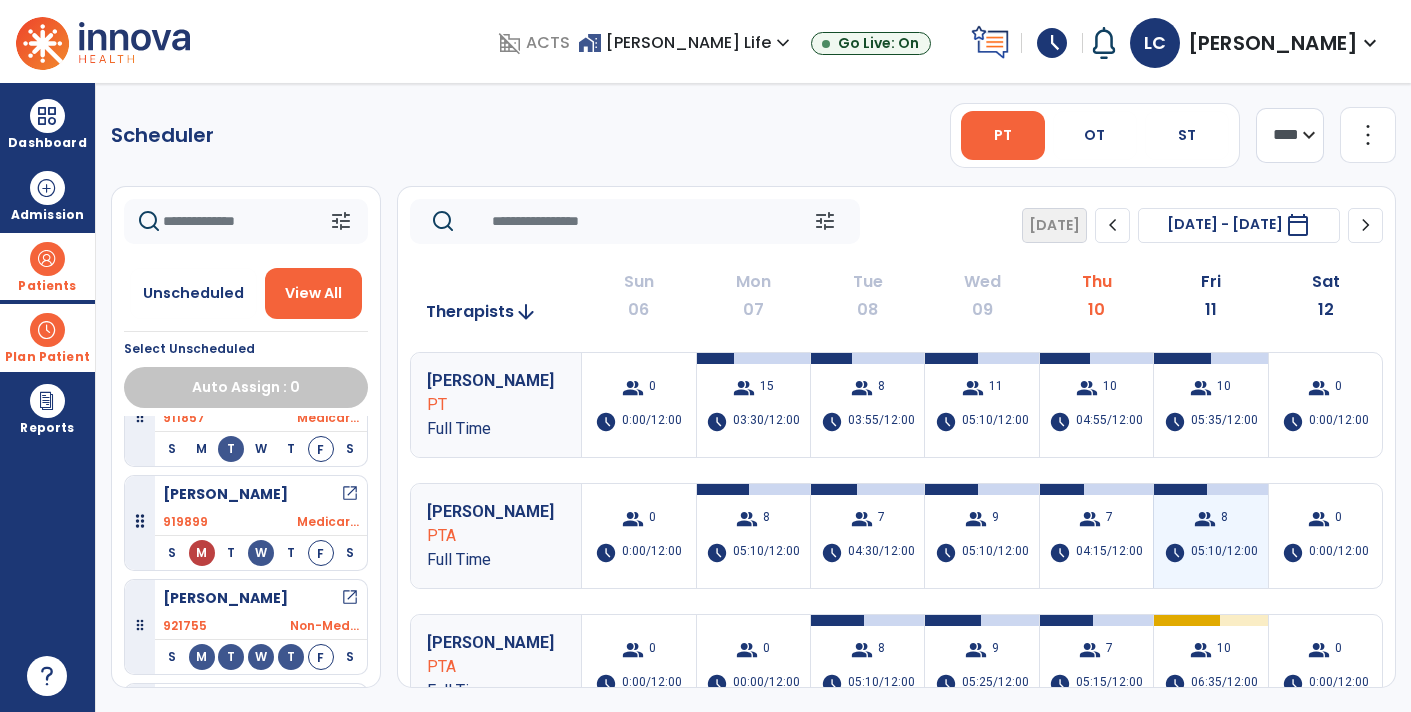 click on "05:10/12:00" at bounding box center (1224, 553) 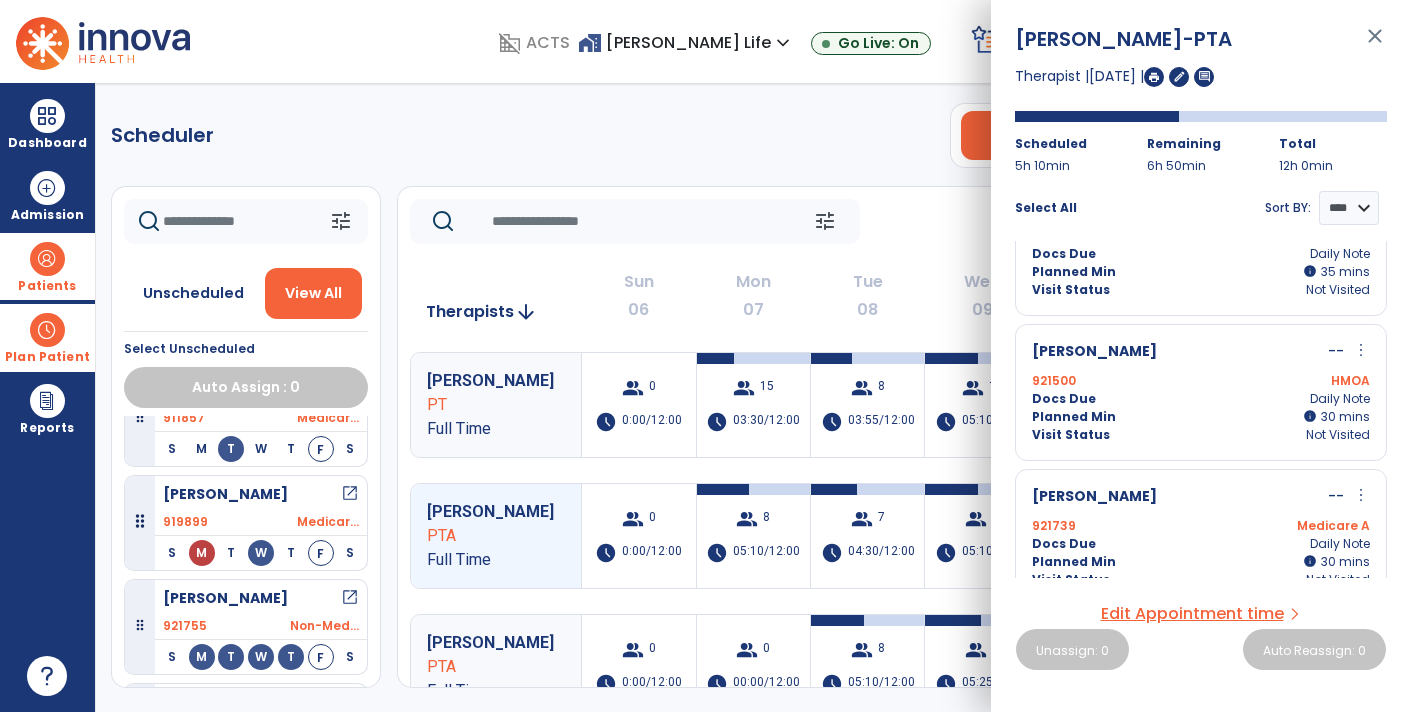 scroll, scrollTop: 813, scrollLeft: 0, axis: vertical 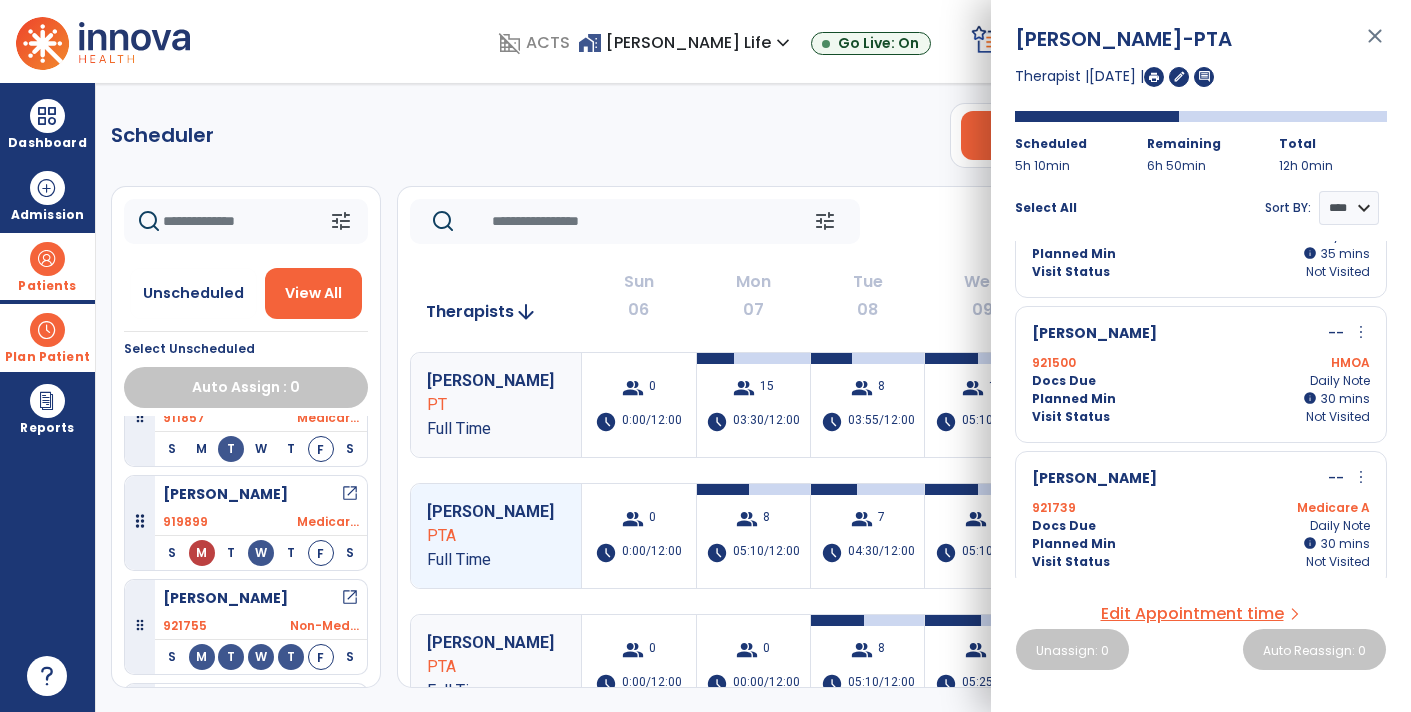 click on "open_in_new" at bounding box center [350, 494] 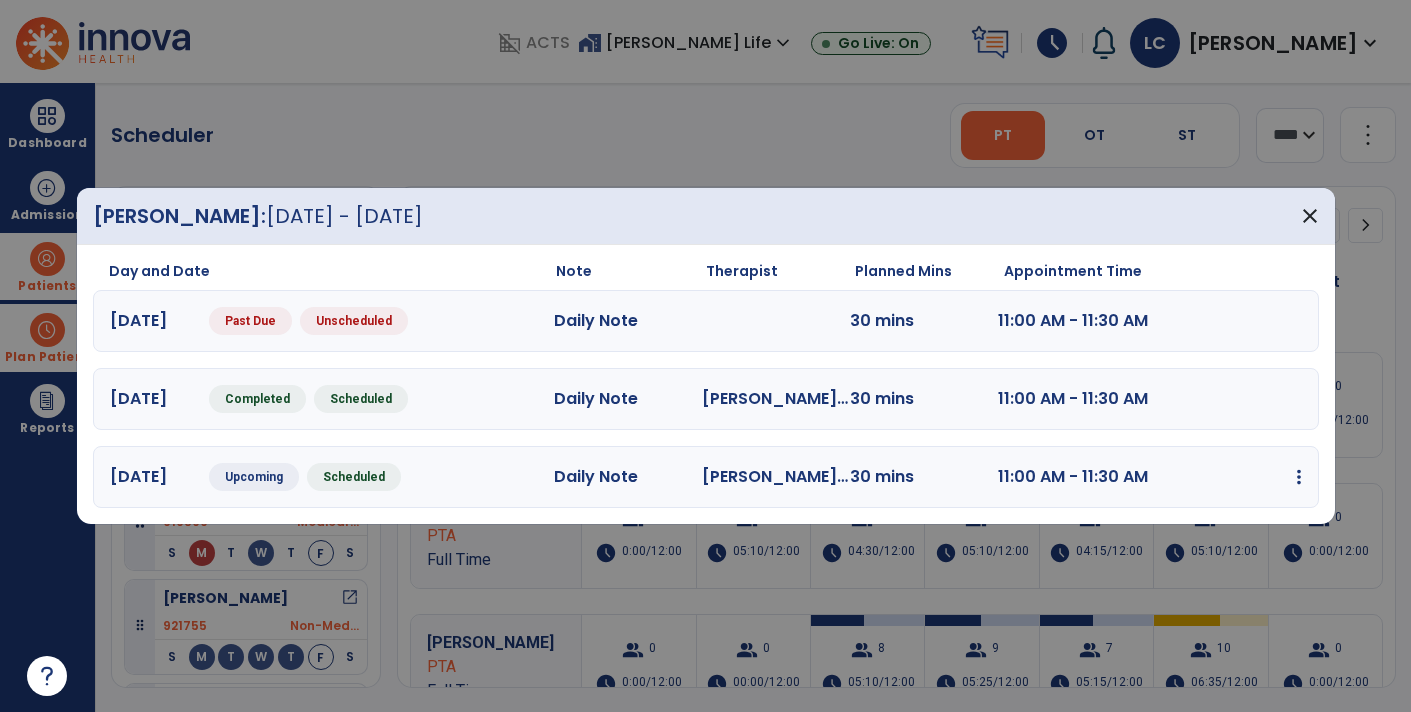 click at bounding box center (1299, 477) 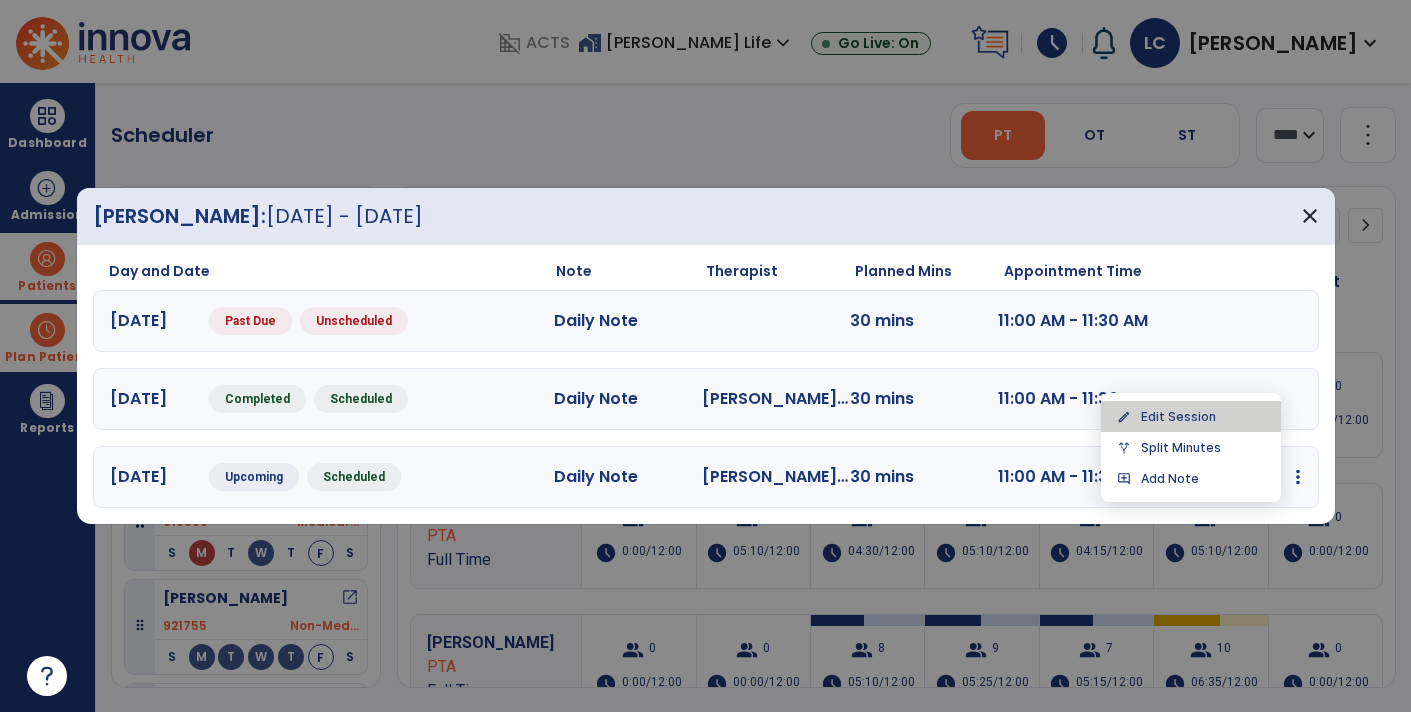 click on "edit   Edit Session" at bounding box center [1191, 416] 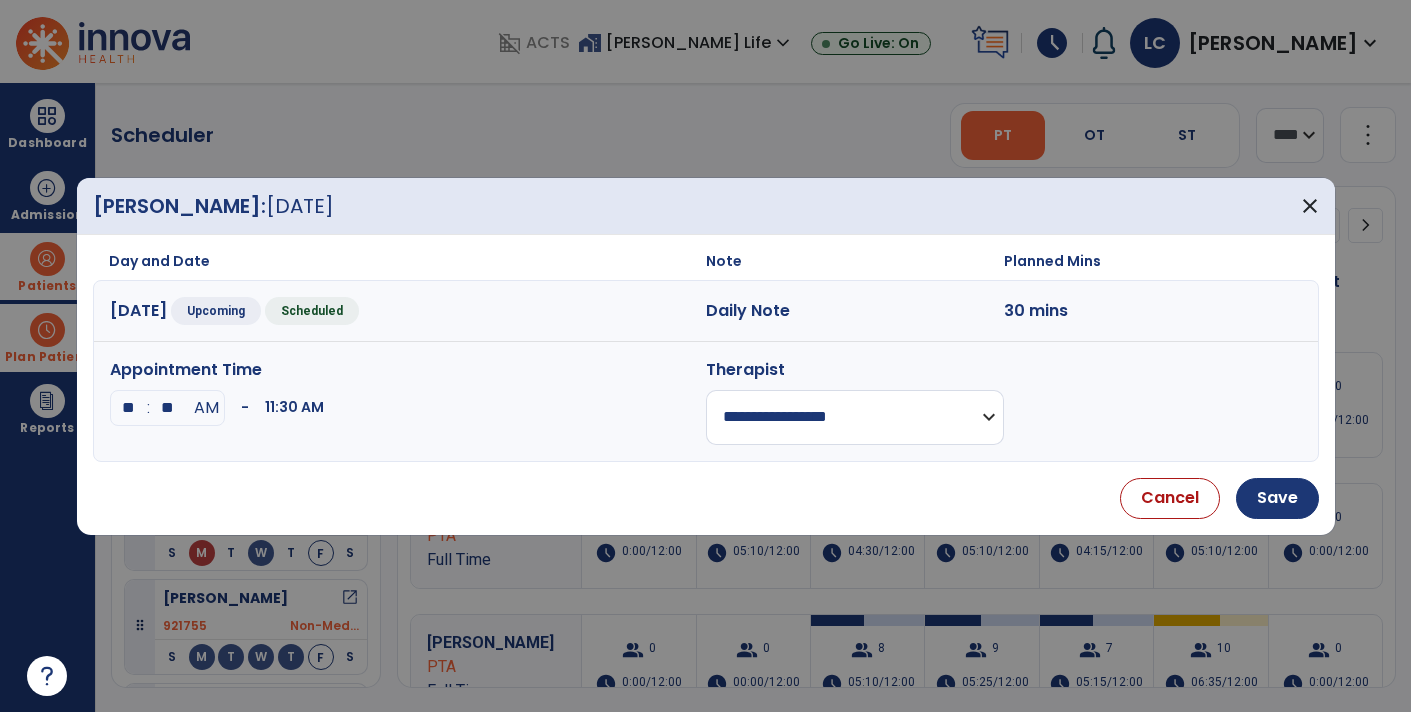 click on "**********" at bounding box center [855, 417] 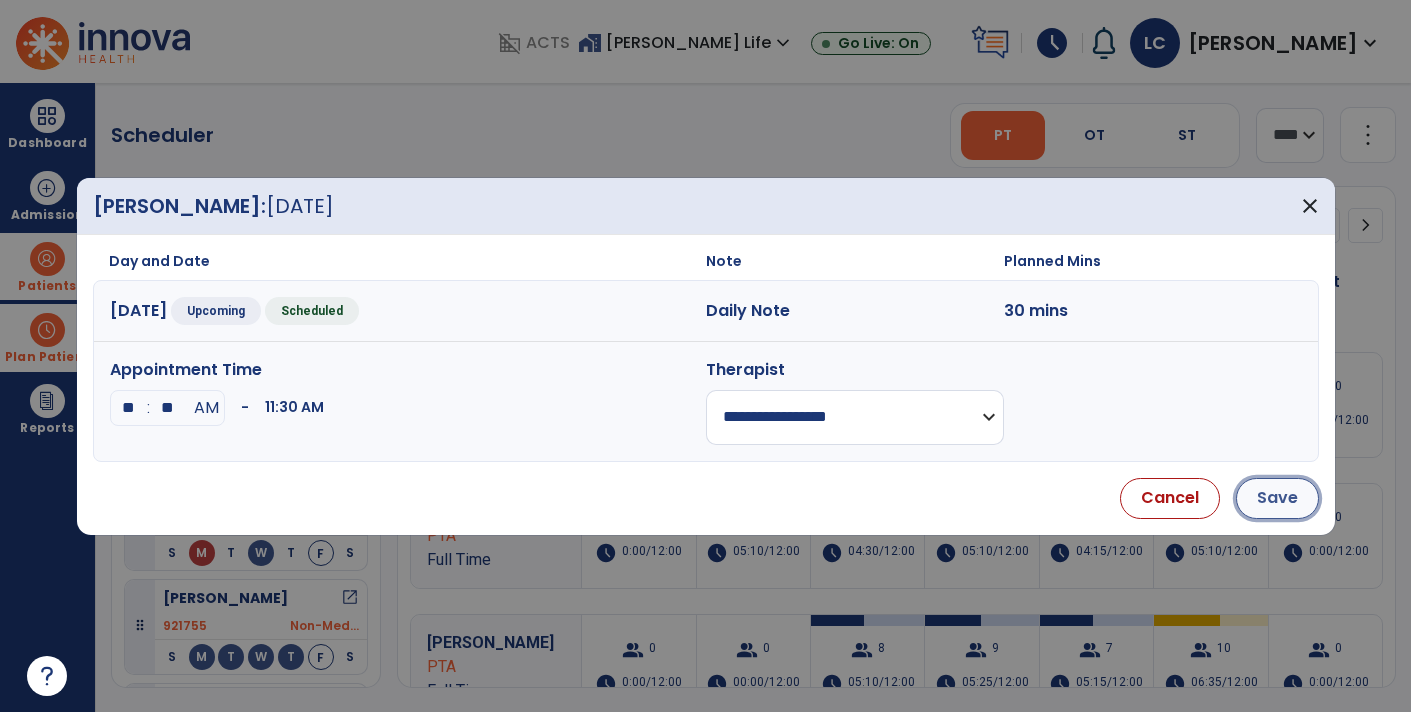 click on "Save" at bounding box center [1277, 498] 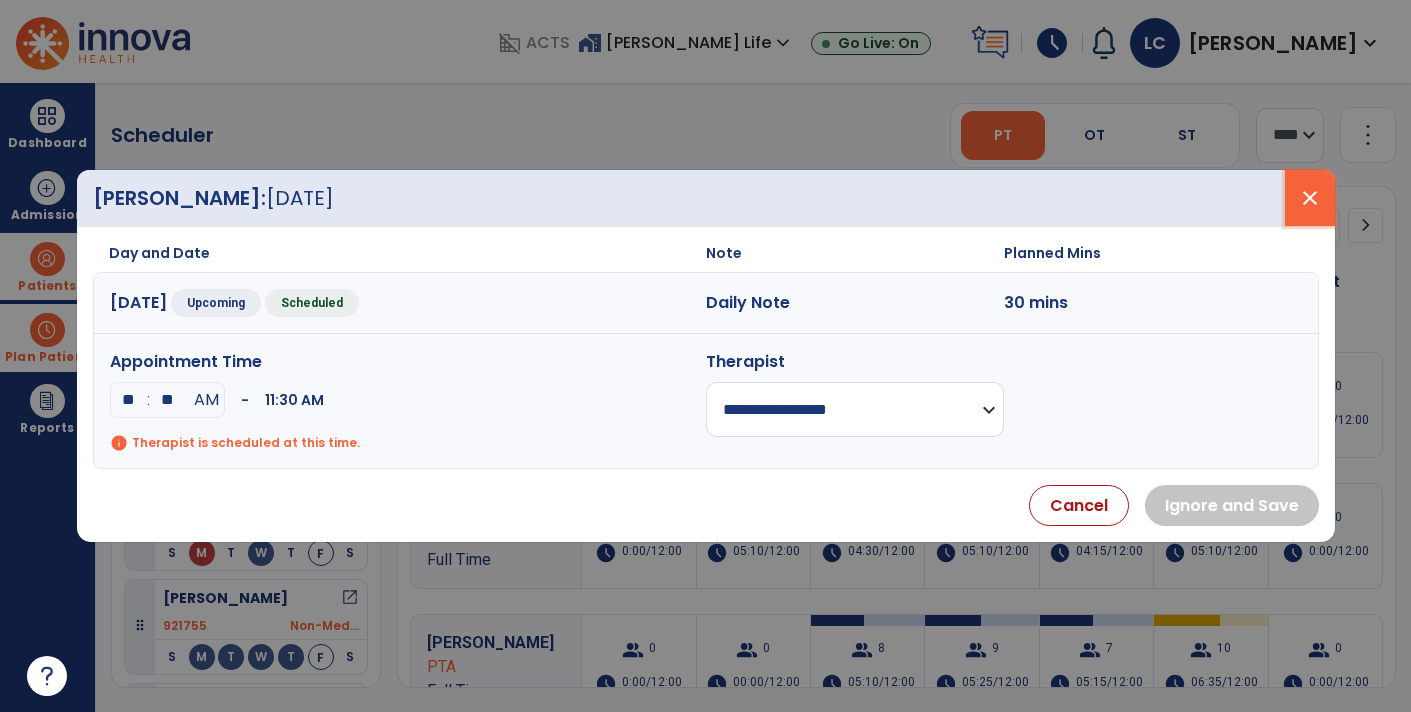 click on "close" at bounding box center (1310, 198) 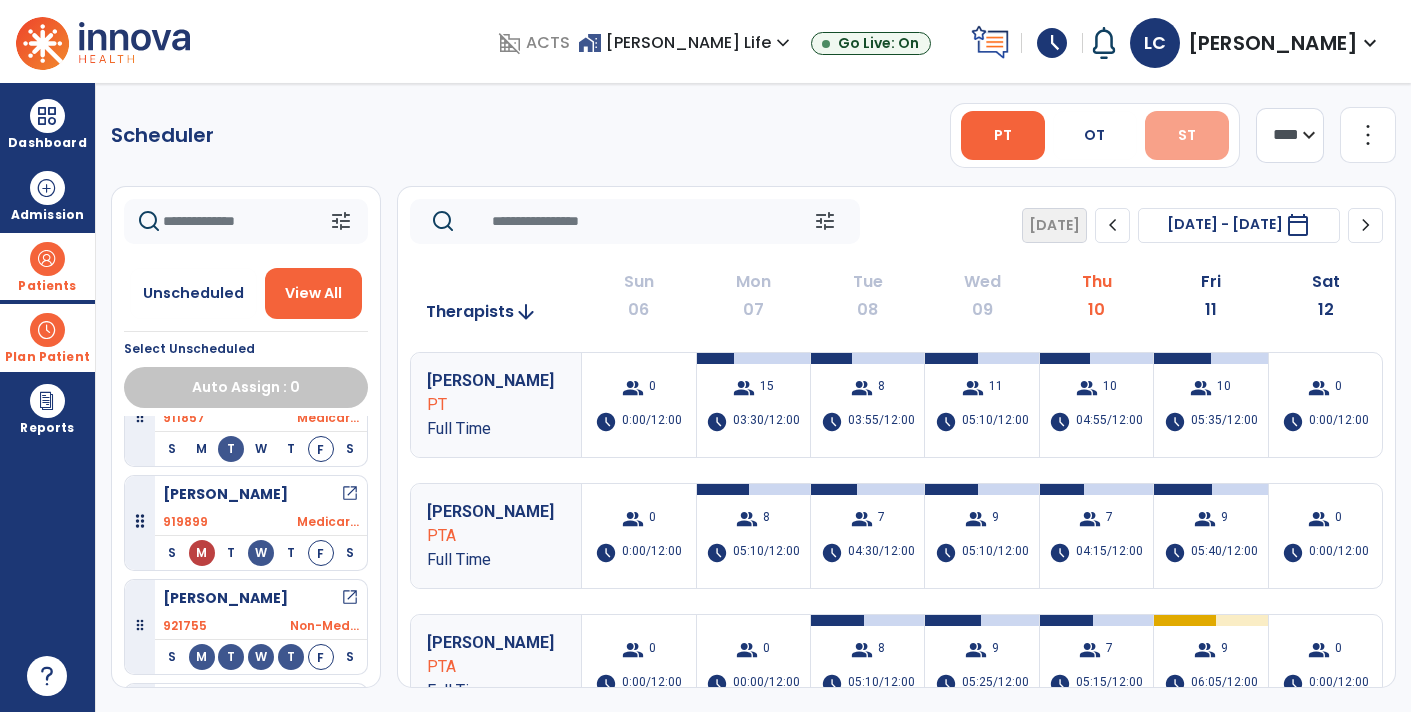 click on "ST" at bounding box center [1187, 135] 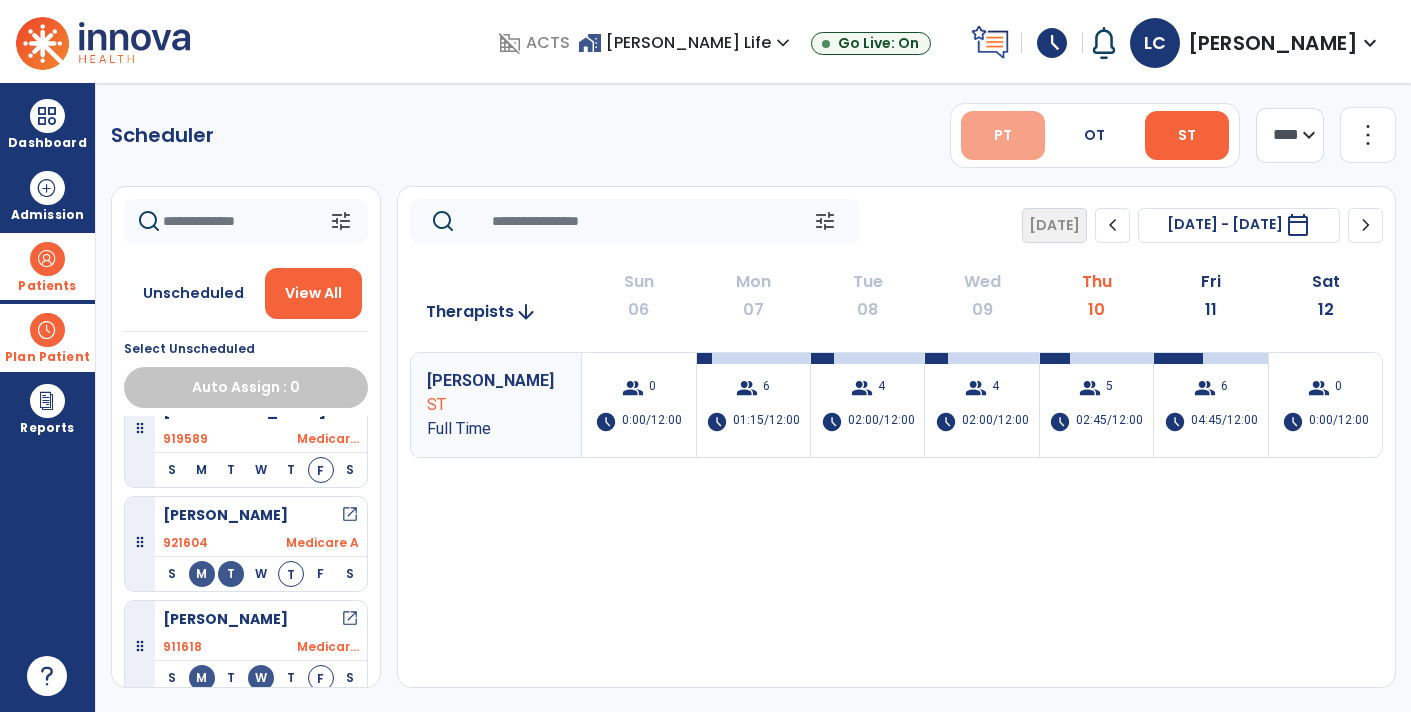 click on "PT" at bounding box center [1003, 135] 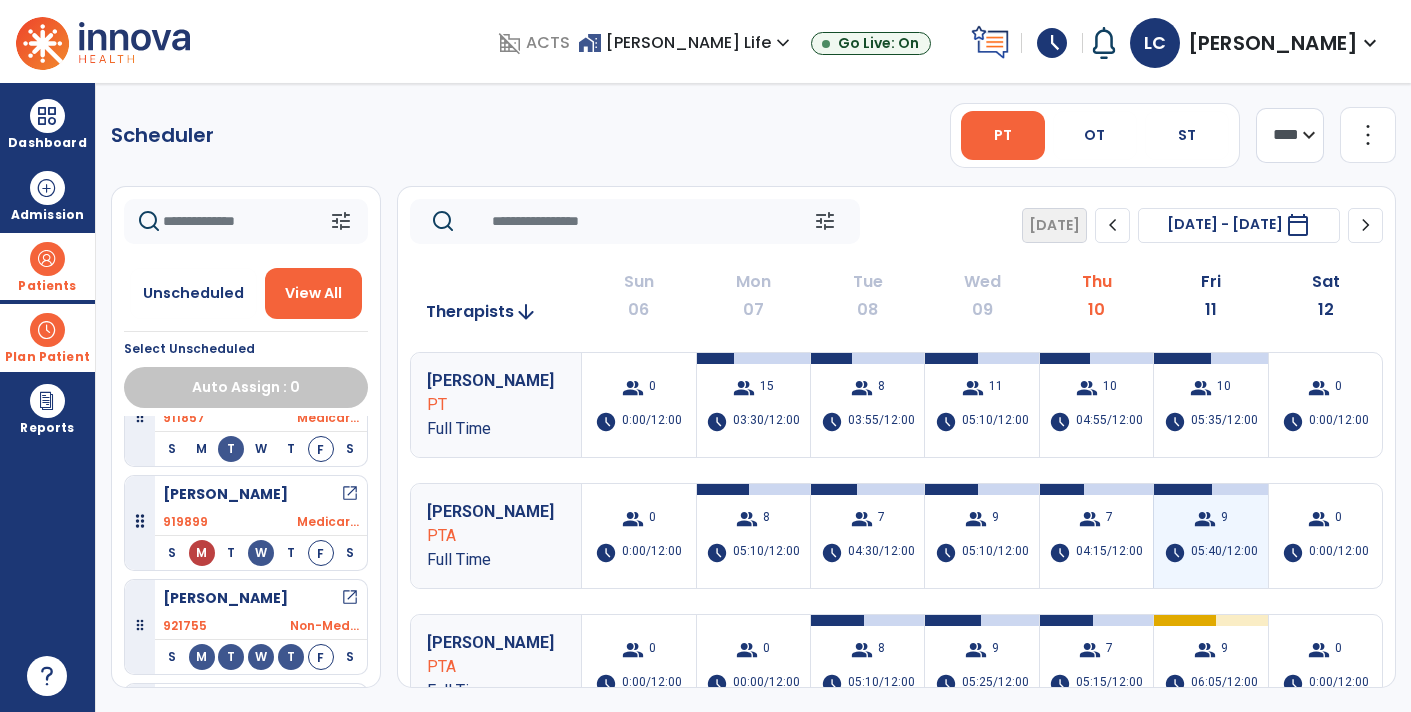 click on "group  9  schedule  05:40/12:00" at bounding box center [1210, 536] 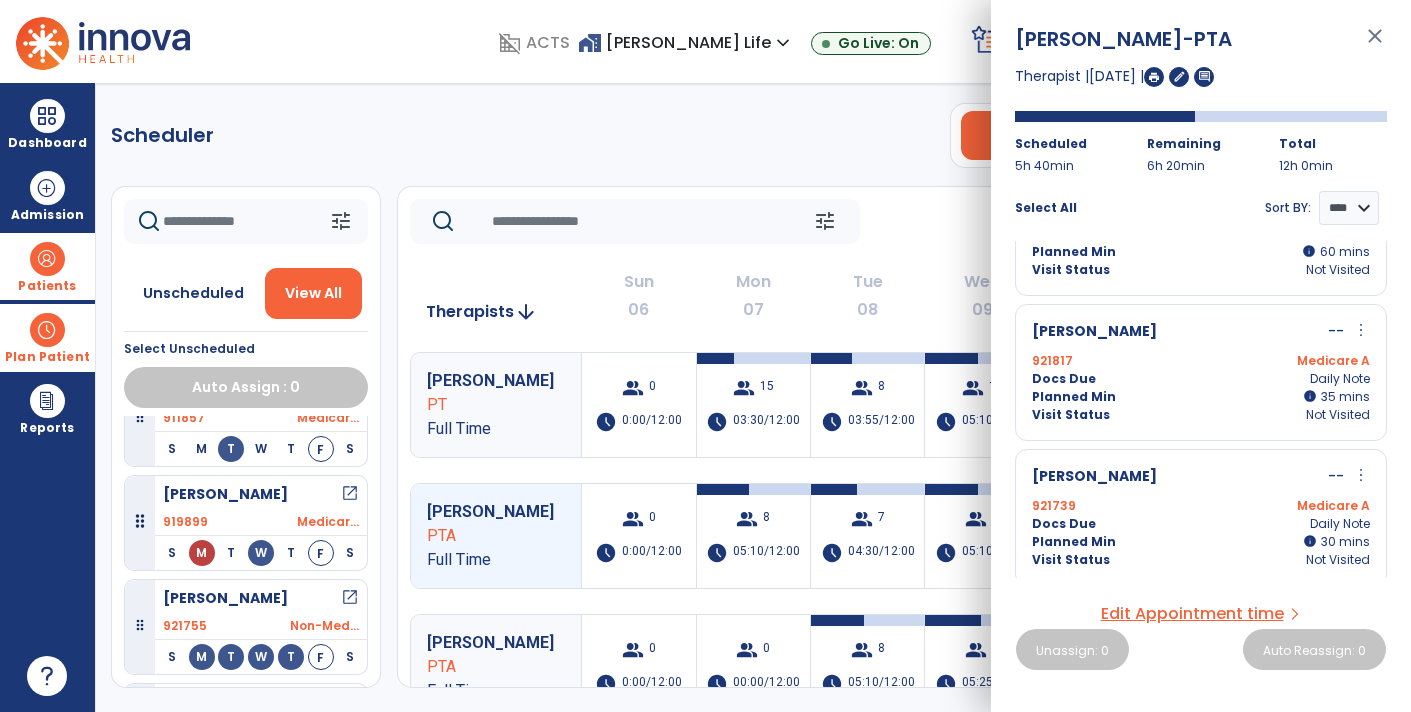 scroll, scrollTop: 957, scrollLeft: 0, axis: vertical 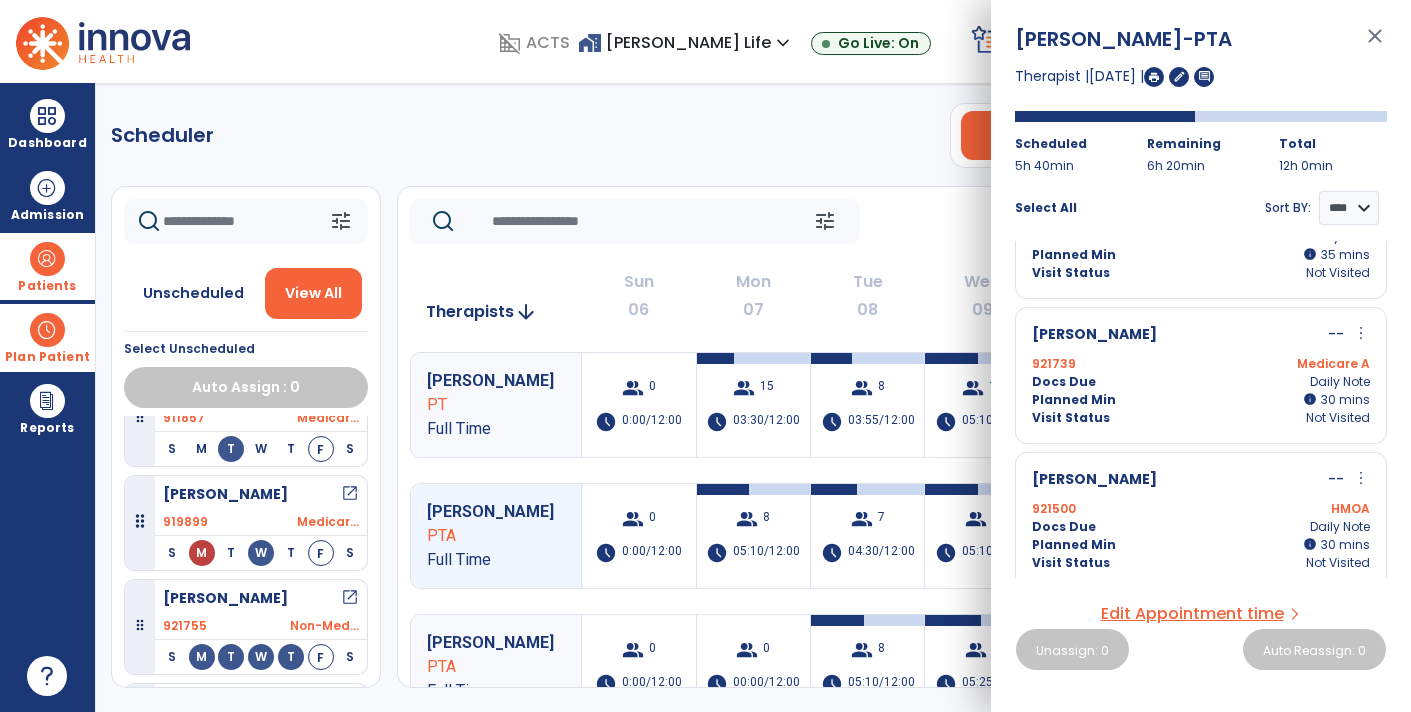 click on "close" at bounding box center [1375, 45] 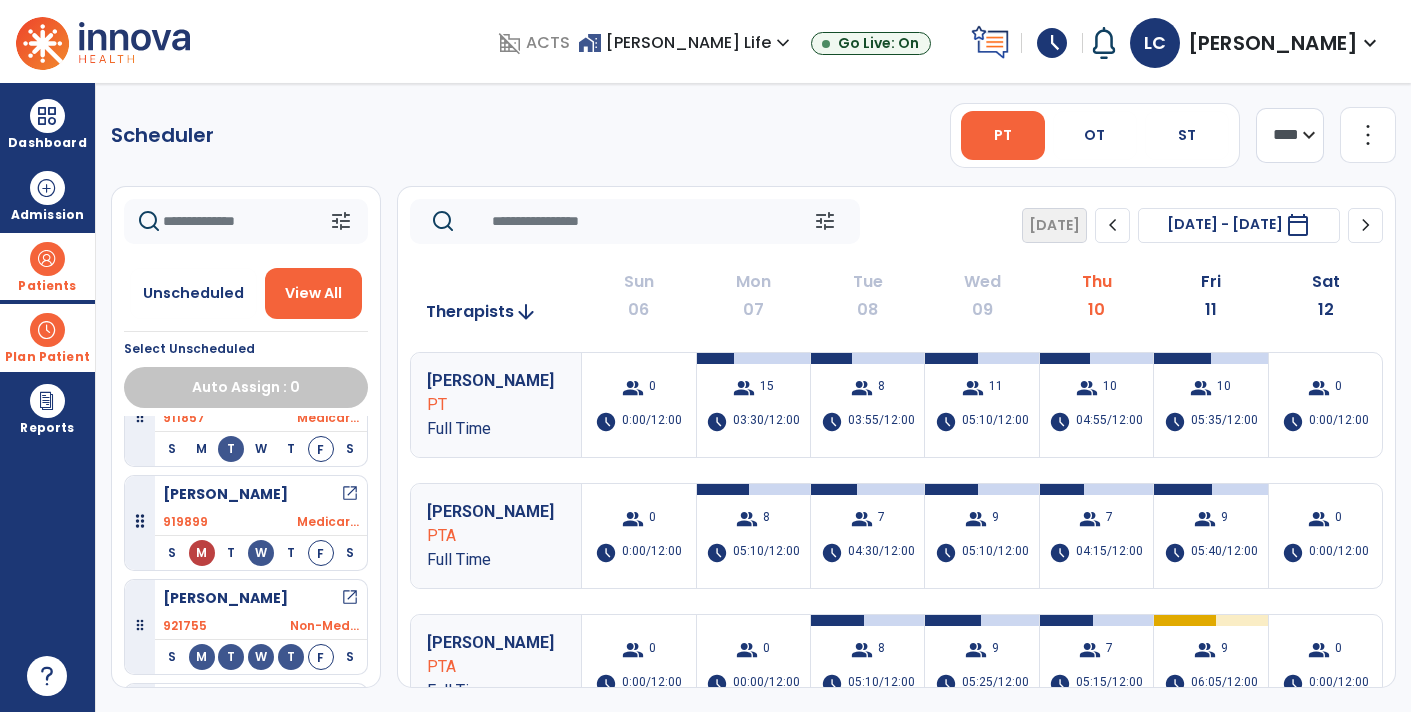 click on "schedule" at bounding box center (1052, 43) 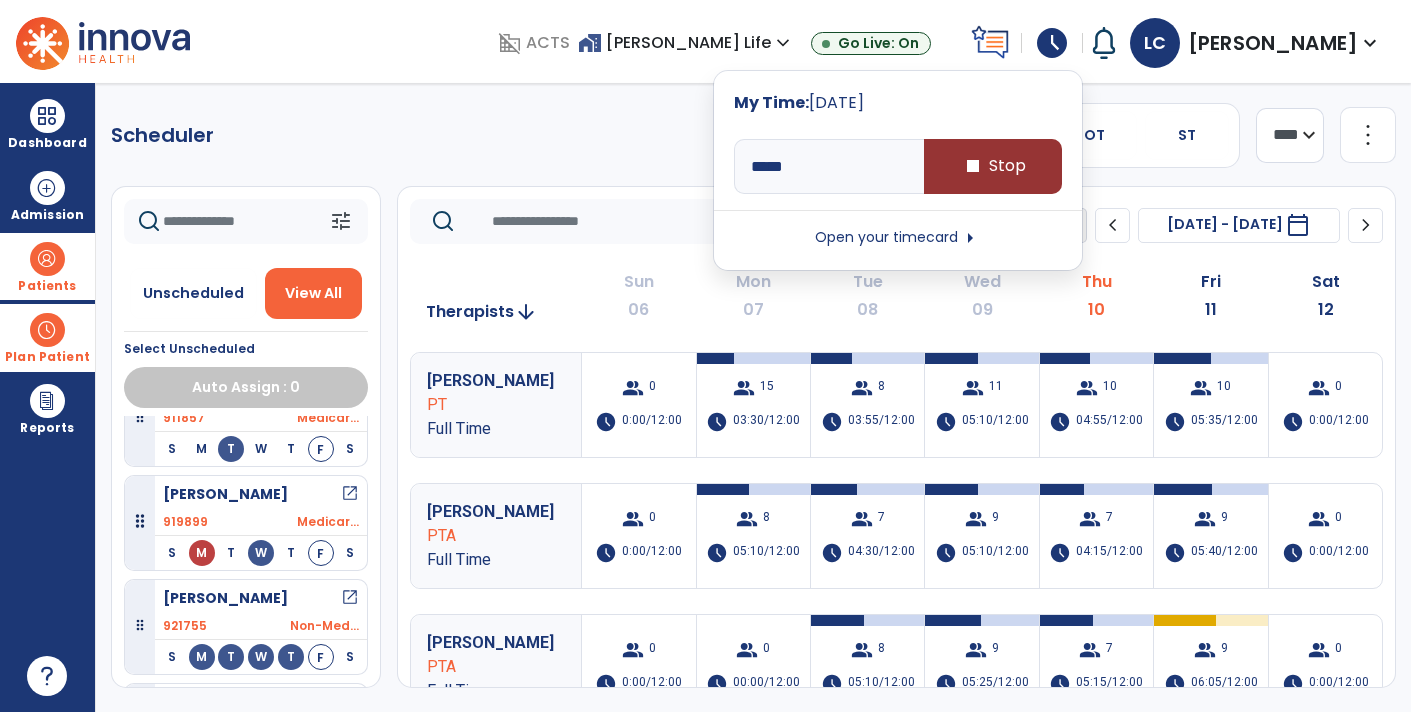 click on "stop  Stop" at bounding box center [993, 166] 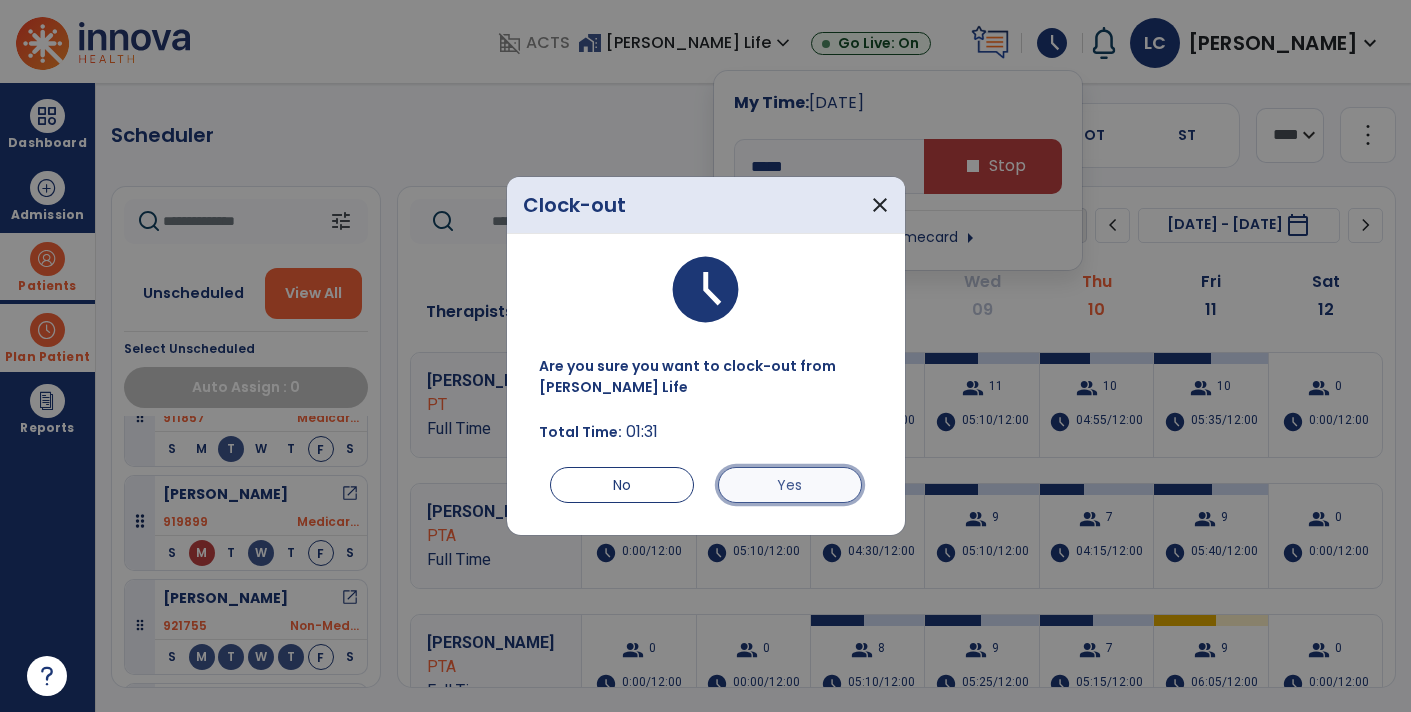 click on "Yes" at bounding box center [790, 485] 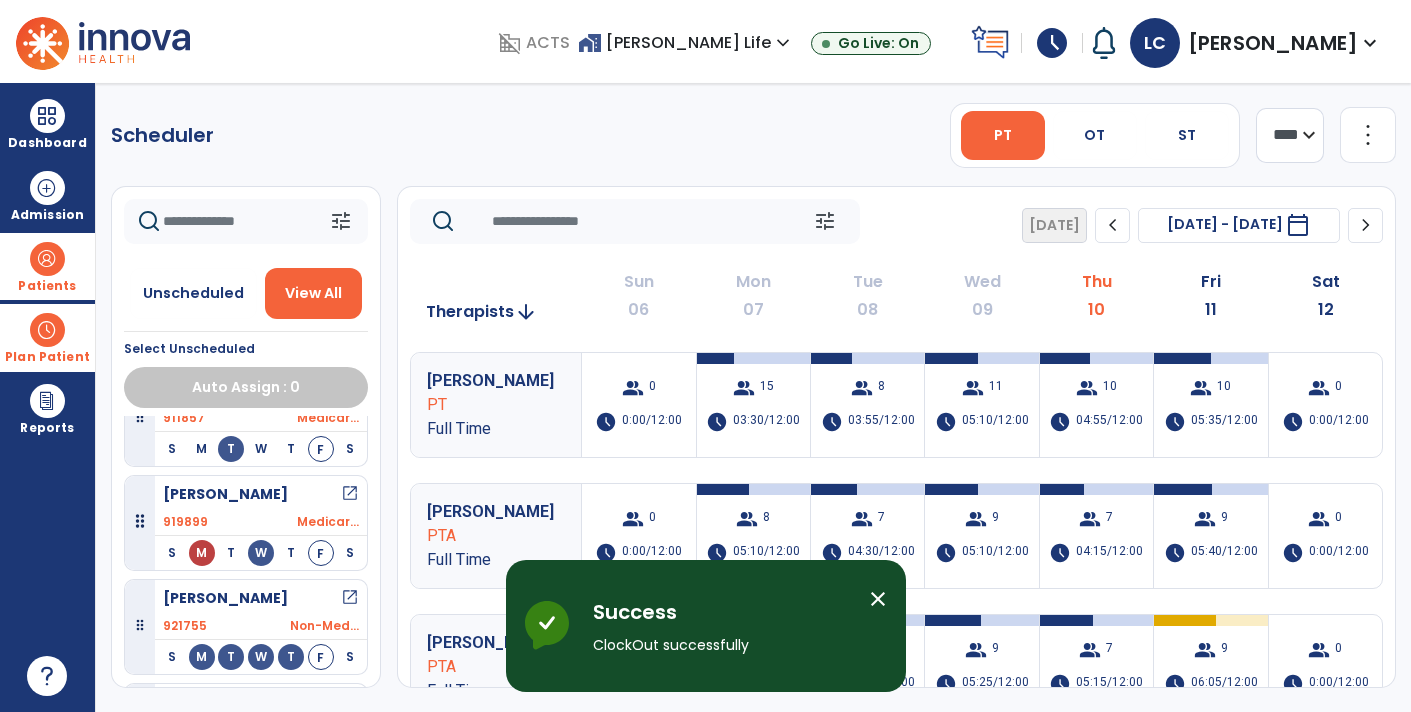 click on "[PERSON_NAME]" at bounding box center (1273, 43) 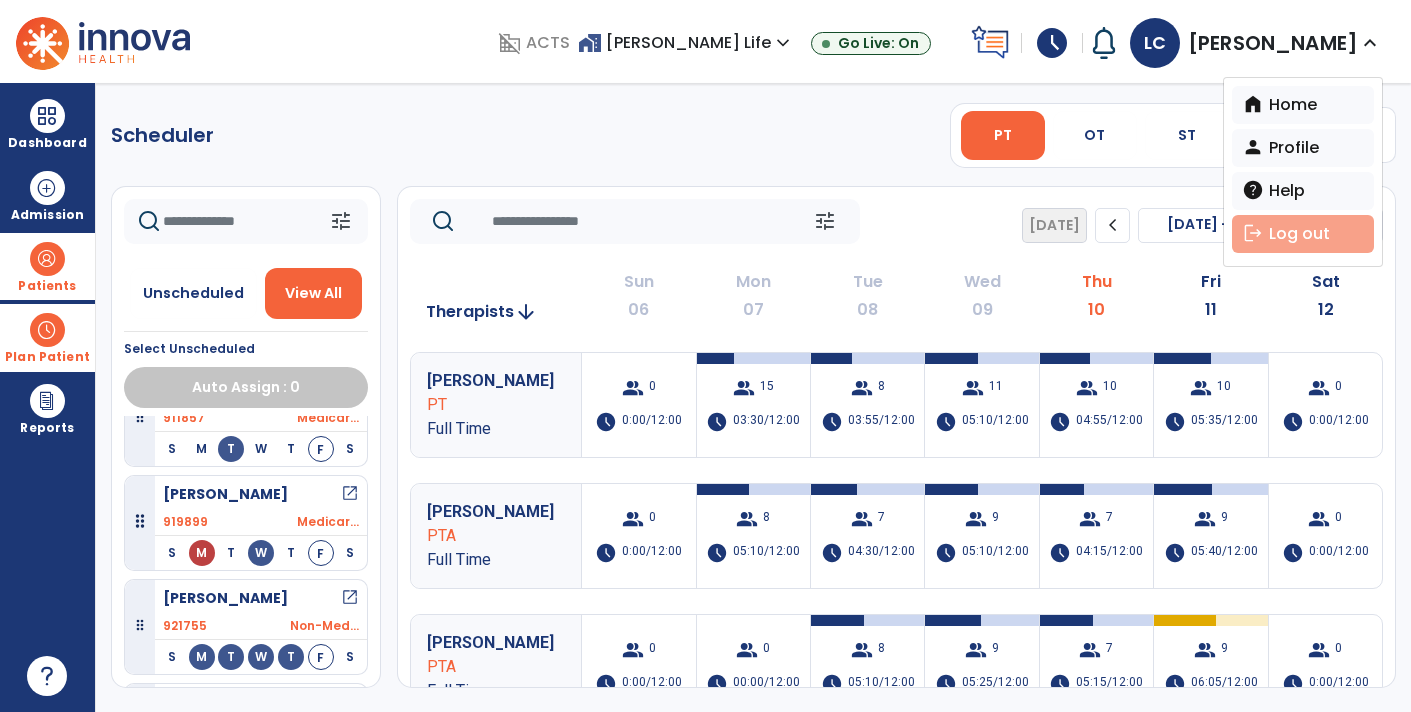 click on "logout   Log out" at bounding box center (1303, 234) 